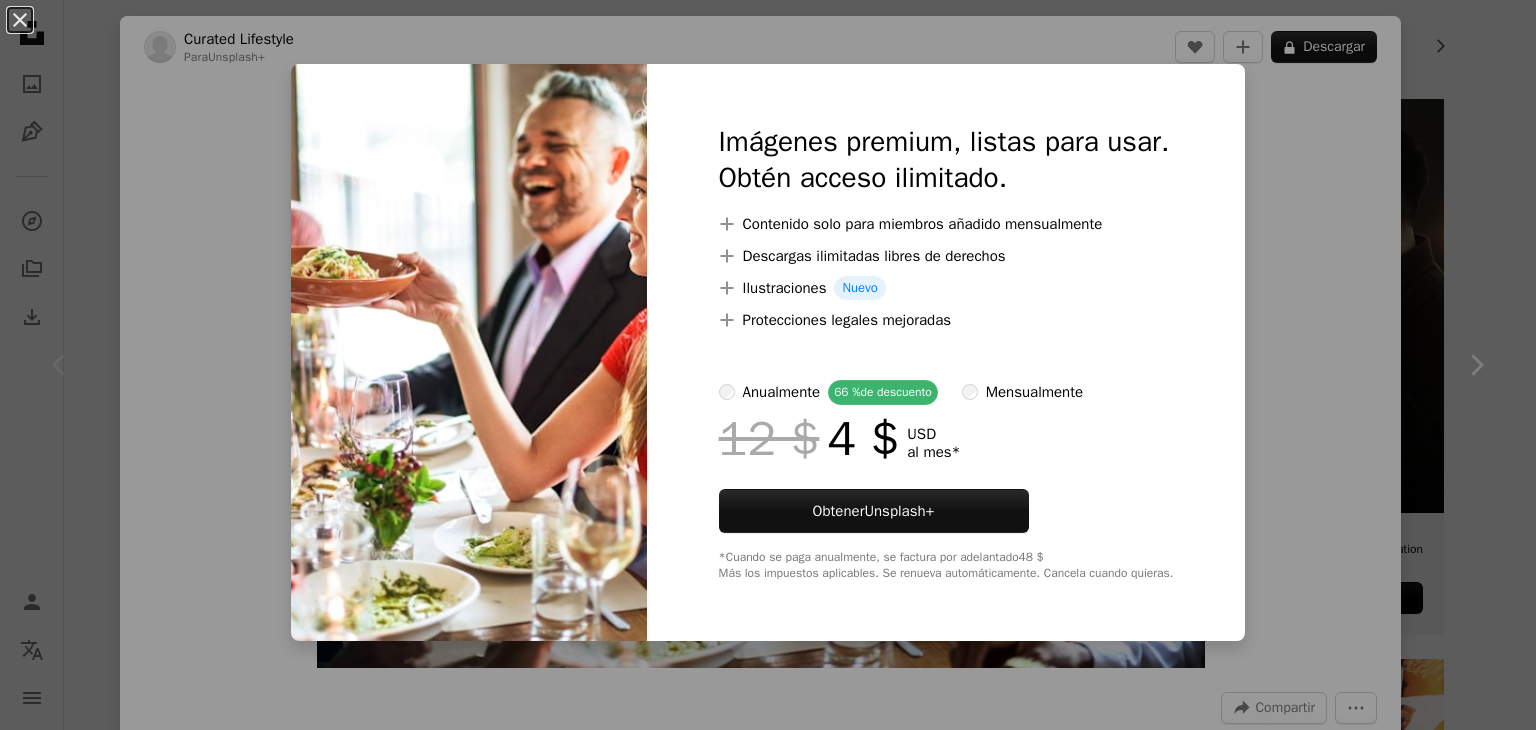 click on "An X shape Imágenes premium, listas para usar. Obtén acceso ilimitado. A plus sign Contenido solo para miembros añadido mensualmente A plus sign Descargas ilimitadas libres de derechos A plus sign Ilustraciones  Nuevo A plus sign Protecciones legales mejoradas anualmente 66 %  de descuento mensualmente 12 $   4 $ USD al mes * Obtener  Unsplash+ *Cuando se paga anualmente, se factura por adelantado  48 $ Más los impuestos aplicables. Se renueva automáticamente. Cancela cuando quieras." at bounding box center (768, 365) 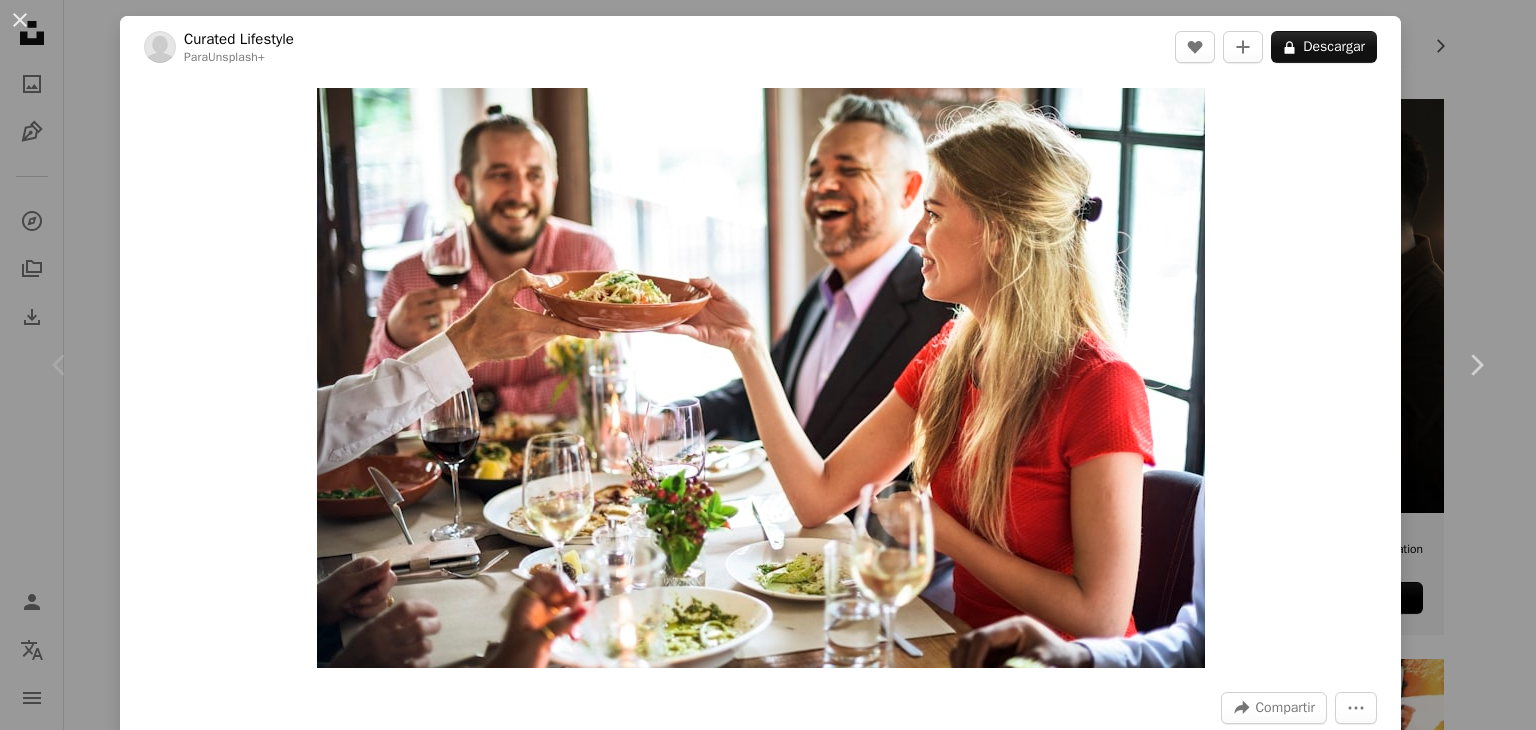 click on "[DATE]" at bounding box center (768, 365) 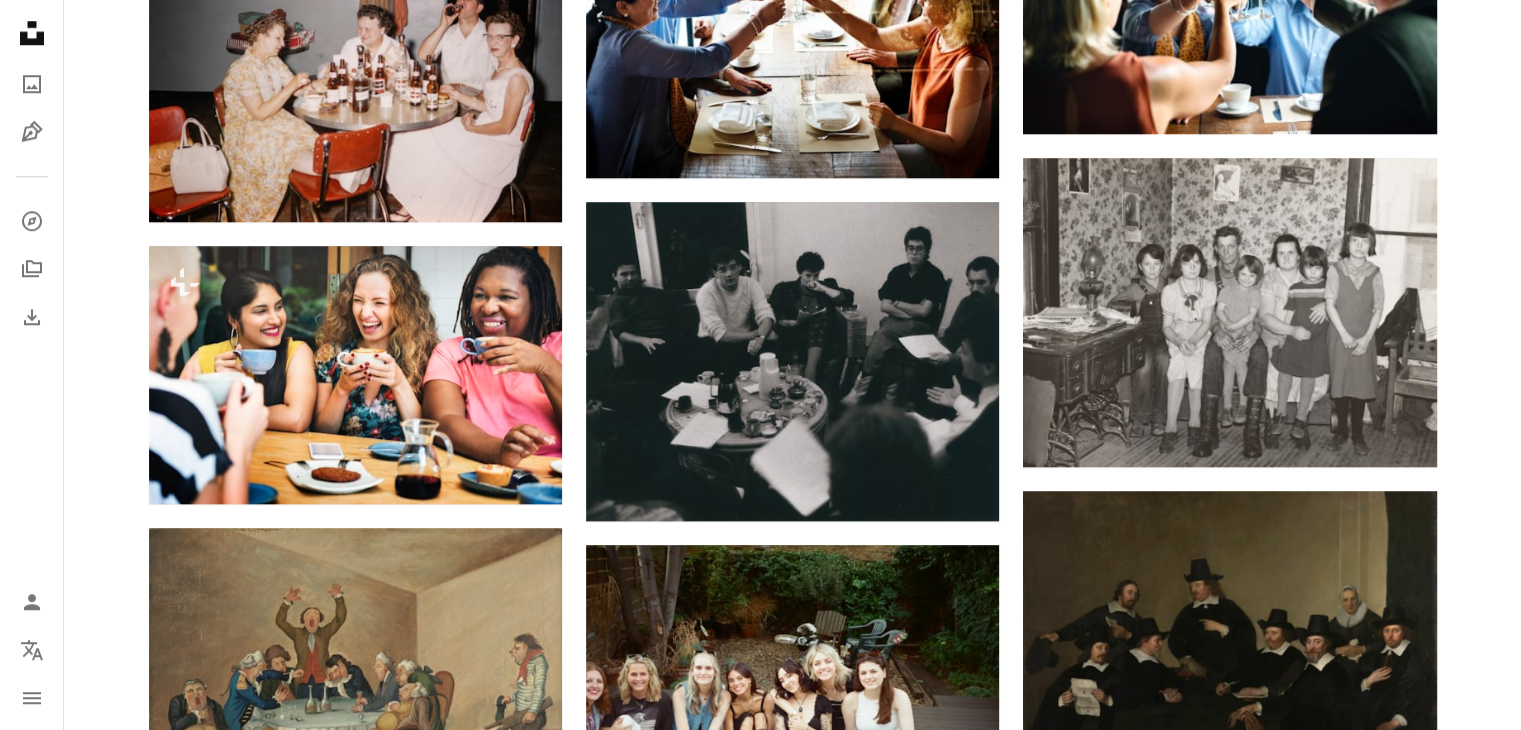 scroll, scrollTop: 1700, scrollLeft: 0, axis: vertical 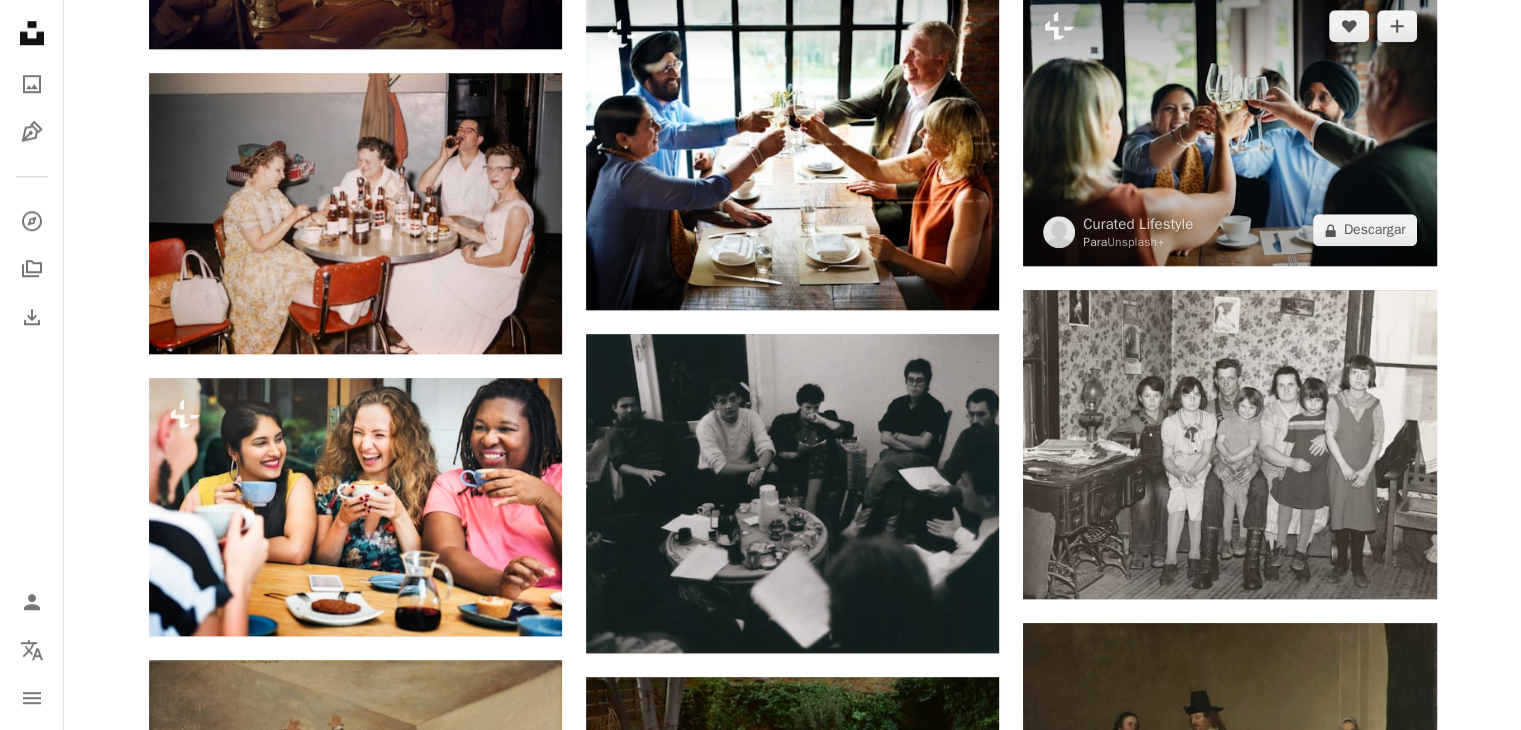 click at bounding box center [1229, 128] 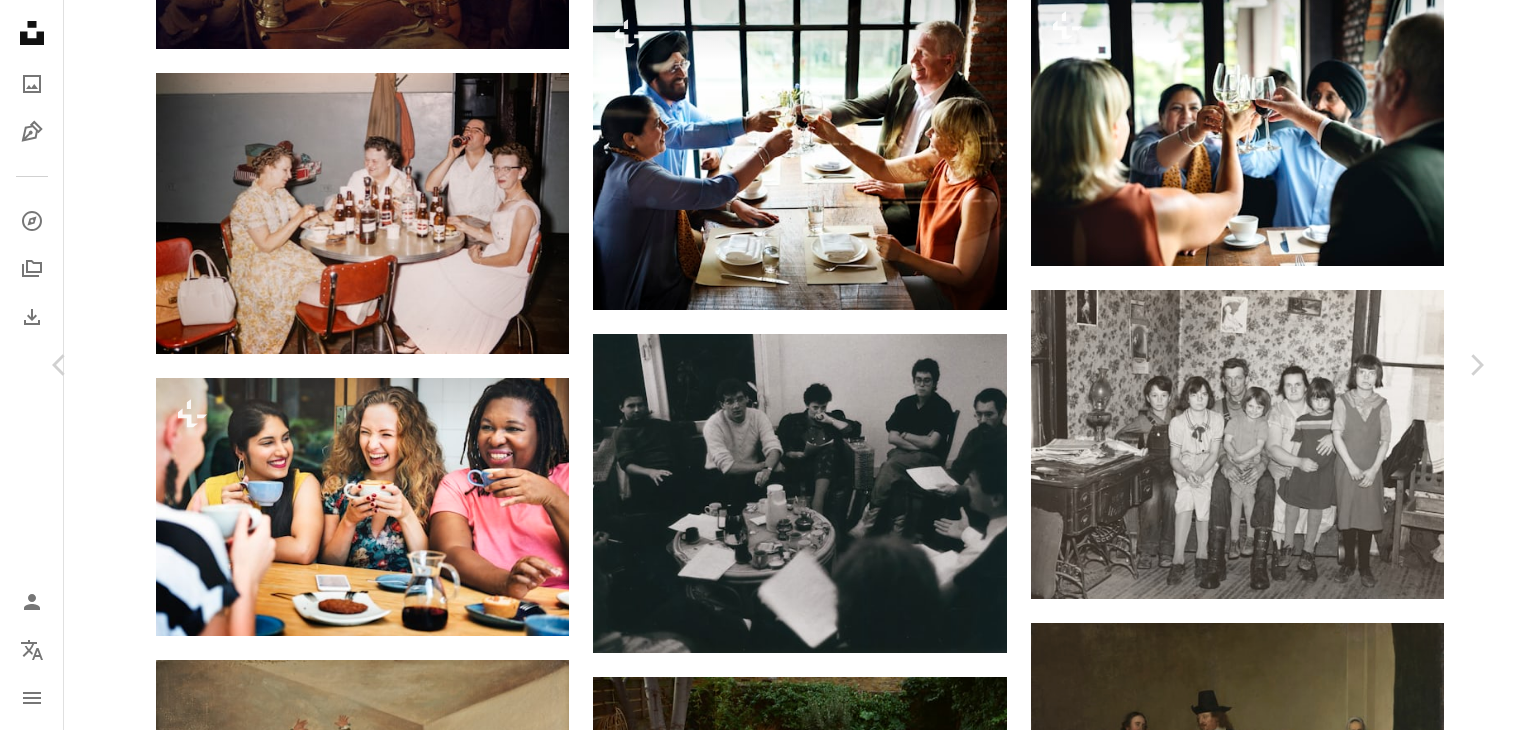 click on "An X shape Chevron left Chevron right Curated Lifestyle Para Unsplash+ A heart A plus sign A lock Descargar Zoom in A forward-right arrow Compartir More Actions Calendar outlined Publicado el 17 de agosto de 2024 Camera NIKON CORPORATION, NIKON D810 Safety Con la Licencia Unsplash+ víveres gente restaurante fotografía Tailandia Sólo para adultos celebración amistad grupo de personas comer copa horizontal Comidas potable adulto mayor Grupo multirracial variación Brindis de celebración Imágenes de Creative Commons De esta serie Plus sign for Unsplash+ Imágenes relacionadas Plus sign for Unsplash+ A heart A plus sign Curated Lifestyle Para Unsplash+ A lock Descargar Plus sign for Unsplash+ A heart A plus sign Getty Images Para Unsplash+ A lock Descargar Plus sign for Unsplash+ A heart A plus sign Curated Lifestyle Para Unsplash+ A lock Descargar Plus sign for Unsplash+ A heart A plus sign Getty Images Para" at bounding box center (768, 6522) 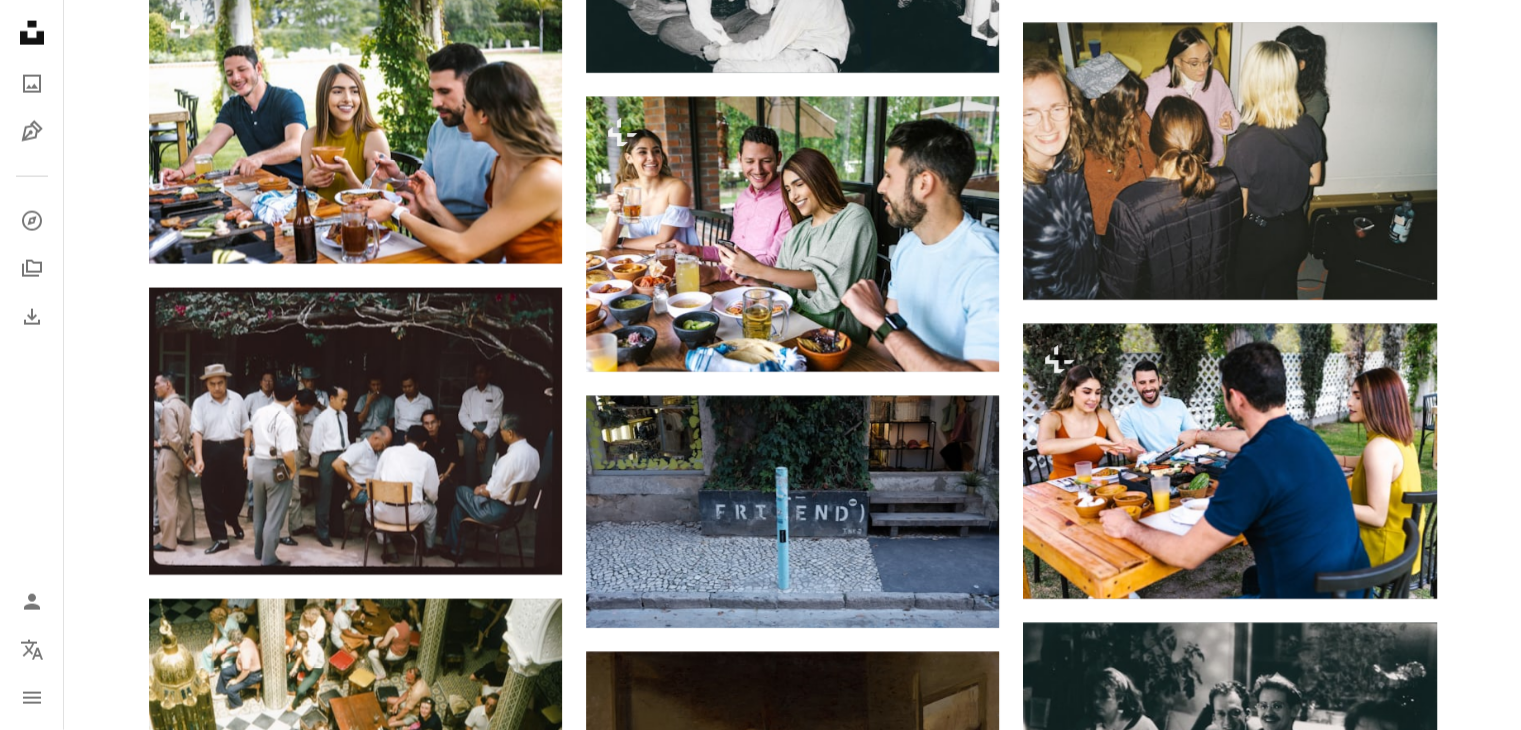 scroll, scrollTop: 4800, scrollLeft: 0, axis: vertical 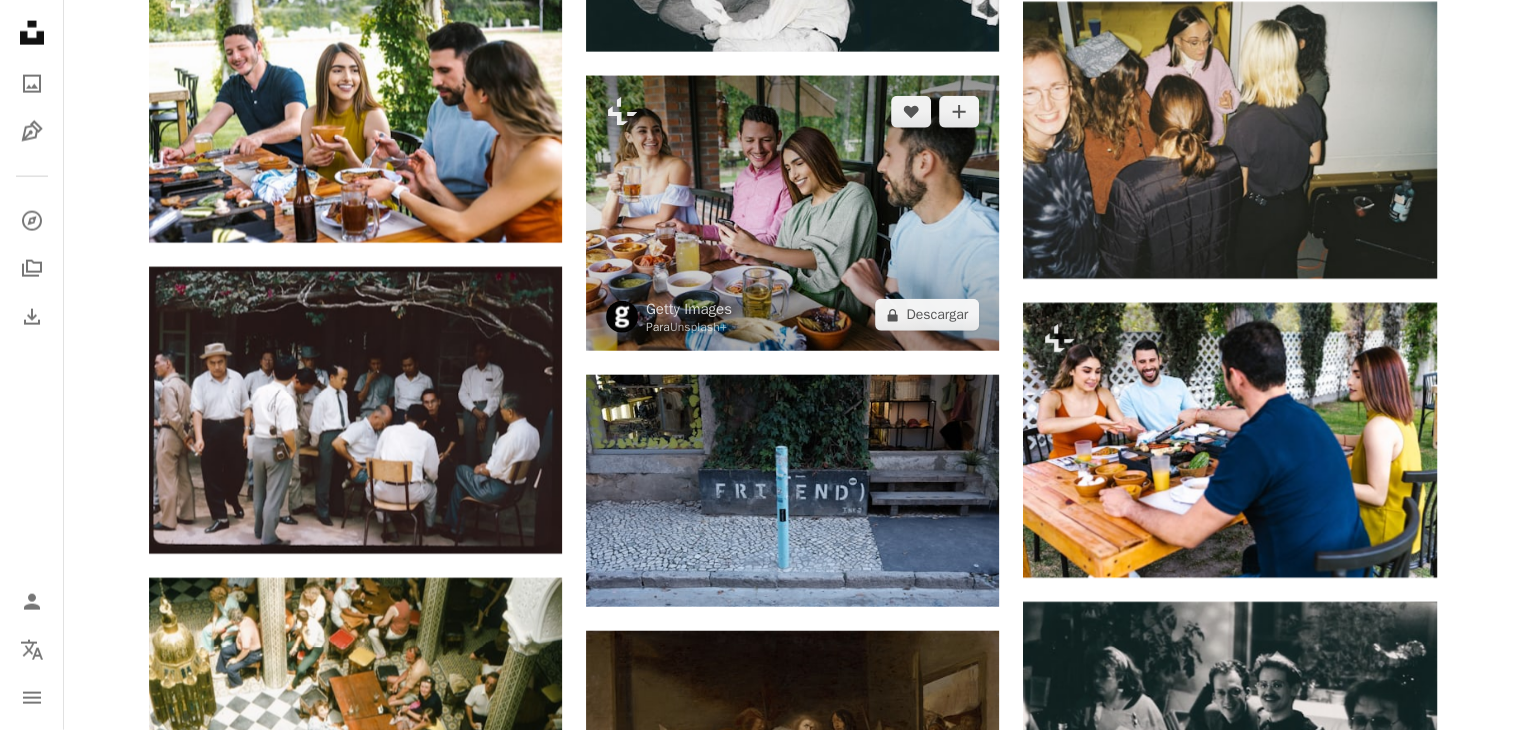 click at bounding box center [792, 213] 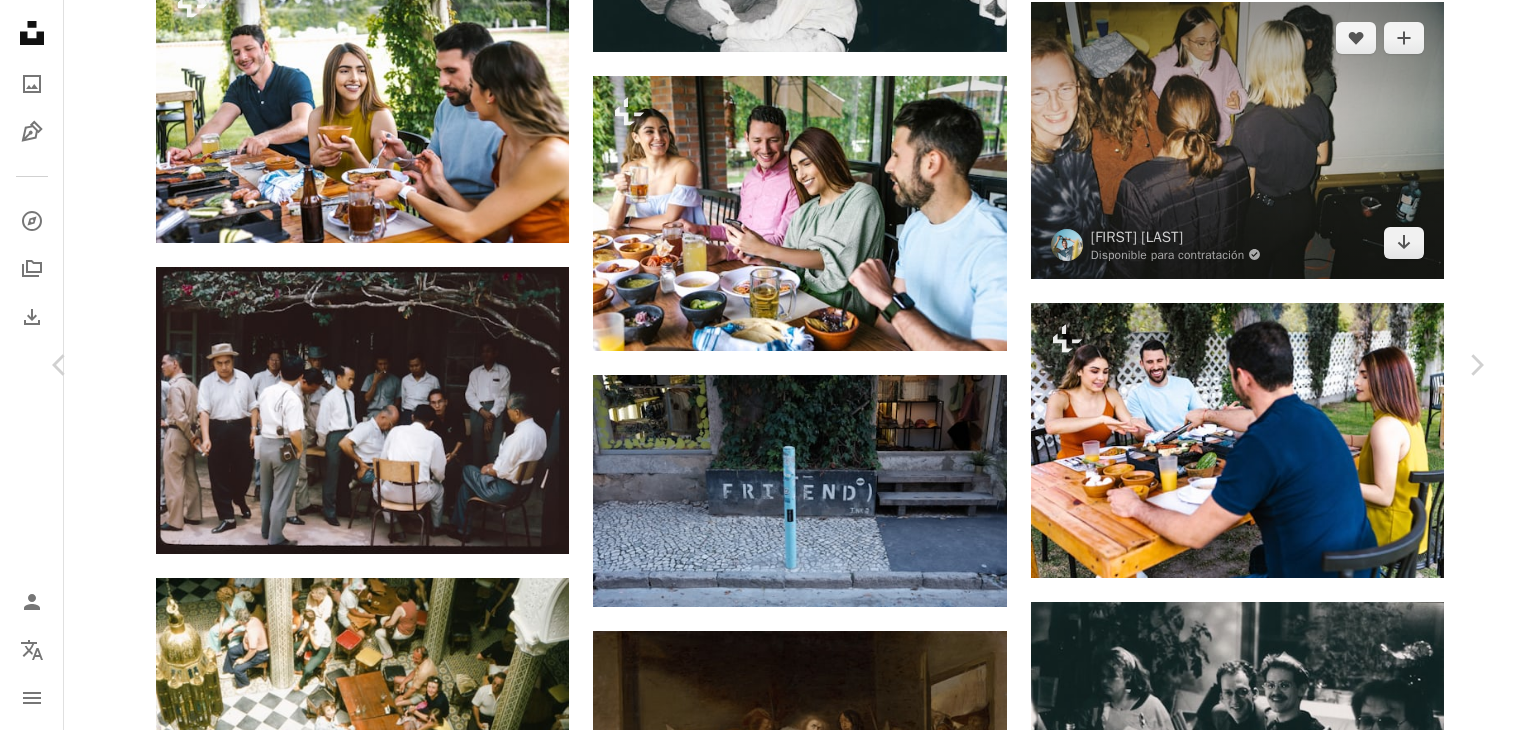 click on "An X shape Chevron left Chevron right Getty Images Para  Unsplash+ A heart A plus sign A lock Descargar Zoom in A forward-right arrow Compartir More Actions Calendar outlined Publicado el  29 de agosto de 2022 Safety Con la  Licencia Unsplash+ gente restaurante Sólo para adultos celebración amistad al aire libre carne riente Comida Mexicana mujer joven unión tacos Latinoamérica burrito Pequeño grupo de personas Alimentación poco saludable Imágenes de dominio público De esta serie Chevron right Plus sign for Unsplash+ Plus sign for Unsplash+ Plus sign for Unsplash+ Plus sign for Unsplash+ Plus sign for Unsplash+ Plus sign for Unsplash+ Plus sign for Unsplash+ Plus sign for Unsplash+ Plus sign for Unsplash+ Imágenes relacionadas Plus sign for Unsplash+ A heart A plus sign Getty Images Para  Unsplash+ A lock Descargar Plus sign for Unsplash+ A heart A plus sign Getty Images Para  Unsplash+ A lock Descargar Plus sign for Unsplash+ A heart A plus sign Getty Images Para  Unsplash+ A lock Descargar Plus sign for Unsplash+ A heart A plus sign" at bounding box center [768, 3422] 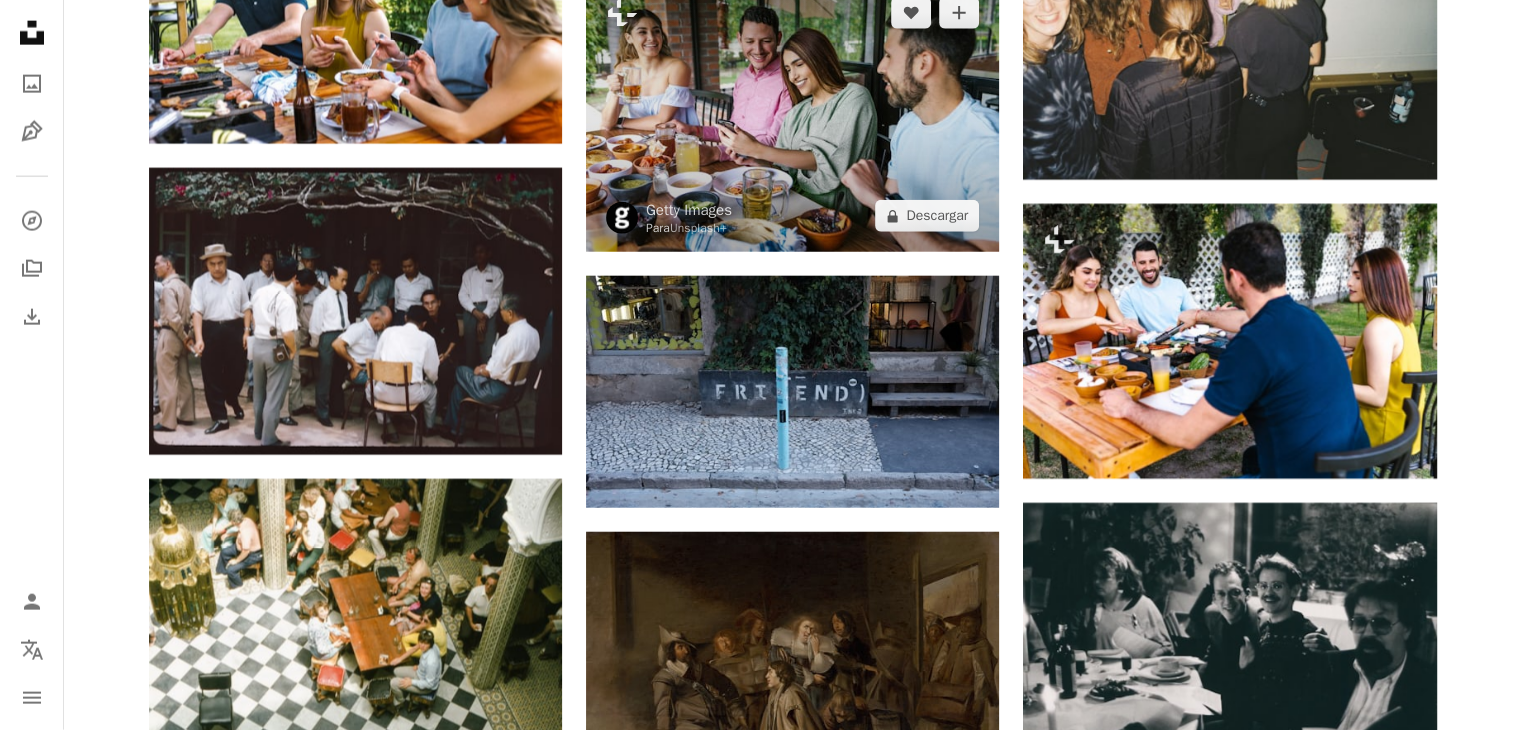 scroll, scrollTop: 4900, scrollLeft: 0, axis: vertical 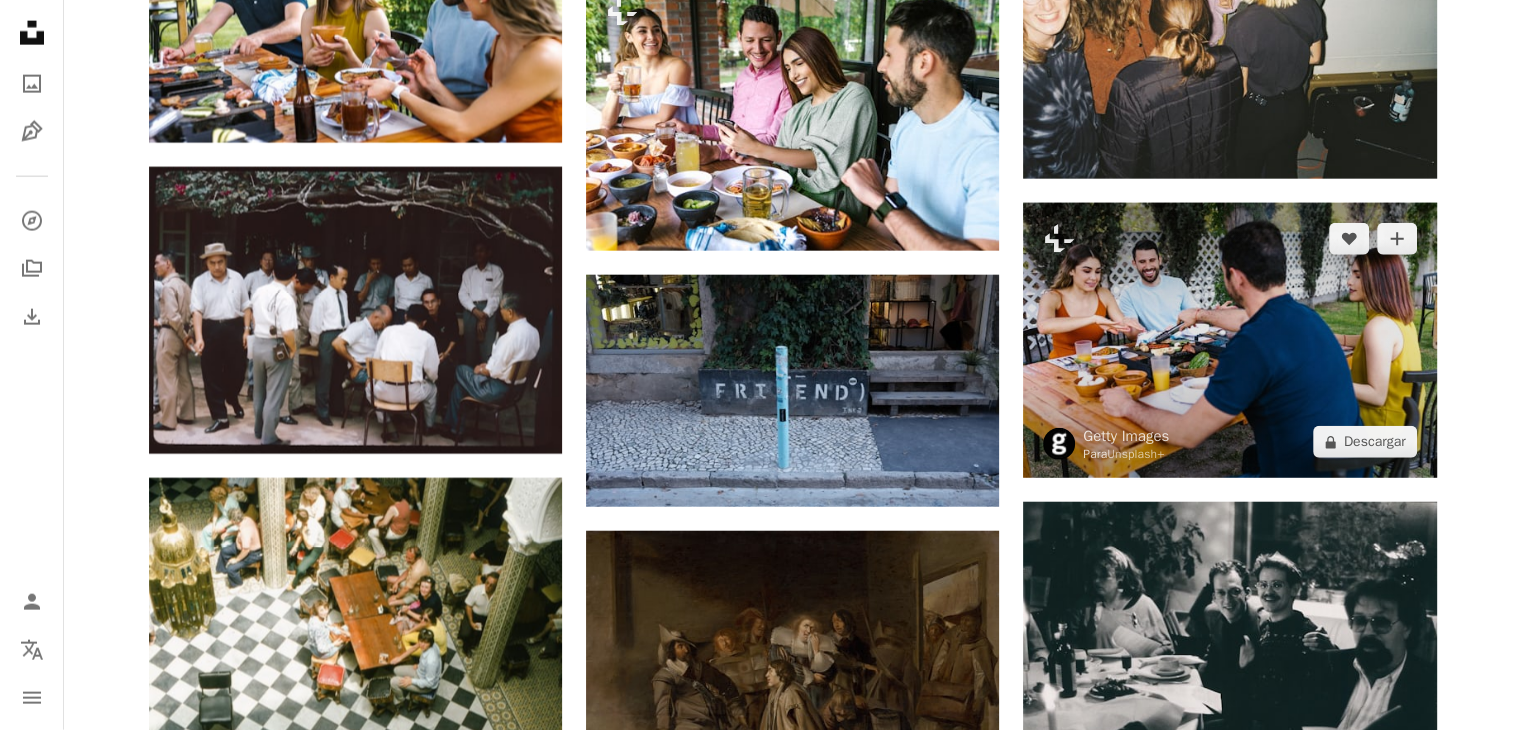 click at bounding box center (1229, 340) 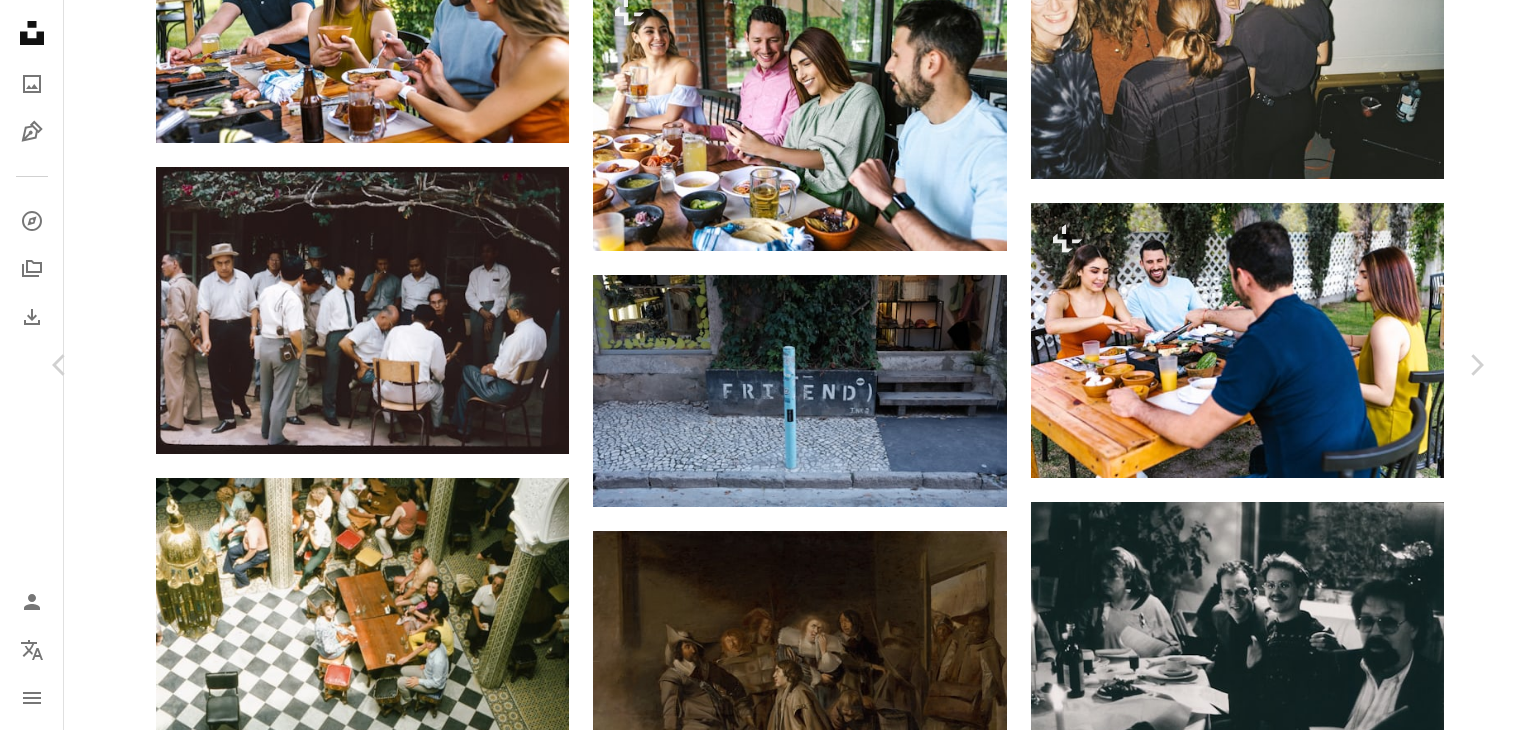 click on "An X shape Chevron left Chevron right Getty Images Para Unsplash+ A heart A plus sign A lock Descargar Zoom in A forward-right arrow Compartir More Actions Calendar outlined Publicado el 29 de agosto de 2022 Safety Con la Licencia Unsplash+ gente restaurante Sólo para adultos celebración amistad Barbacoa carne riente Comida Mexicana mujer joven unión tacos Latinoamérica burrito Pequeño grupo de personas Alimentación poco saludable Imágenes de Creative Commons De esta serie Chevron right Plus sign for Unsplash+ Plus sign for Unsplash+ Plus sign for Unsplash+ Plus sign for Unsplash+ Plus sign for Unsplash+ Plus sign for Unsplash+ Plus sign for Unsplash+ Imágenes relacionadas Plus sign for Unsplash+ A heart A plus sign Getty Images Para Unsplash+ A lock Descargar Plus sign for Unsplash+ A heart A plus sign Getty Images Para Unsplash+ A lock Descargar Plus sign for Unsplash+ A heart A plus sign Getty Images Para Unsplash+ A lock Descargar Plus sign for Unsplash+ A heart A plus sign Curated Lifestyle" at bounding box center [768, 3322] 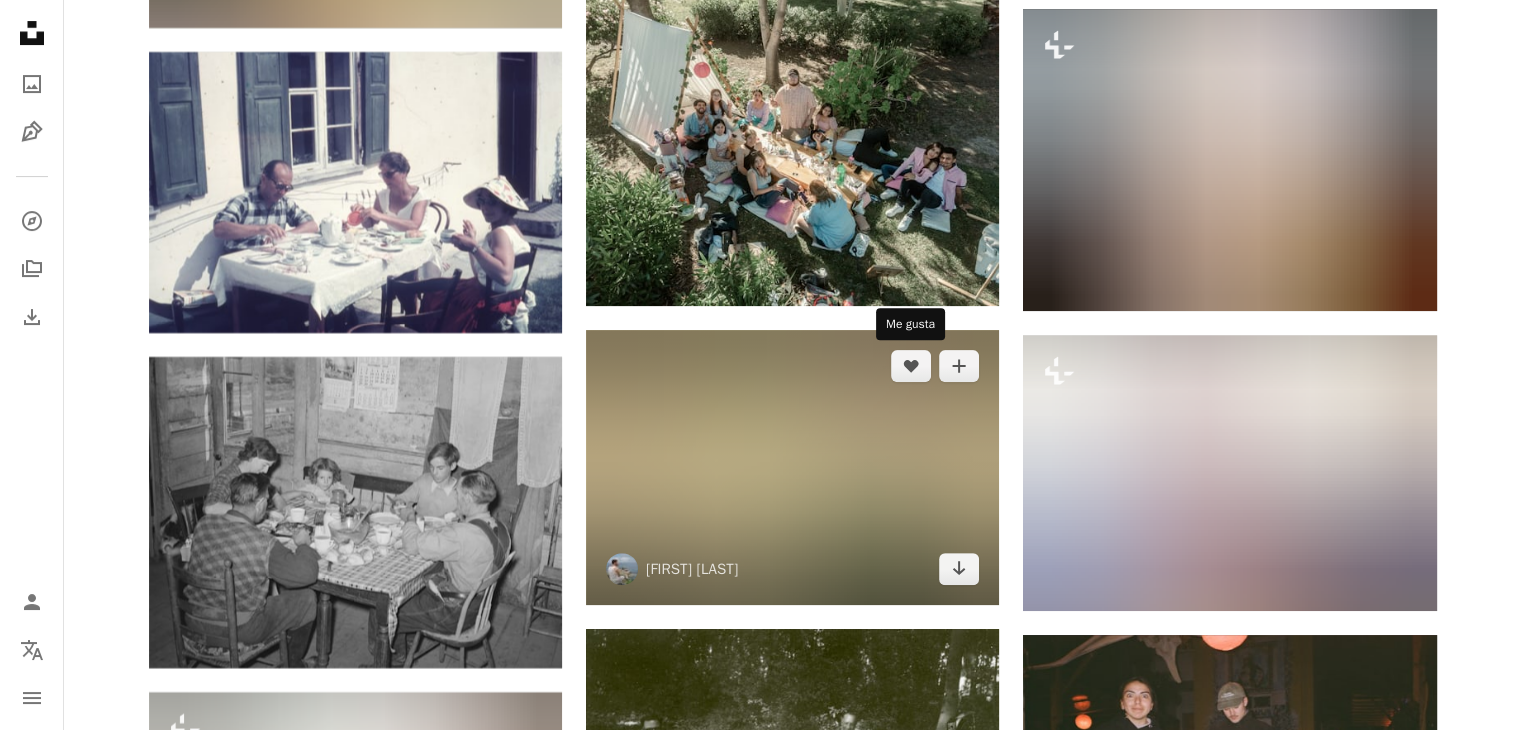 scroll, scrollTop: 8100, scrollLeft: 0, axis: vertical 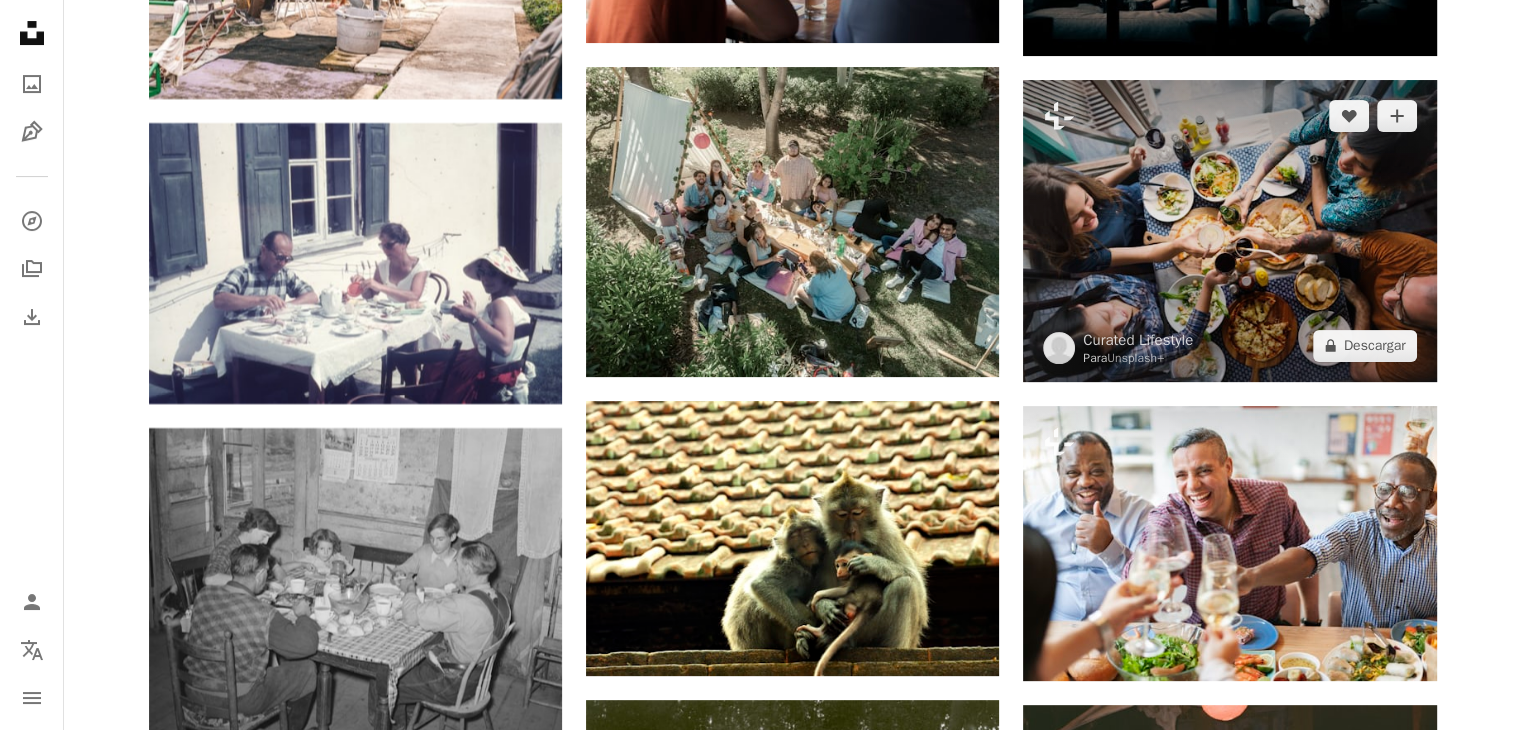 click at bounding box center (1229, 231) 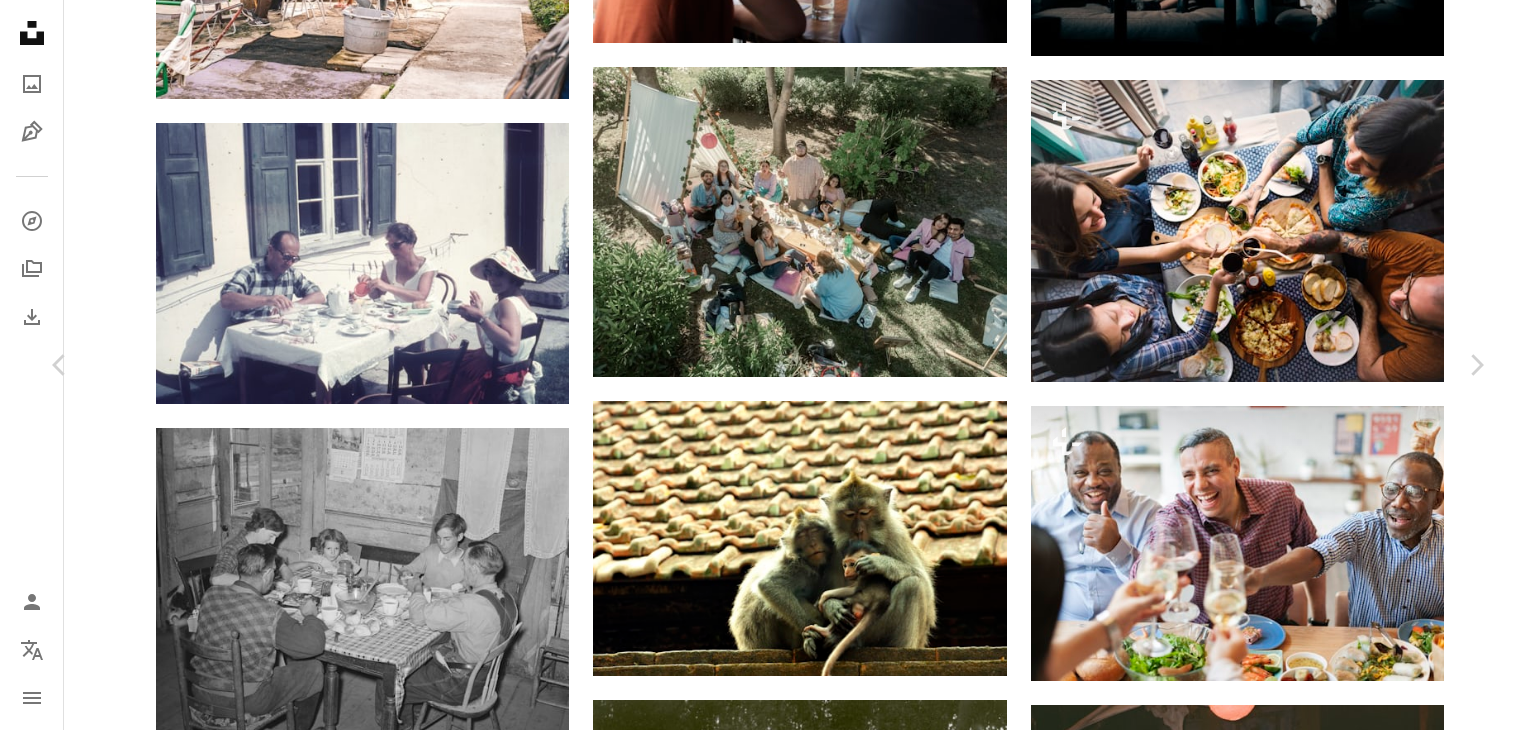 click on "Curated Lifestyle Para Unsplash+ A heart A plus sign A lock Descargar" at bounding box center [760, 3801] 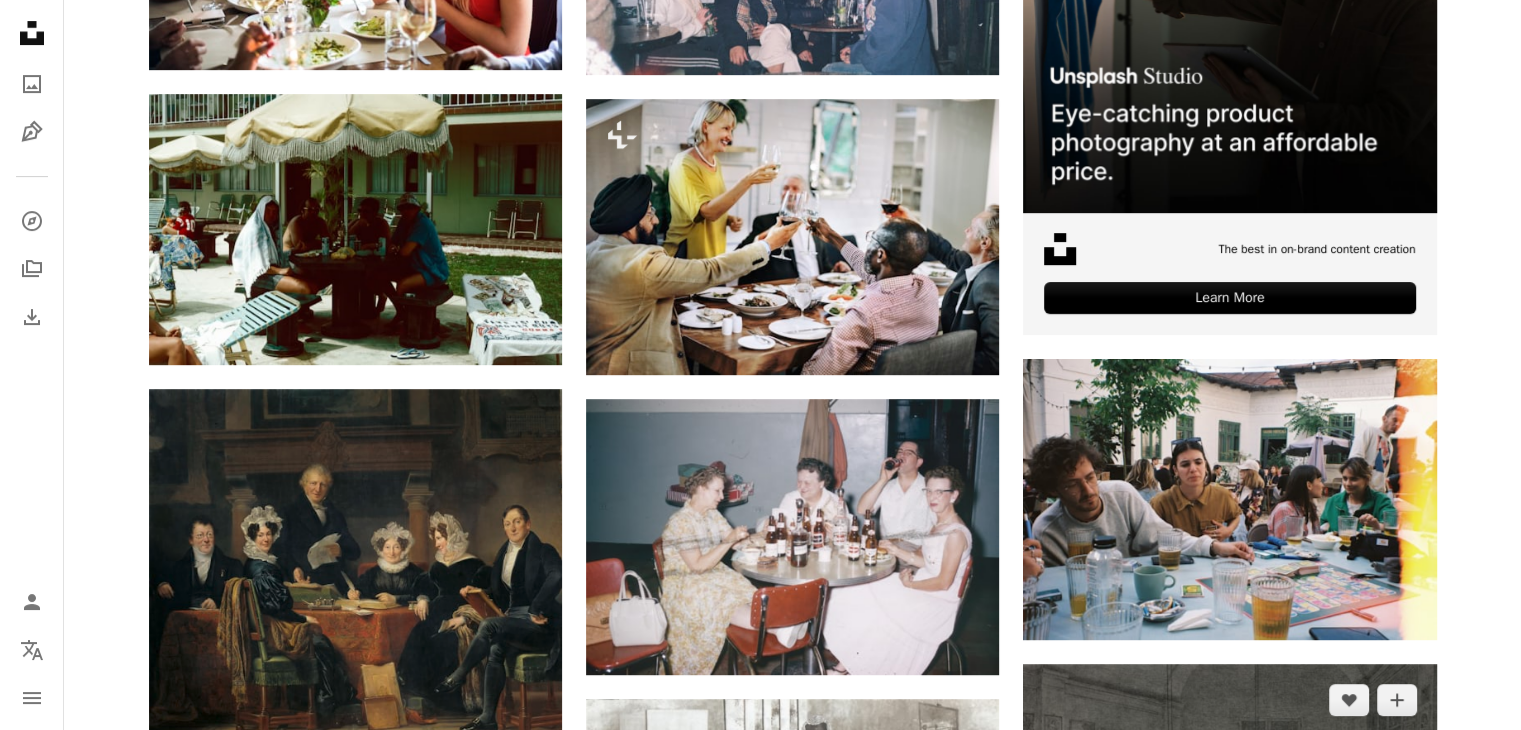 scroll, scrollTop: 0, scrollLeft: 0, axis: both 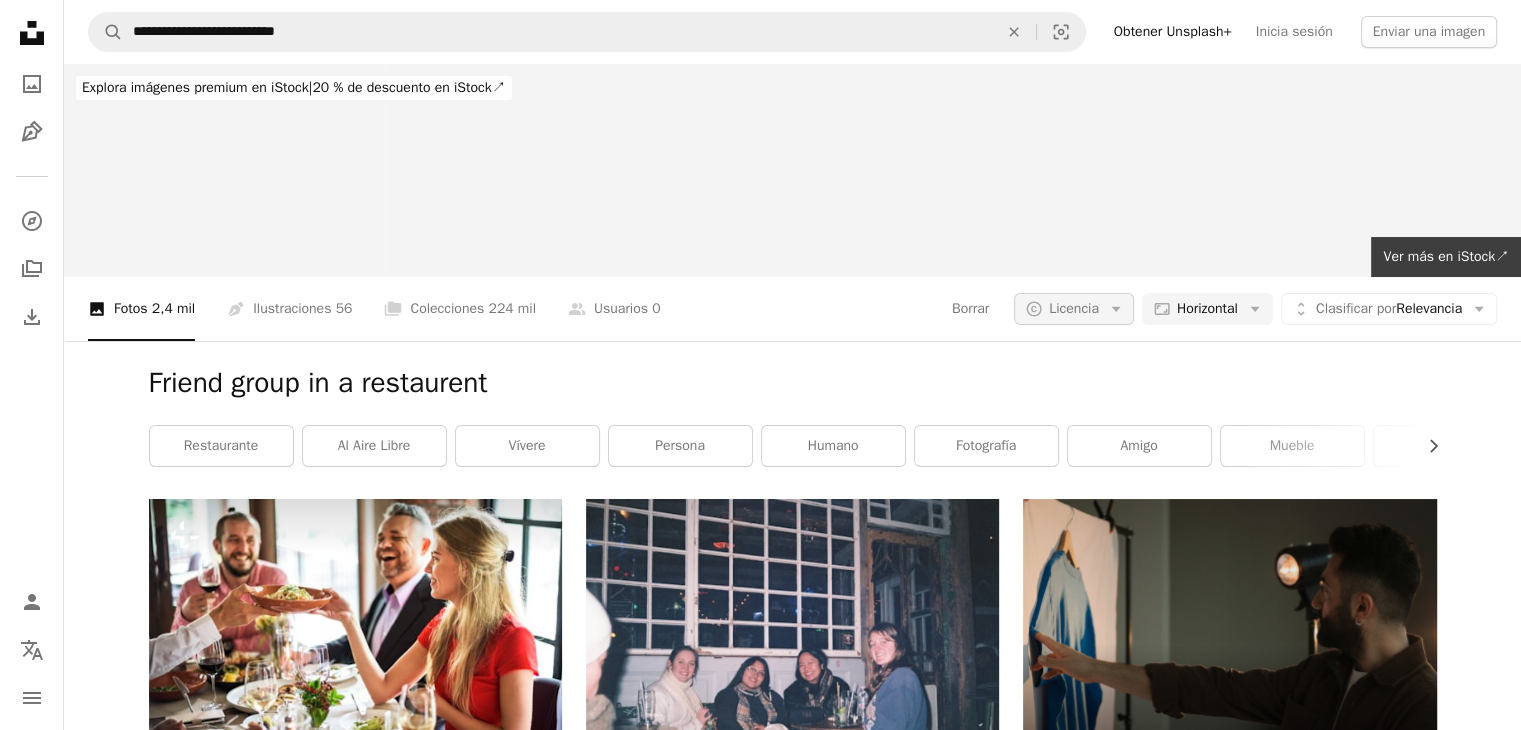 click on "Arrow down" 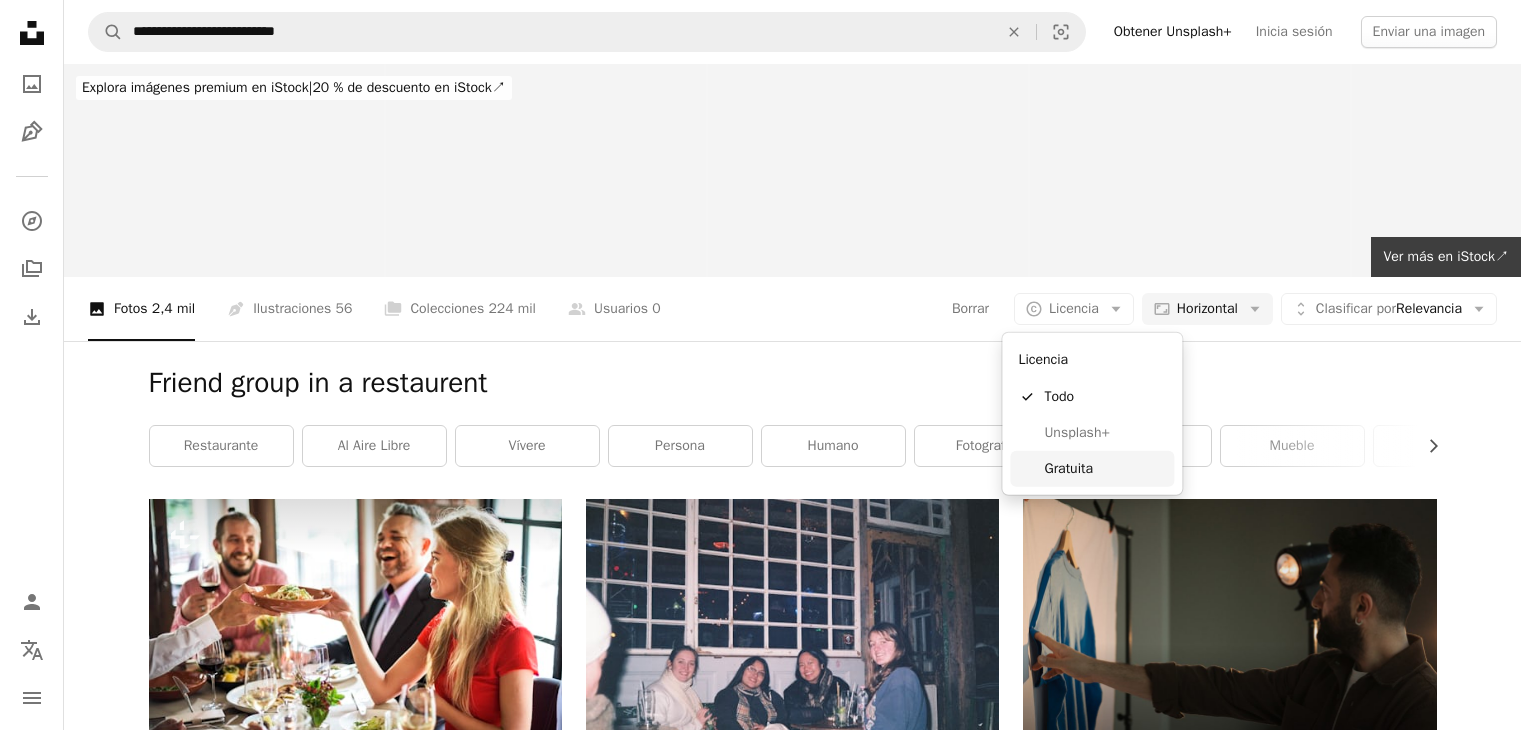 click on "Gratuita" at bounding box center (1105, 469) 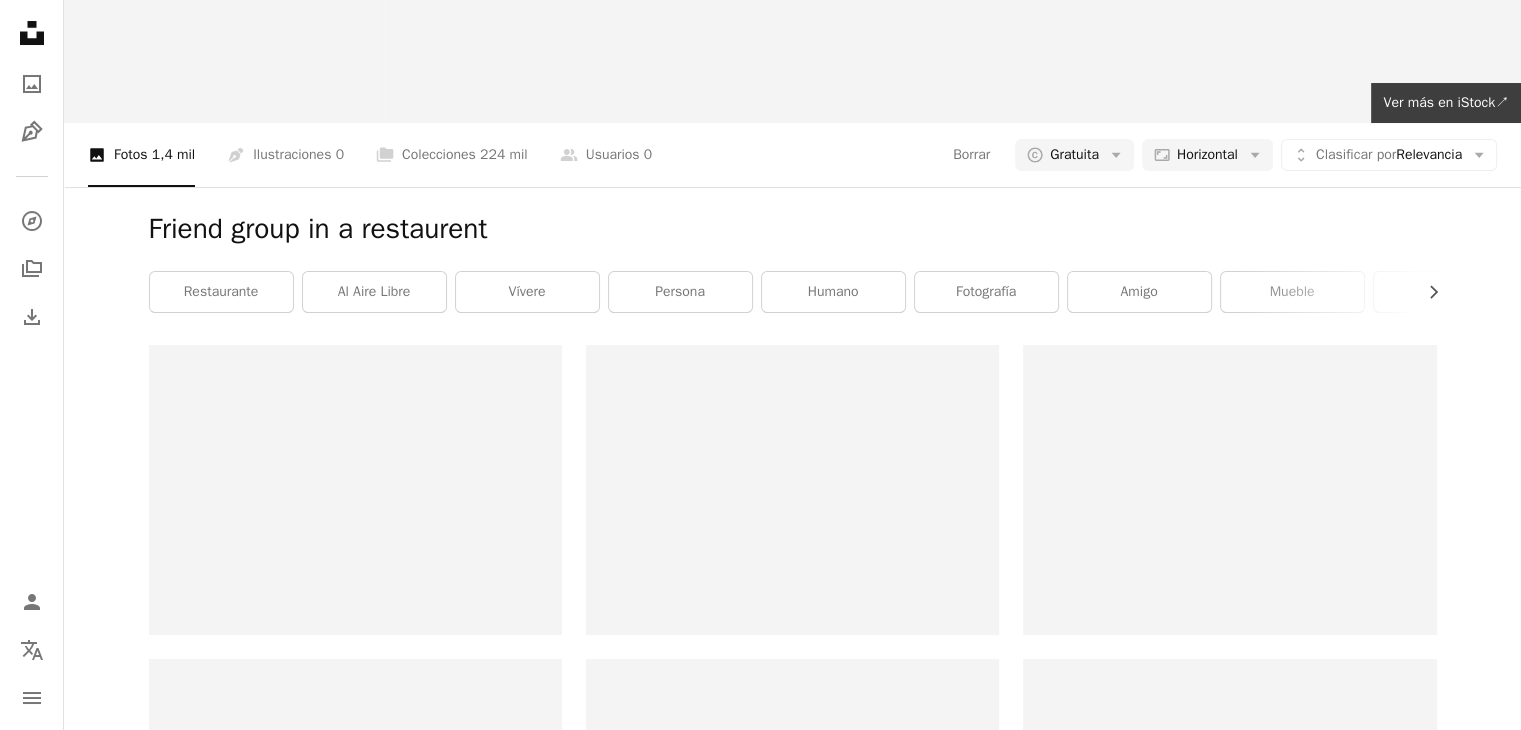 scroll, scrollTop: 400, scrollLeft: 0, axis: vertical 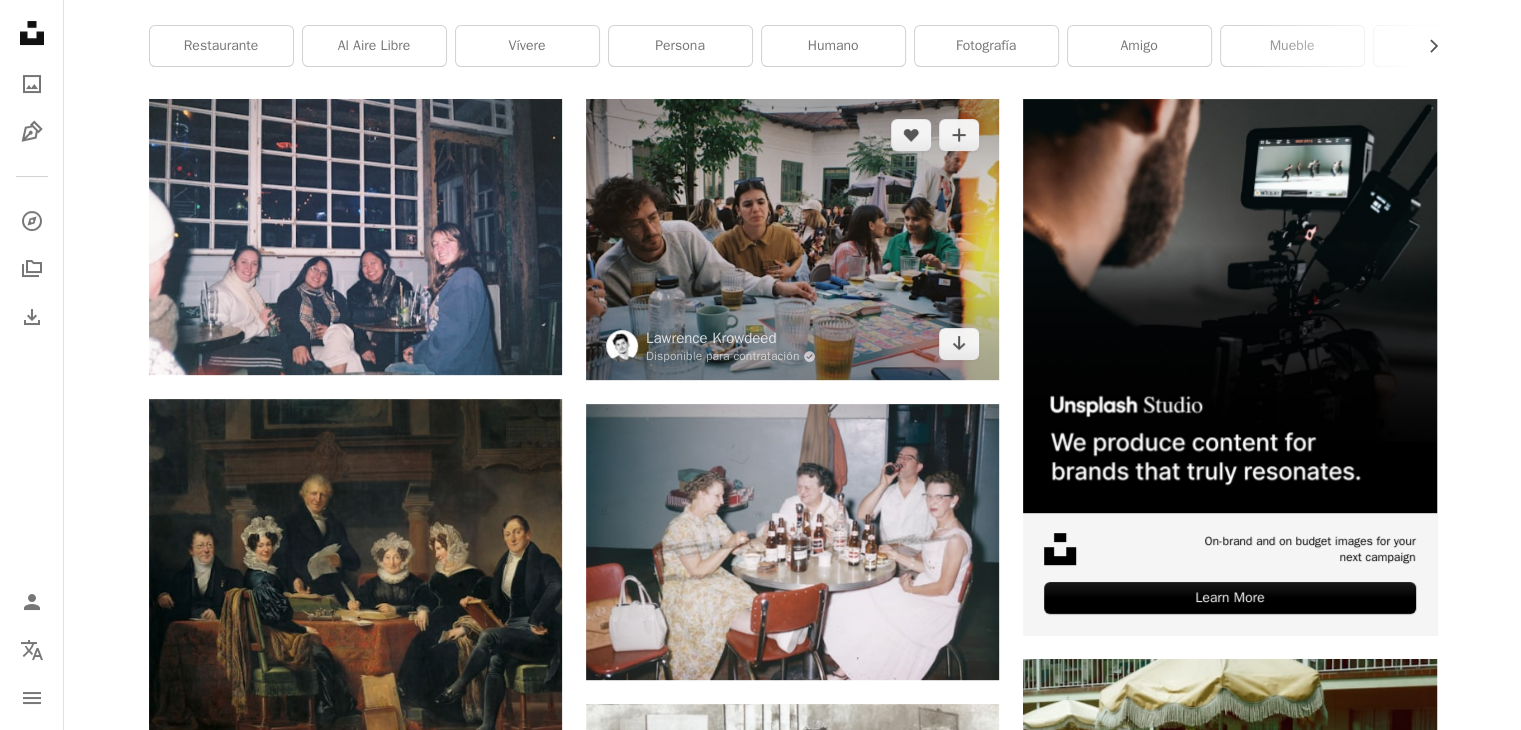 click at bounding box center (792, 239) 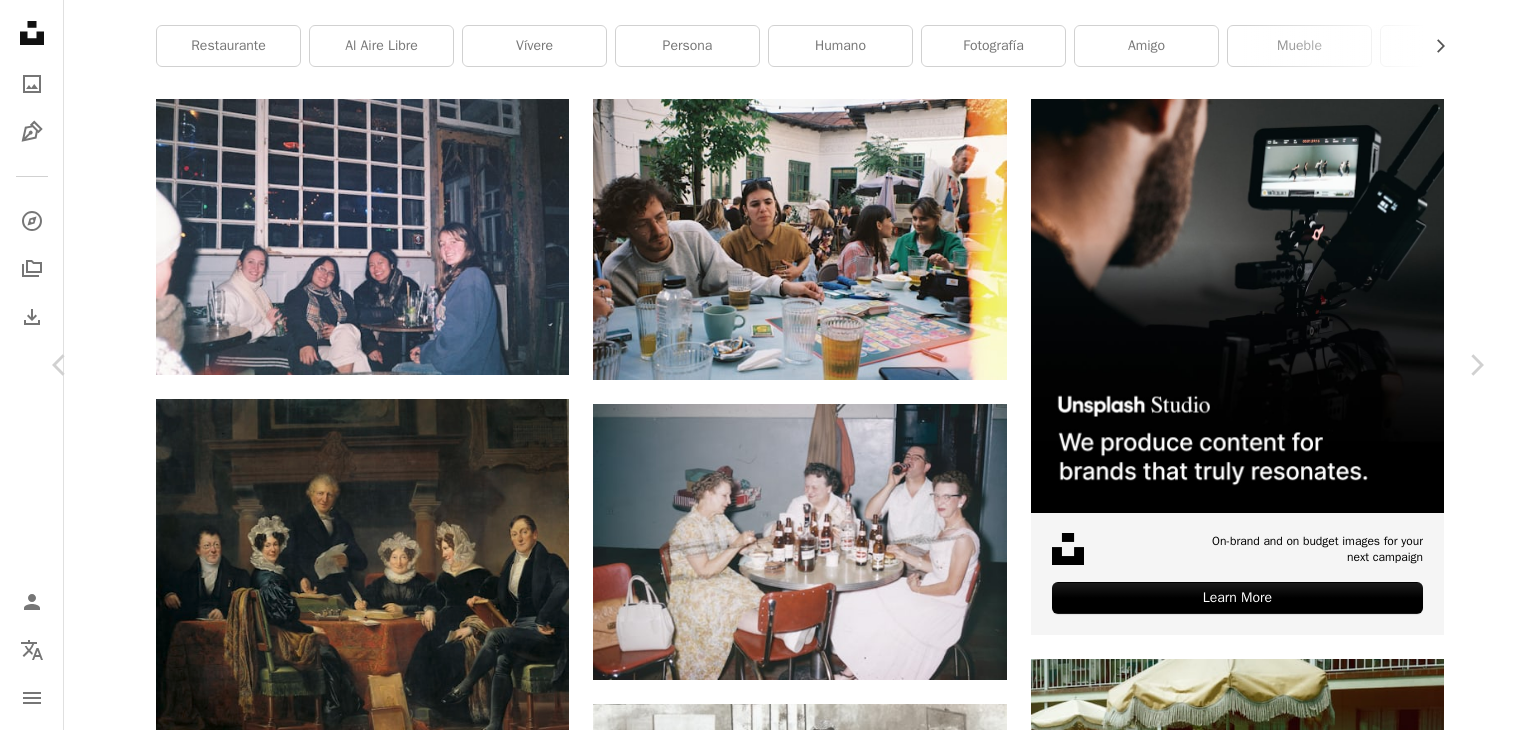 click on "An X shape Chevron left Chevron right [FIRST] [LAST] Disponible para contratación A checkmark inside of a circle A heart A plus sign Descargar gratis Chevron down Zoom in Visualizaciones 95.838 Descargas 530 A forward-right arrow Compartir Info icon Información More Actions A map marker [CITY], [COUNTRY] Calendar outlined Publicado el 16 de mayo de 2024 Safety Uso gratuito bajo la Licencia Unsplash amigos película amistad Fotografía callejera juegos Fotografía de película juego [CITY] fotografía analógica Nikon Momentos Kodak Gold 200 víveres mujer café ciudad muchacha hombre Humano gente Imágenes gratuitas Explora imágenes premium relacionadas en iStock | Ahorra un 20 % con el código UNSPLASH20 Ver más en iStock ↗ Imágenes relacionadas A heart A plus sign [FIRST] [LAST] Arrow pointing down Plus sign for Unsplash+ A heart A plus sign [FIRST] [LAST] Para Unsplash+ A lock Descargar A heart A plus sign [FIRST] [LAST] Arrow pointing down Plus sign for Unsplash+ A heart A plus sign Para" at bounding box center [768, 3283] 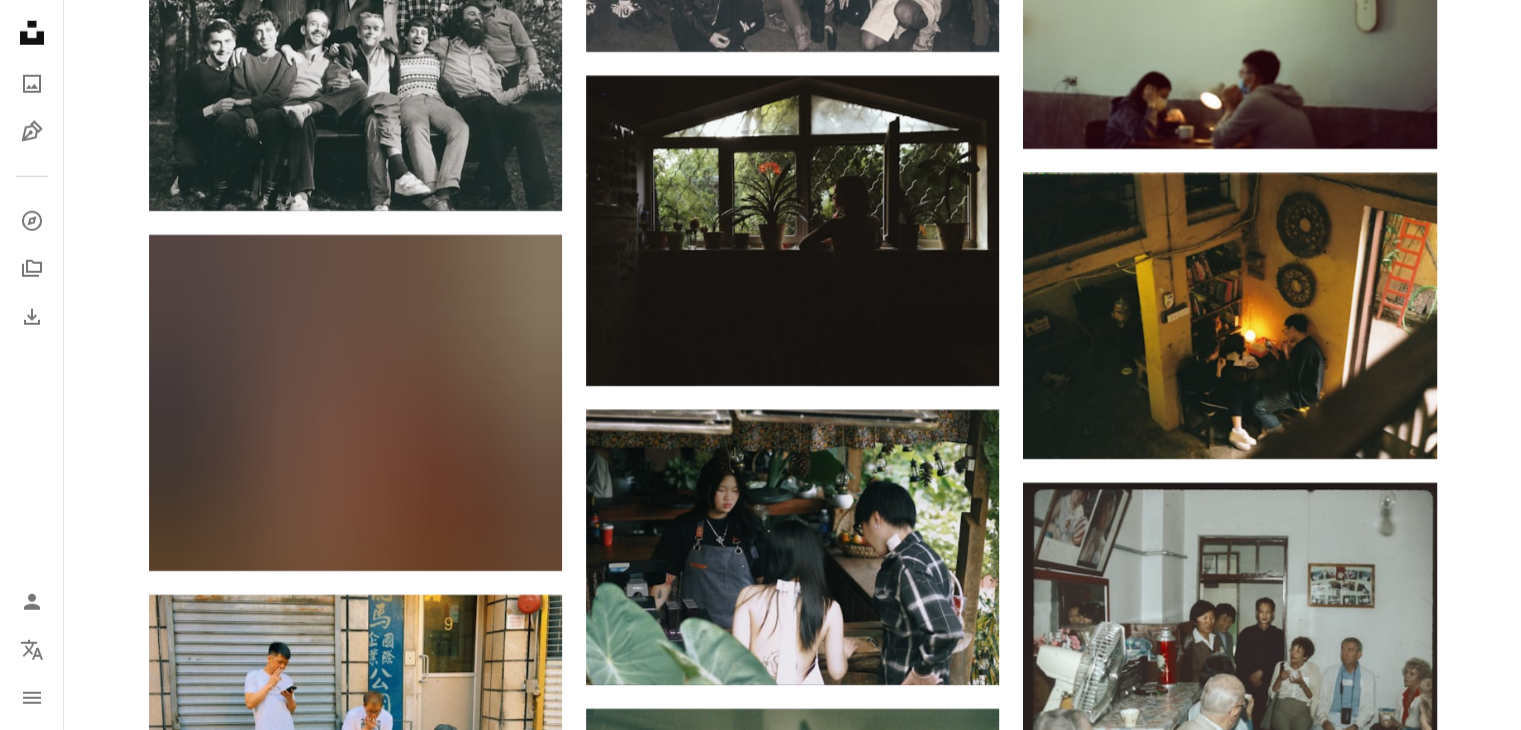 scroll, scrollTop: 0, scrollLeft: 0, axis: both 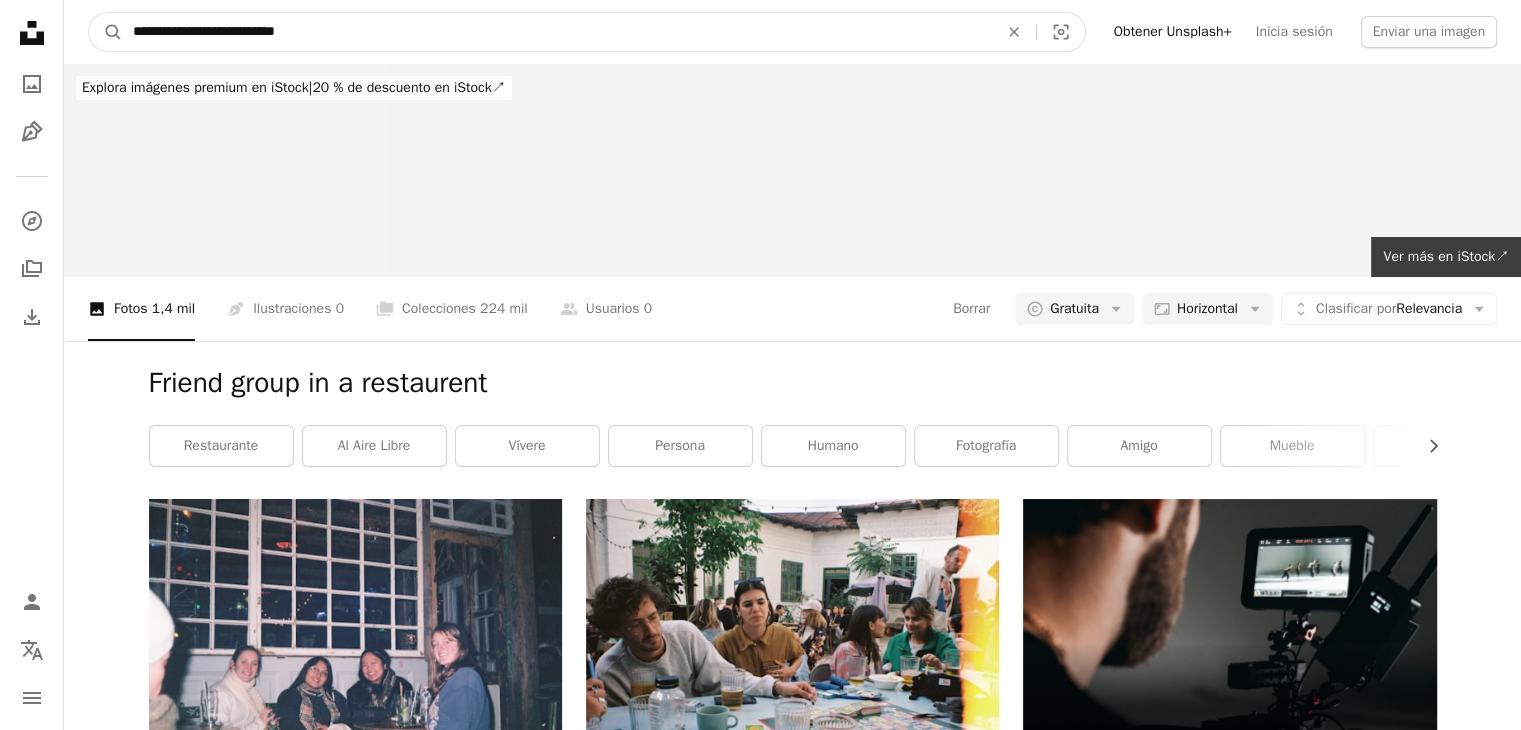 drag, startPoint x: 360, startPoint y: 38, endPoint x: 0, endPoint y: 10, distance: 361.08725 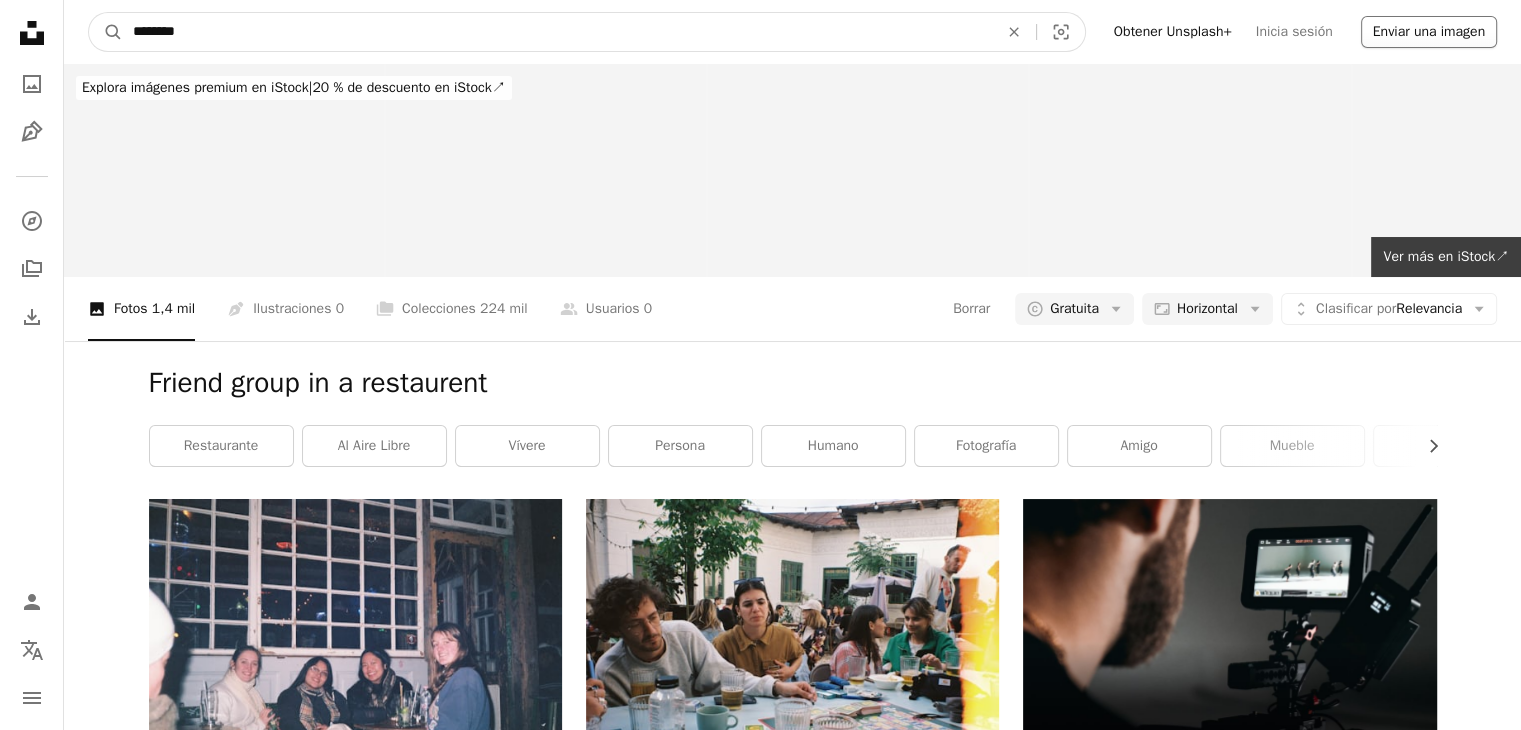 type on "********" 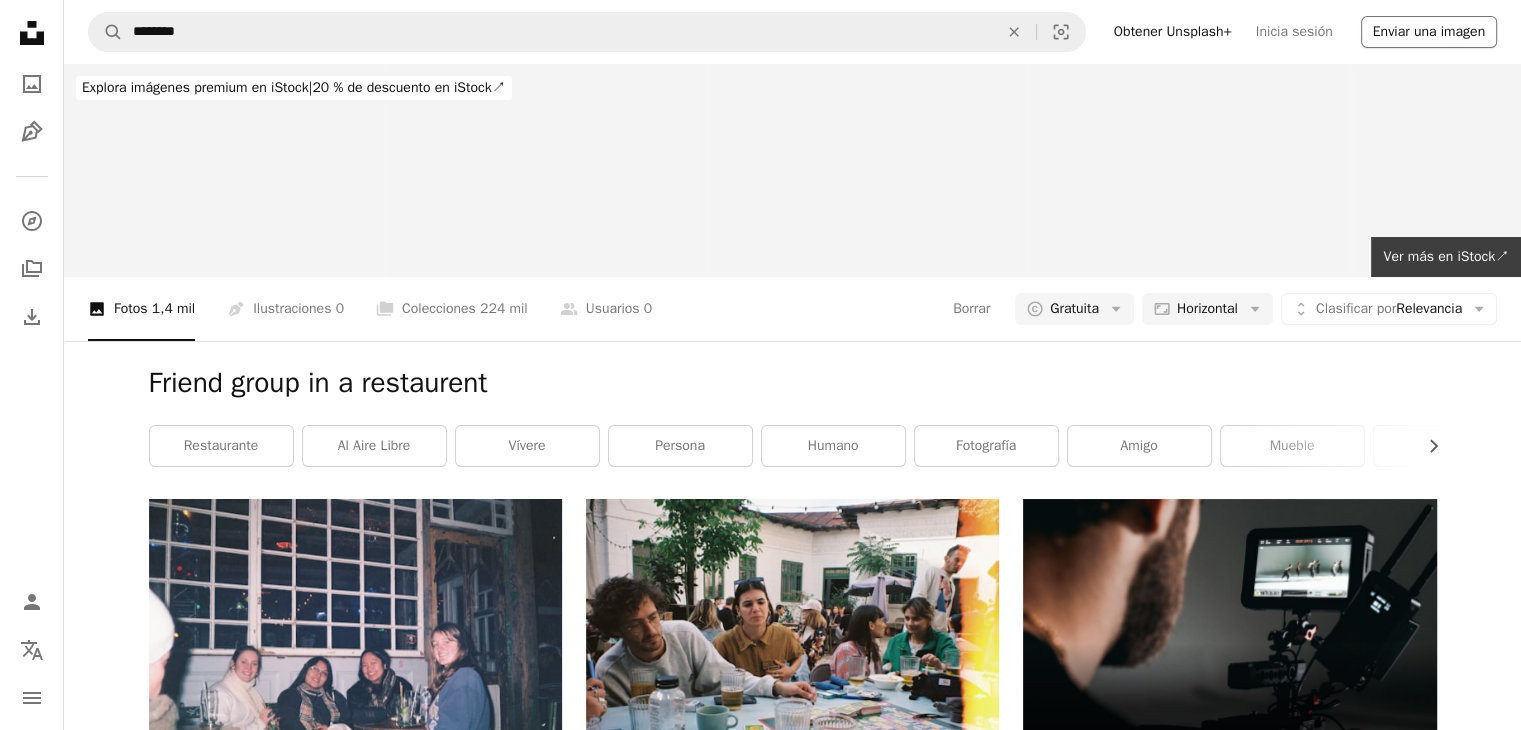 click on "Enviar una imagen" at bounding box center (1429, 32) 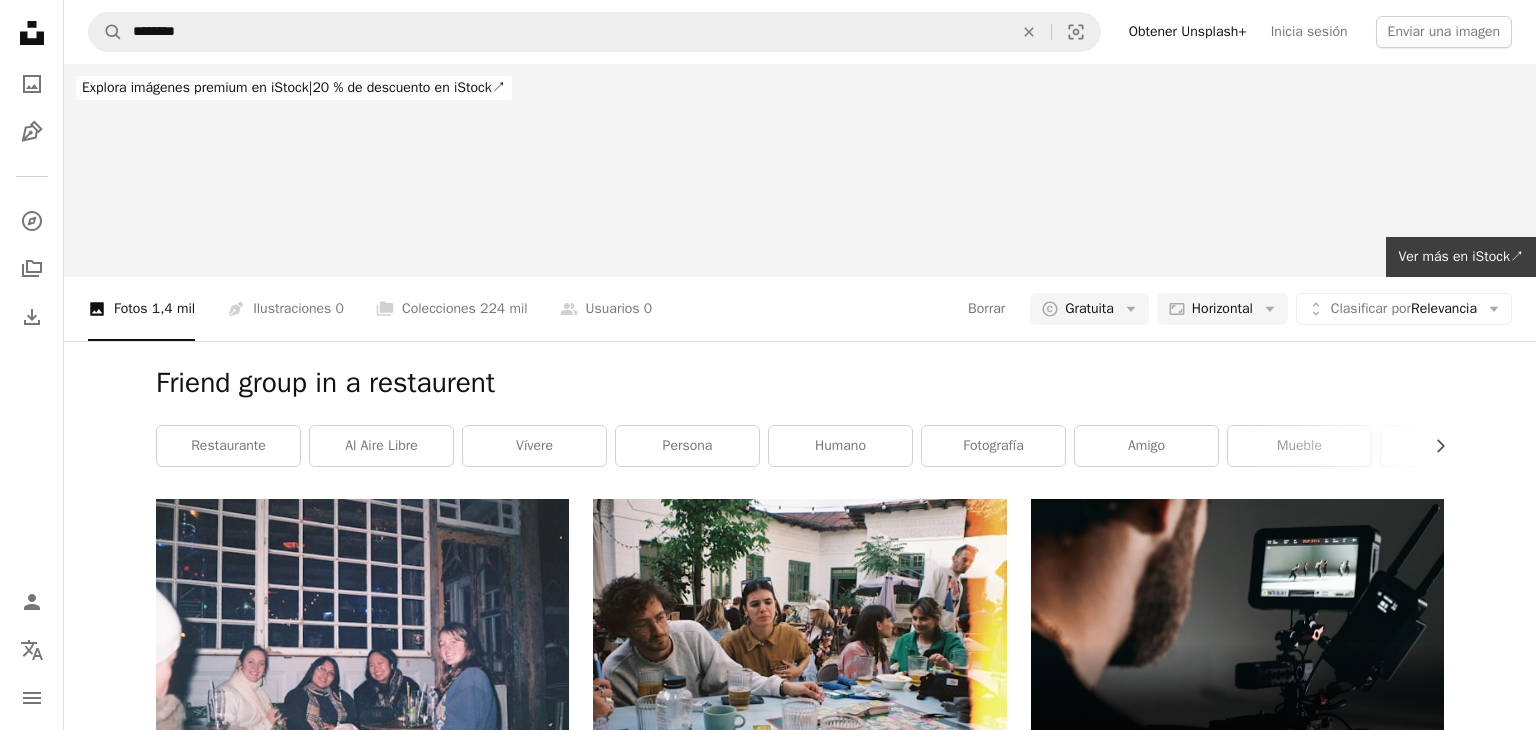 click on "An X shape Únete a Unsplash ¿Ya tienes una cuenta?  Inicia sesión Nombre Apellidos Correo electrónico Nombre de usuario  (únicamente letras, números y guiones bajos) Contraseña  (mín. 8 caracteres) Únete Al unirte, aceptas los  Términos  y la  Política de privacidad ." at bounding box center [768, 18394] 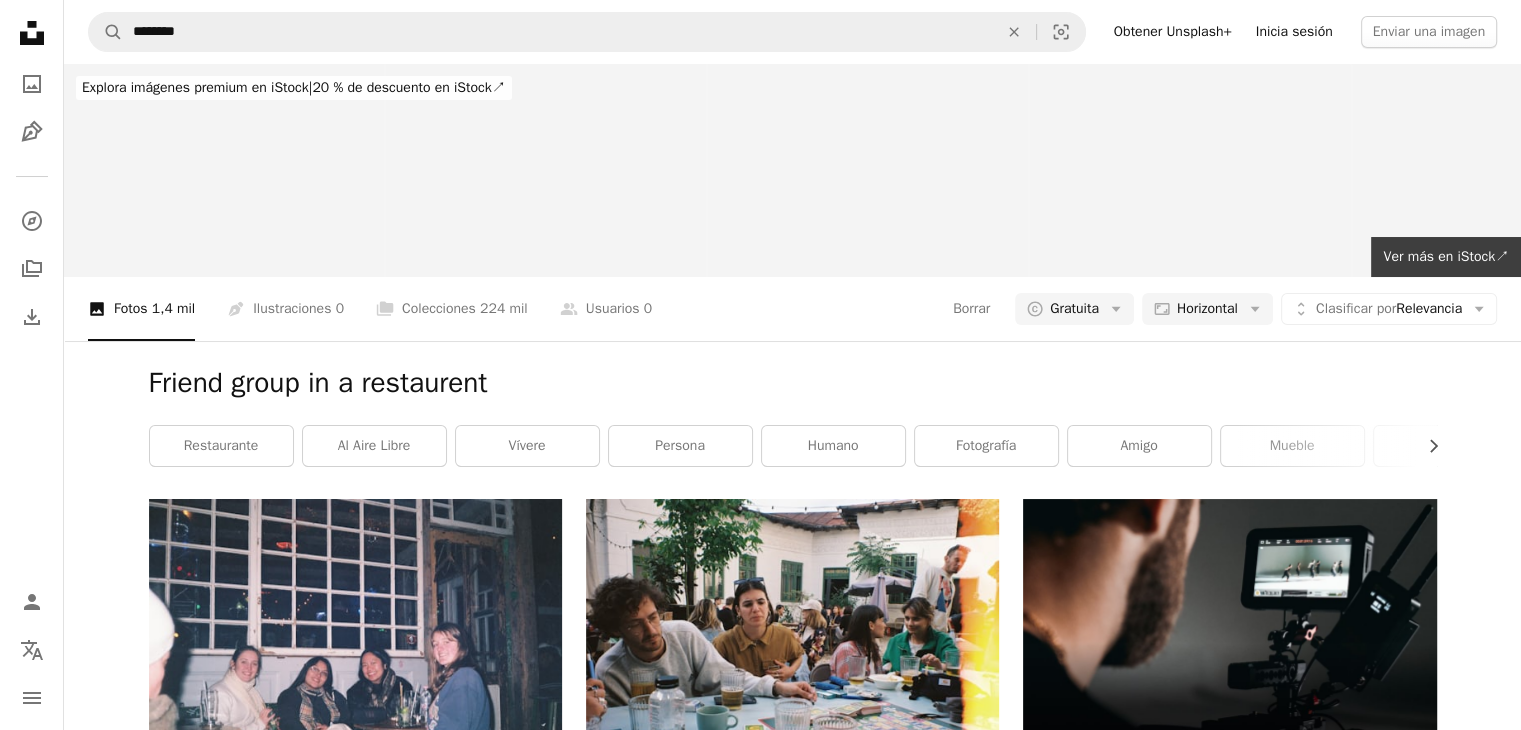 click on "Inicia sesión" at bounding box center (1294, 32) 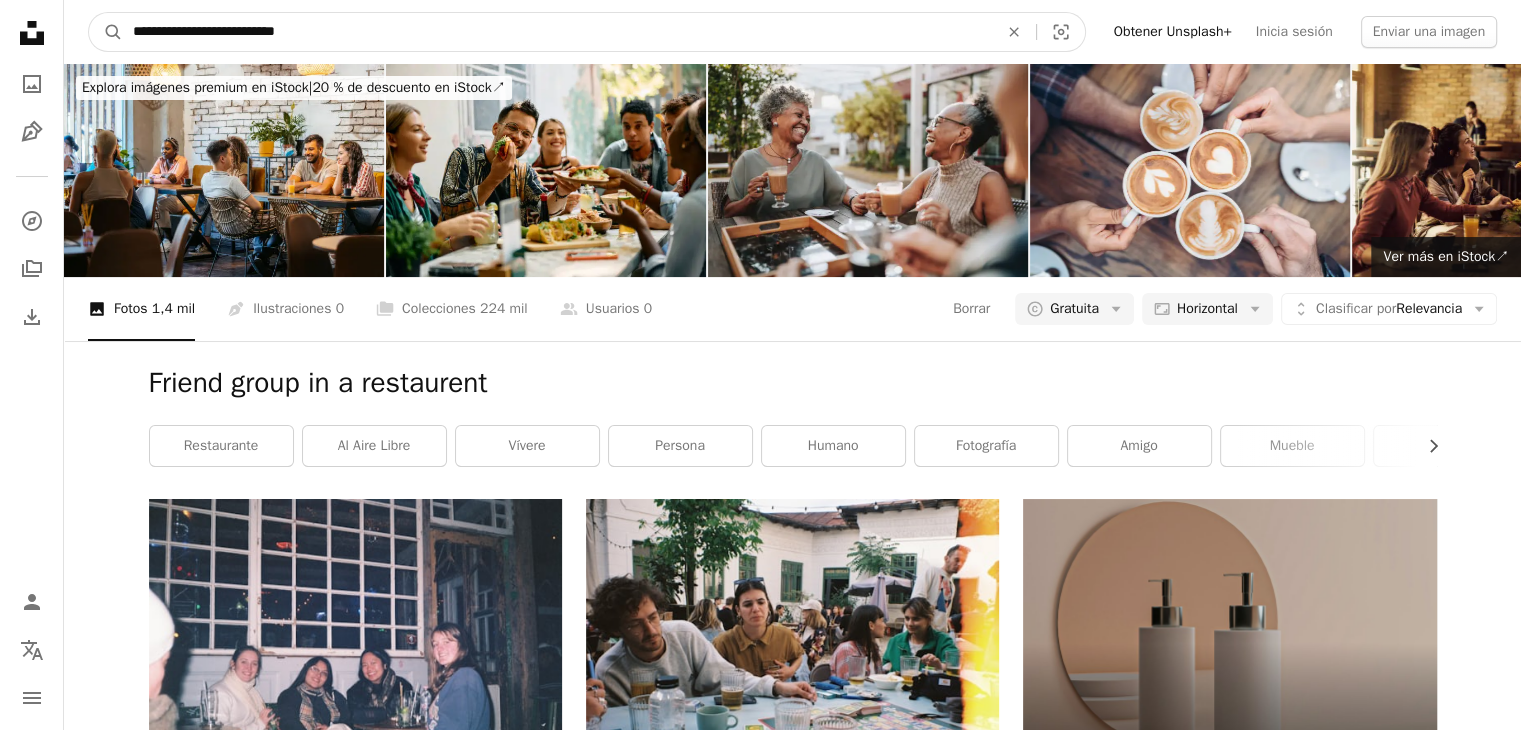drag, startPoint x: 377, startPoint y: 29, endPoint x: 0, endPoint y: 27, distance: 377.0053 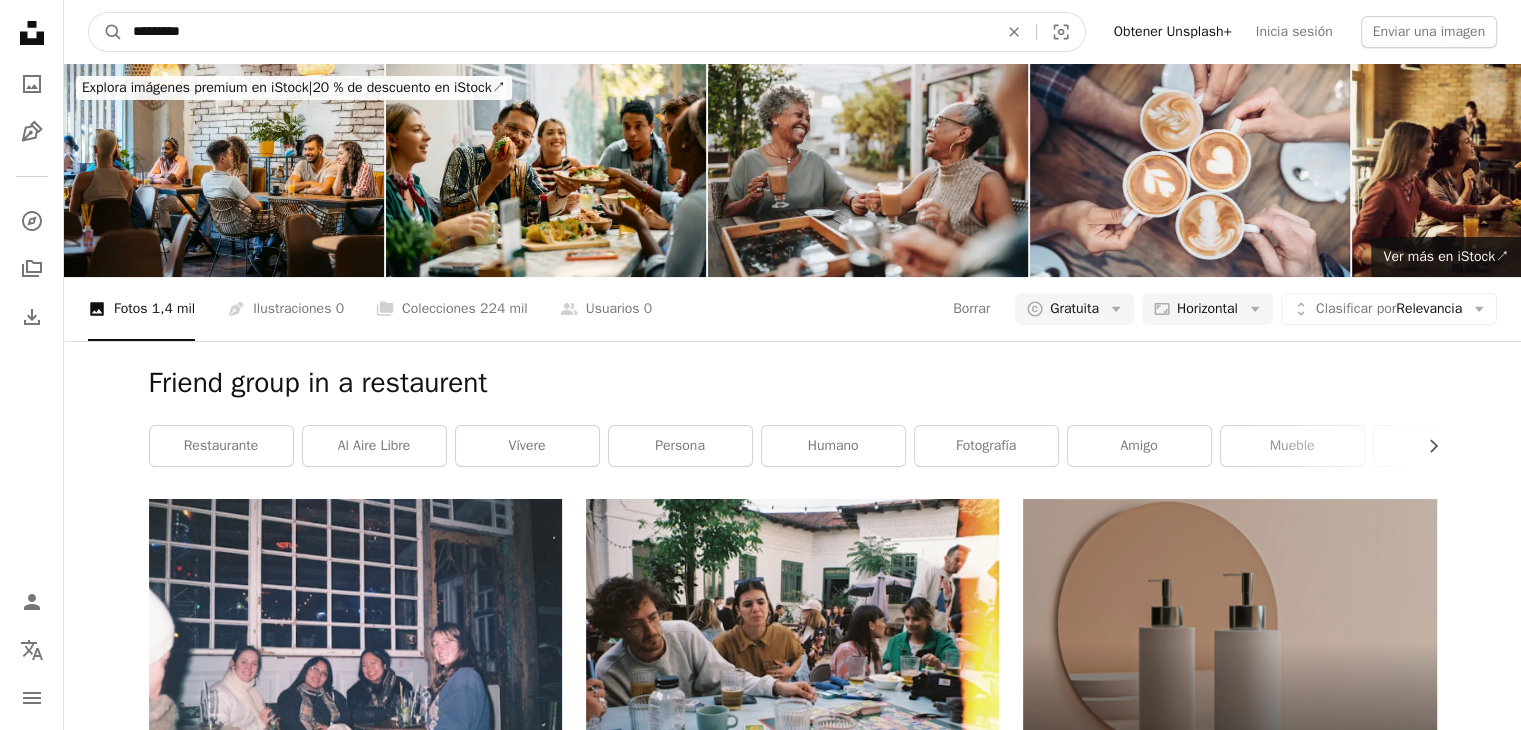type on "**********" 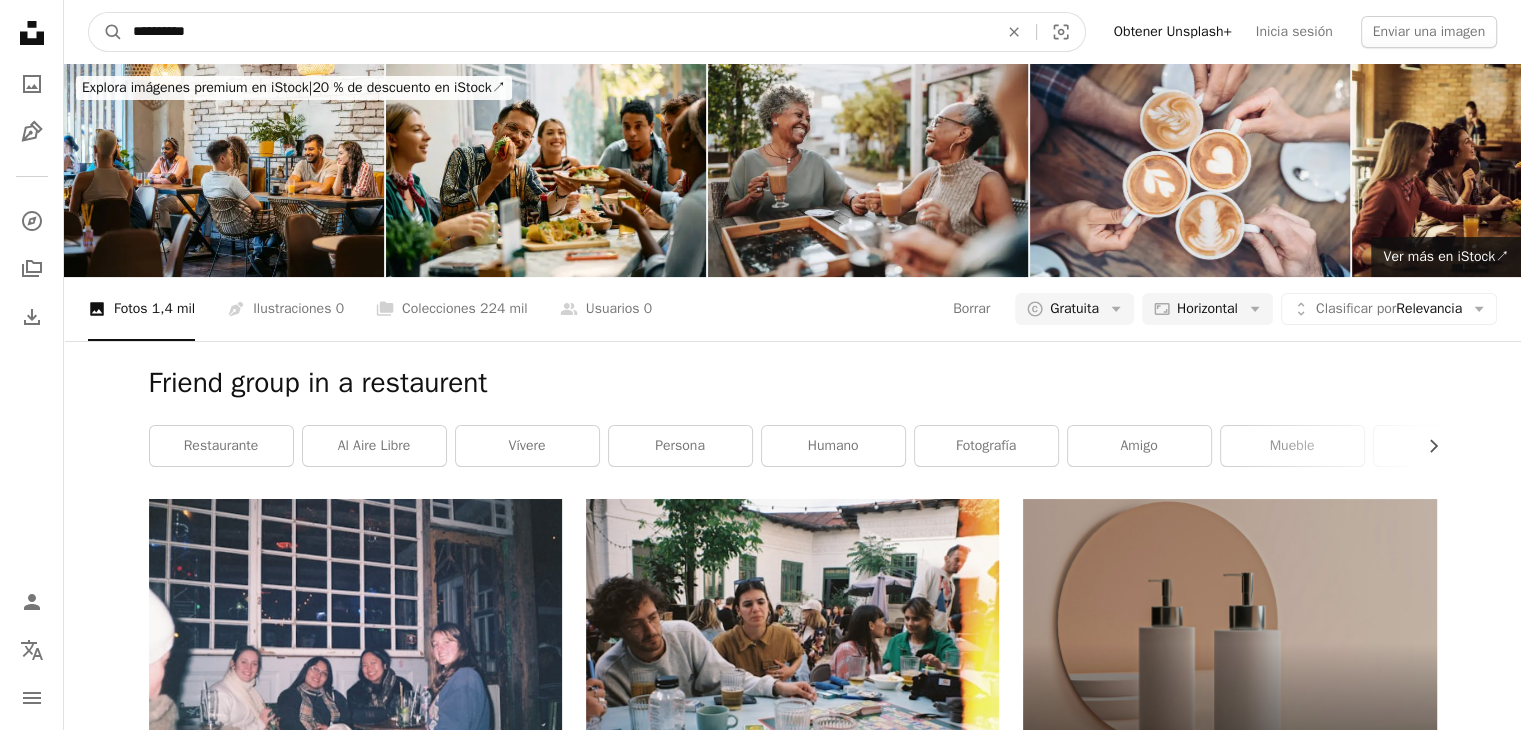 click on "A magnifying glass" at bounding box center (106, 32) 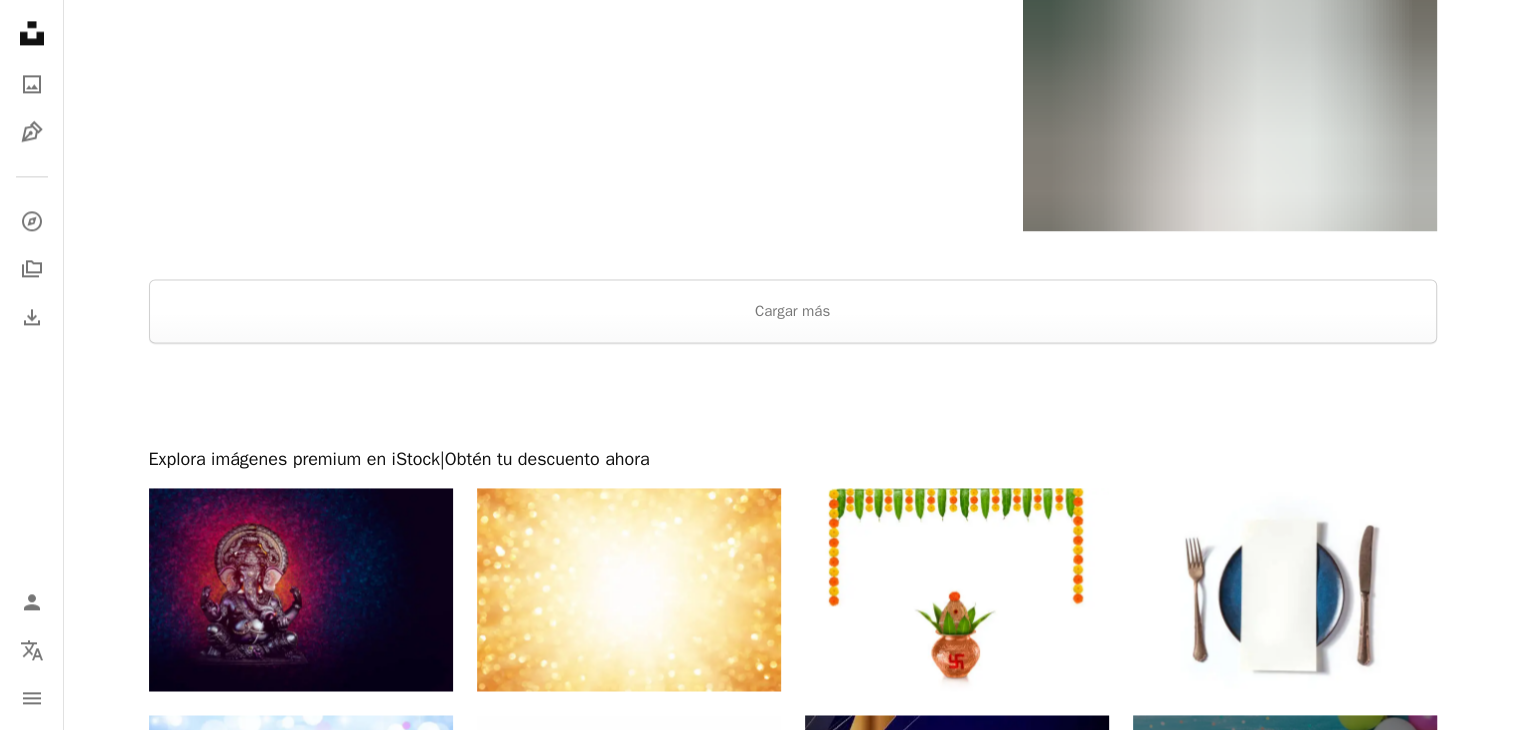 scroll, scrollTop: 2900, scrollLeft: 0, axis: vertical 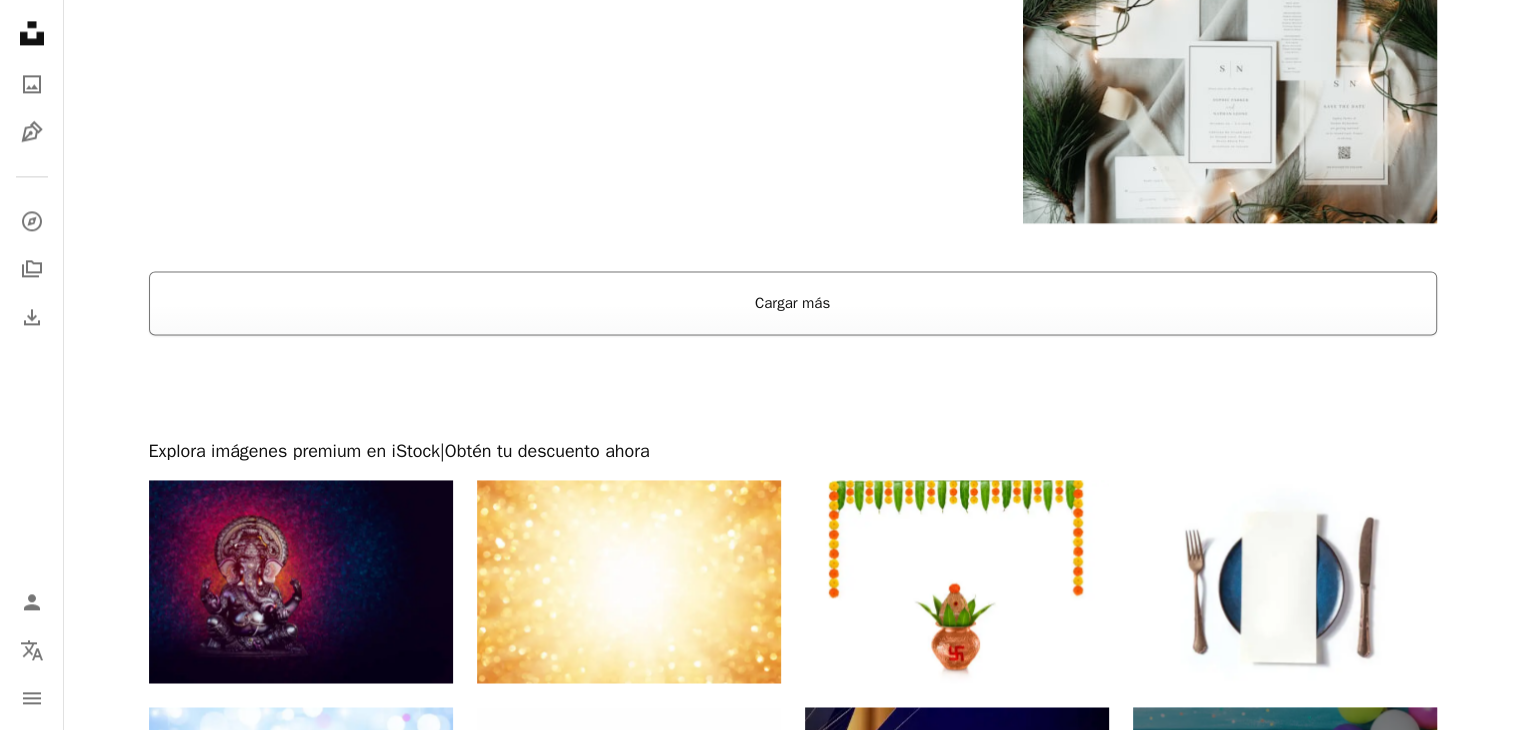 click on "Cargar más" at bounding box center [793, 303] 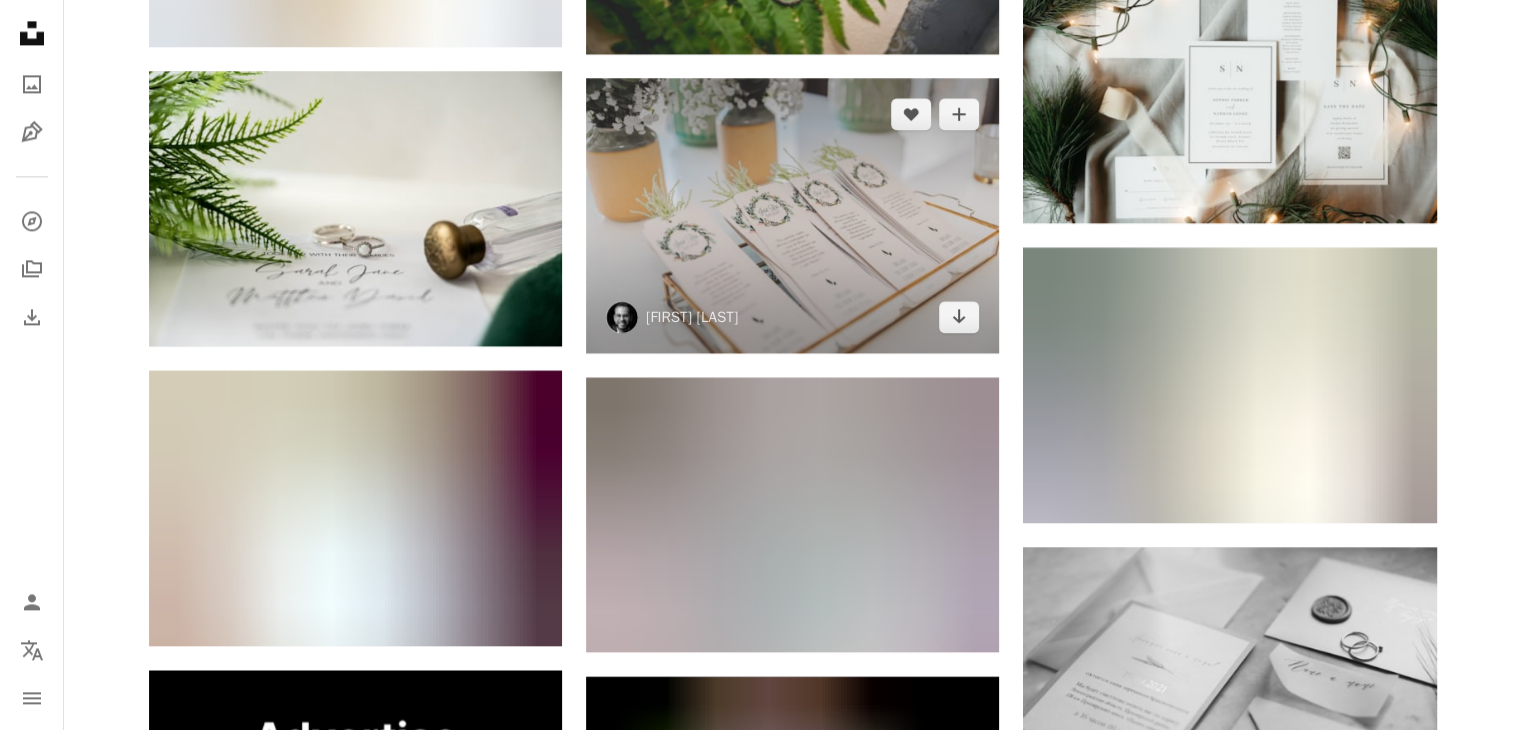 scroll, scrollTop: 3000, scrollLeft: 0, axis: vertical 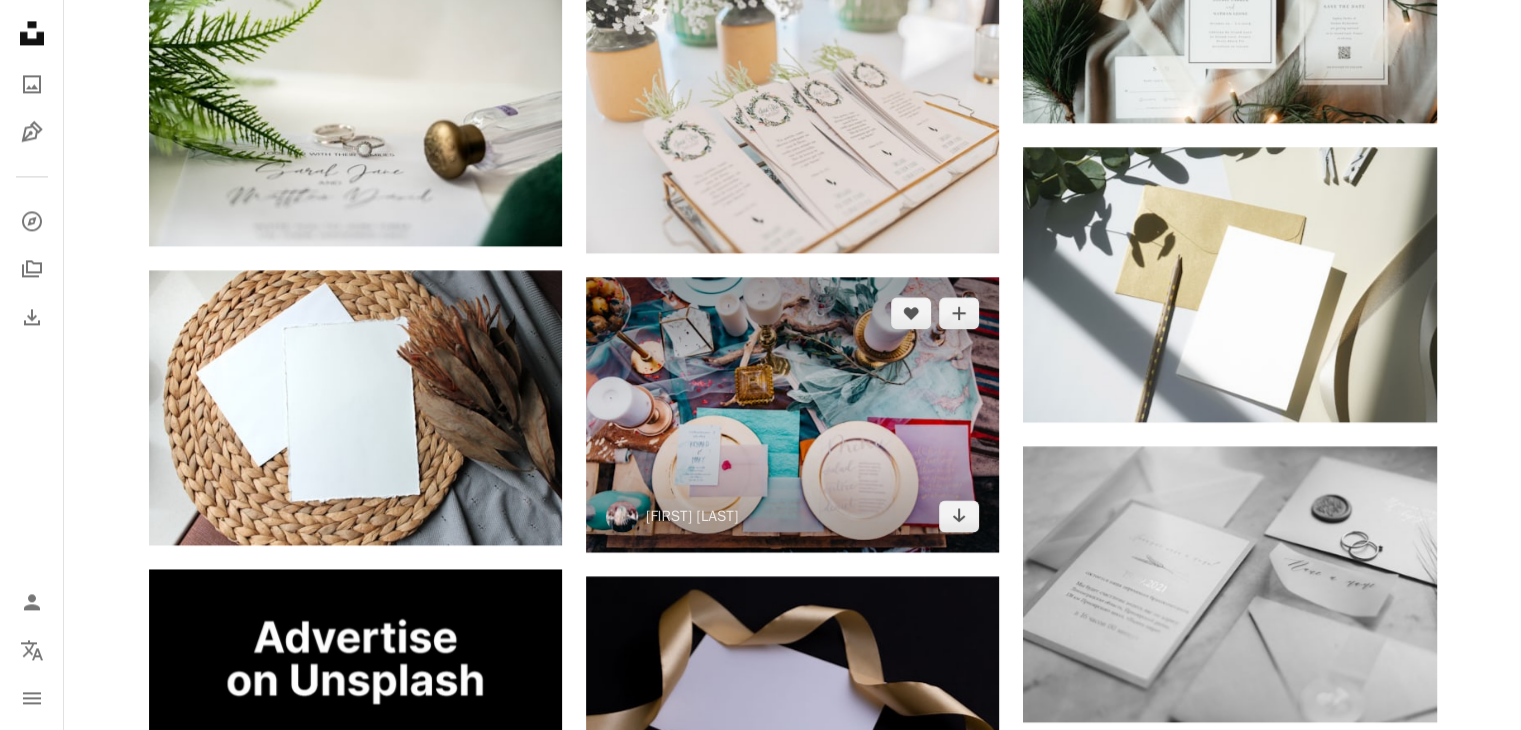 click at bounding box center (792, 414) 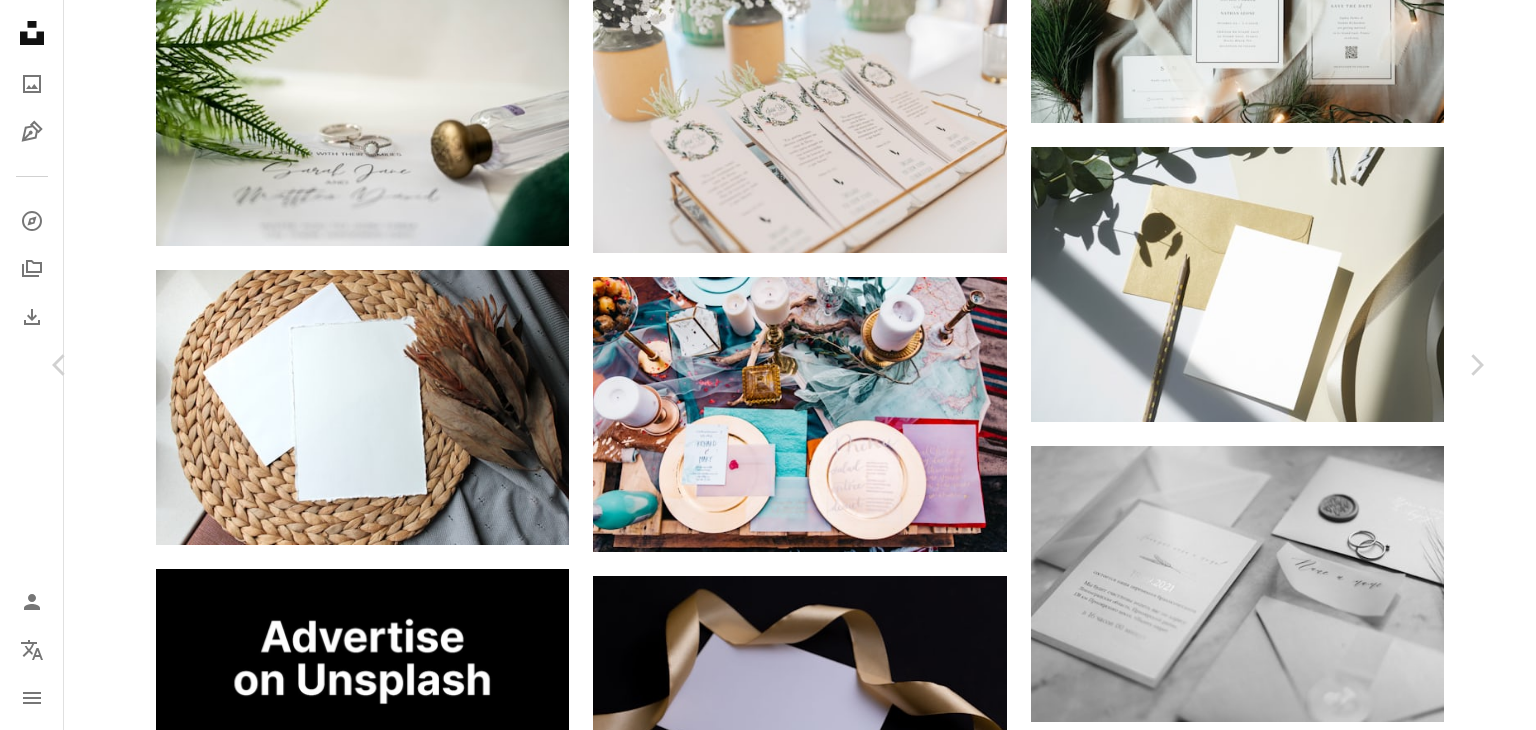 click on "An X shape Chevron left Chevron right Annie Gray anniegray A heart A plus sign Descargar gratis Chevron down Zoom in Visualizaciones 5.169.999 Descargas 19.887 Presentado en Fotos A forward-right arrow Compartir Info icon Información More Actions Calendar outlined Publicado el  15 de septiembre de 2017 Camera Canon, EOS 6D Safety Uso gratuito bajo la  Licencia Unsplash boda mesa Velas menú invitación caligrafía Tendido plano invitar Celebraciones Invitaciones fuga Layflat cerámica trofeo platillo Imágenes de Creative Commons Explora imágenes premium relacionadas en iStock  |  Ahorra un 20 % con el código UNSPLASH20 Ver más en iStock  ↗ Imágenes relacionadas A heart A plus sign Jonathan Borba Disponible para contratación A checkmark inside of a circle Arrow pointing down A heart A plus sign Olena Bohovyk Disponible para contratación A checkmark inside of a circle Arrow pointing down A heart A plus sign Mariah Hewines Arrow pointing down A heart A plus sign Stacey Vandas Arrow pointing down Para" at bounding box center [768, 5039] 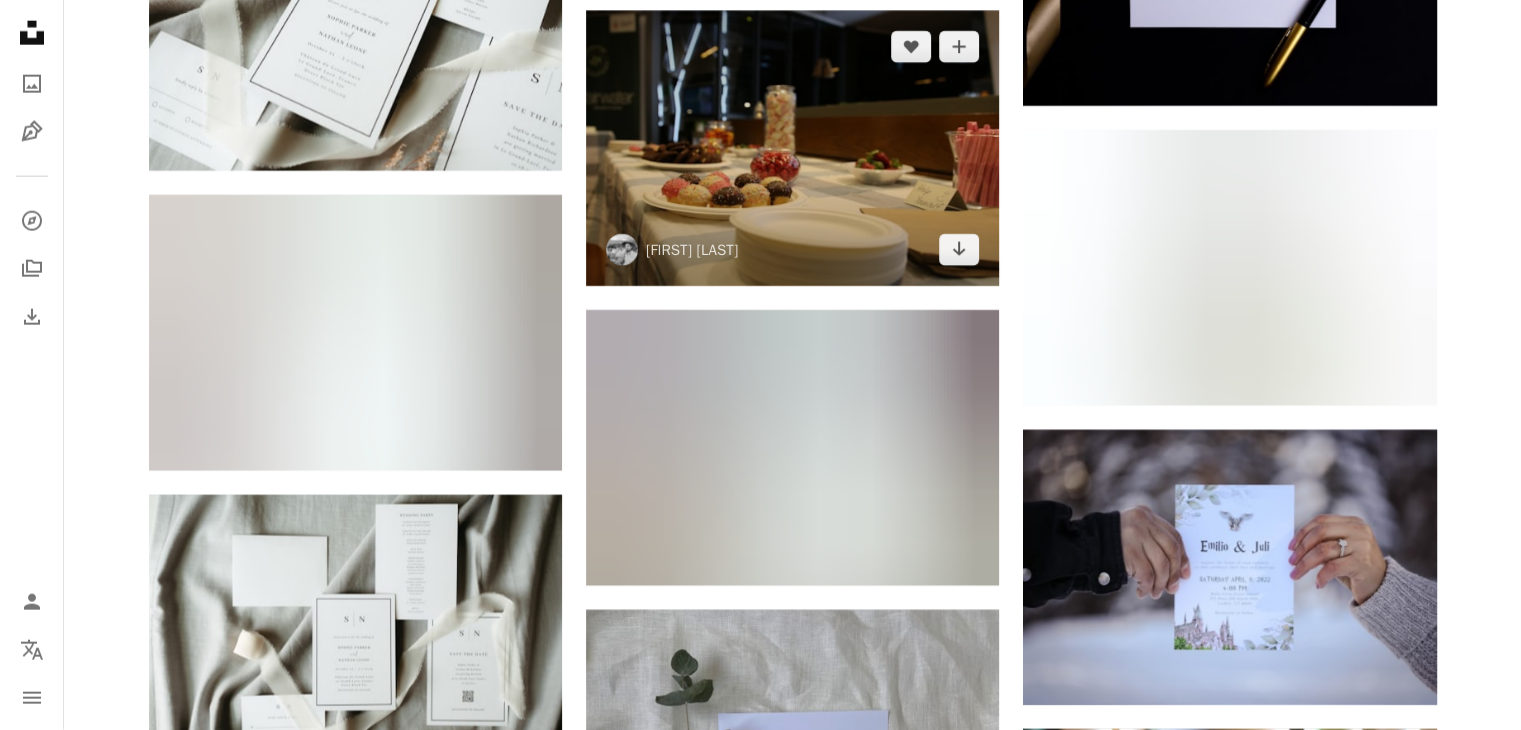 scroll, scrollTop: 5100, scrollLeft: 0, axis: vertical 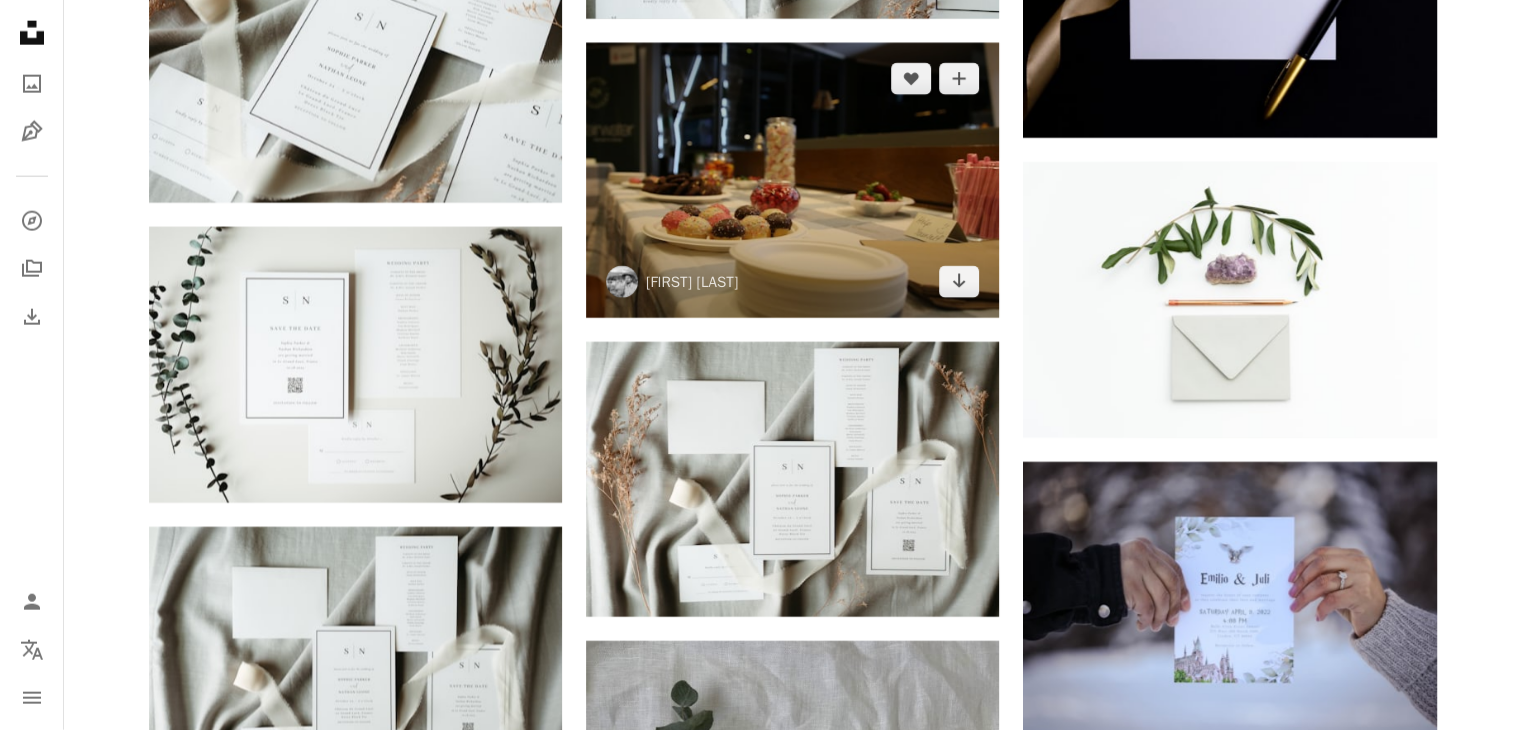 click at bounding box center (792, 180) 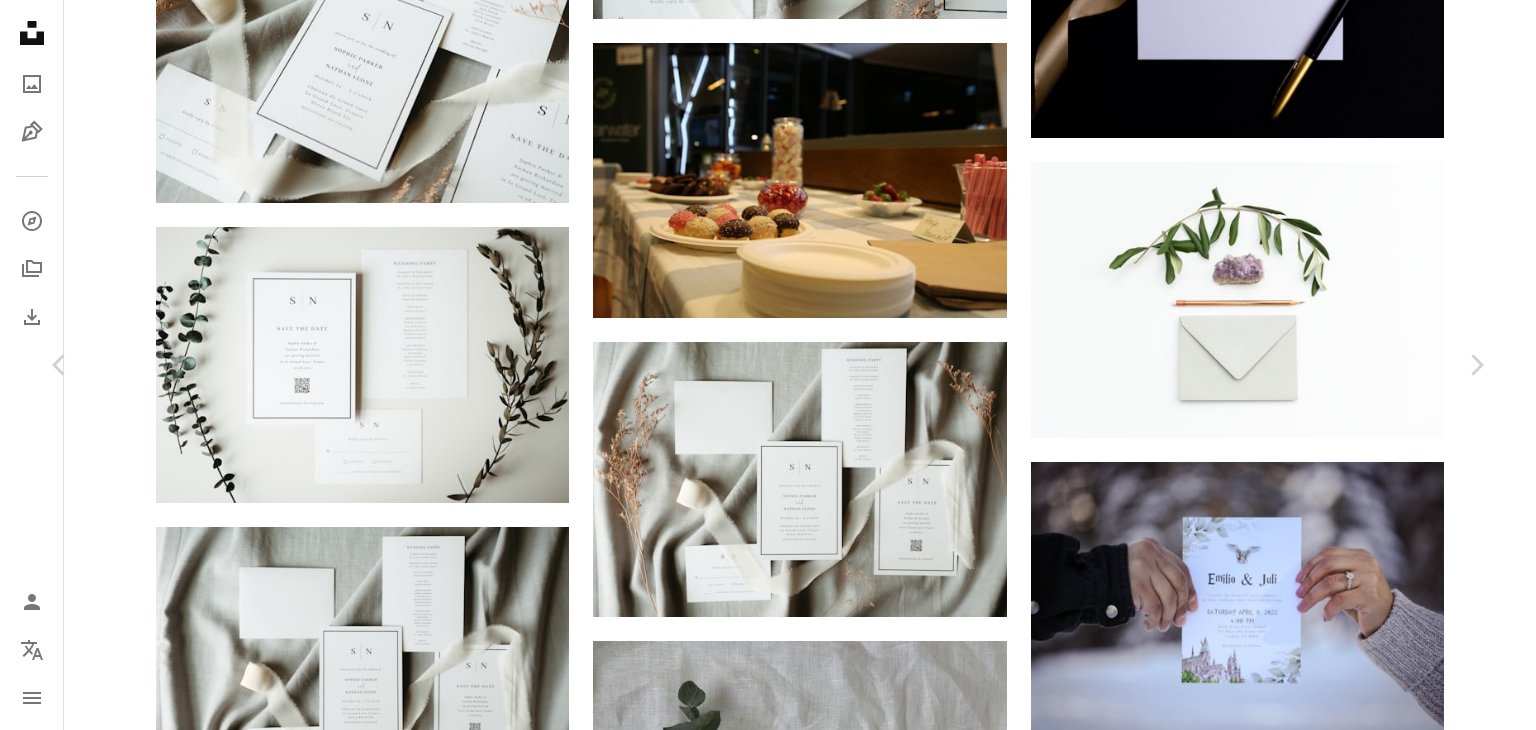 click on "Descargar gratis" at bounding box center [1280, 4664] 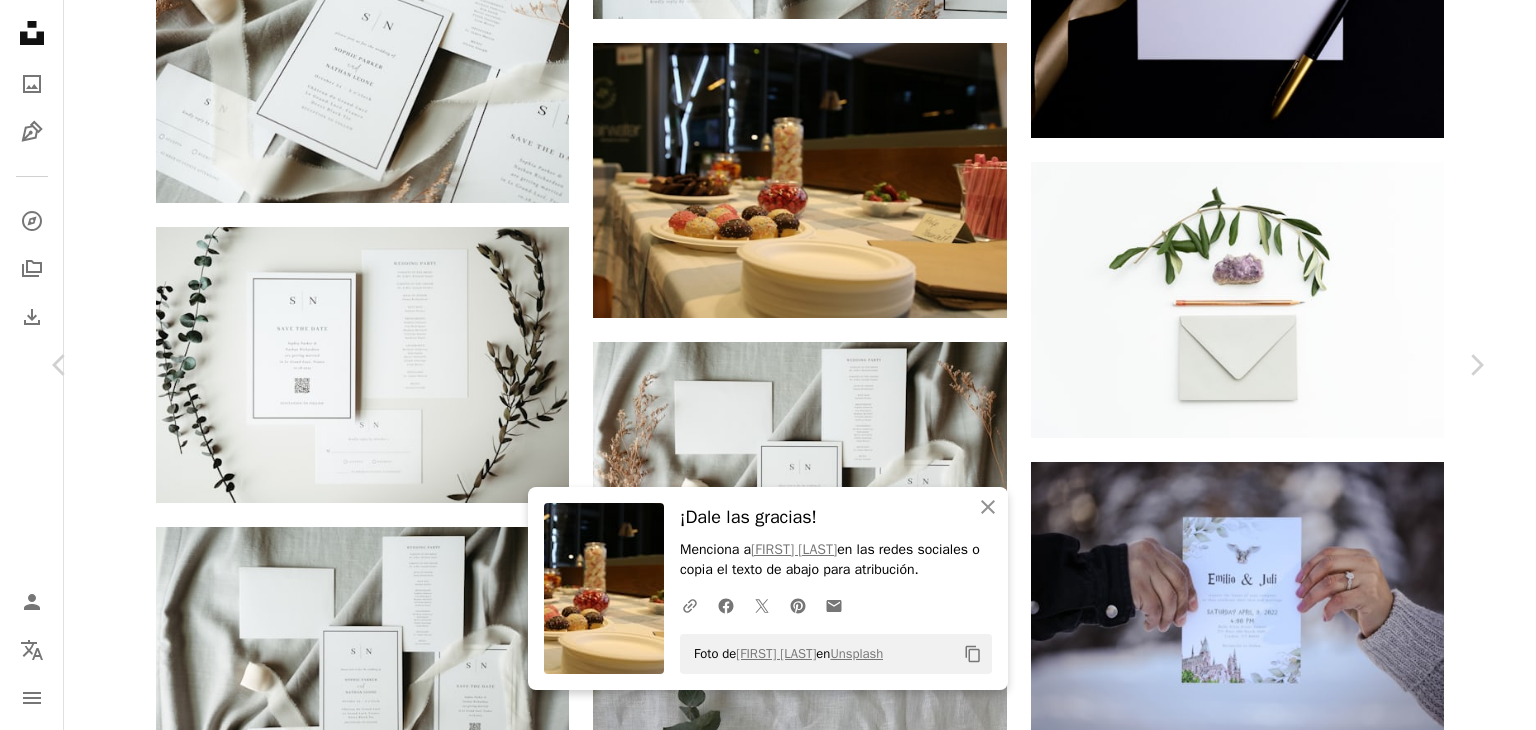 click on "[FIRST] [LAST]" at bounding box center (768, 4982) 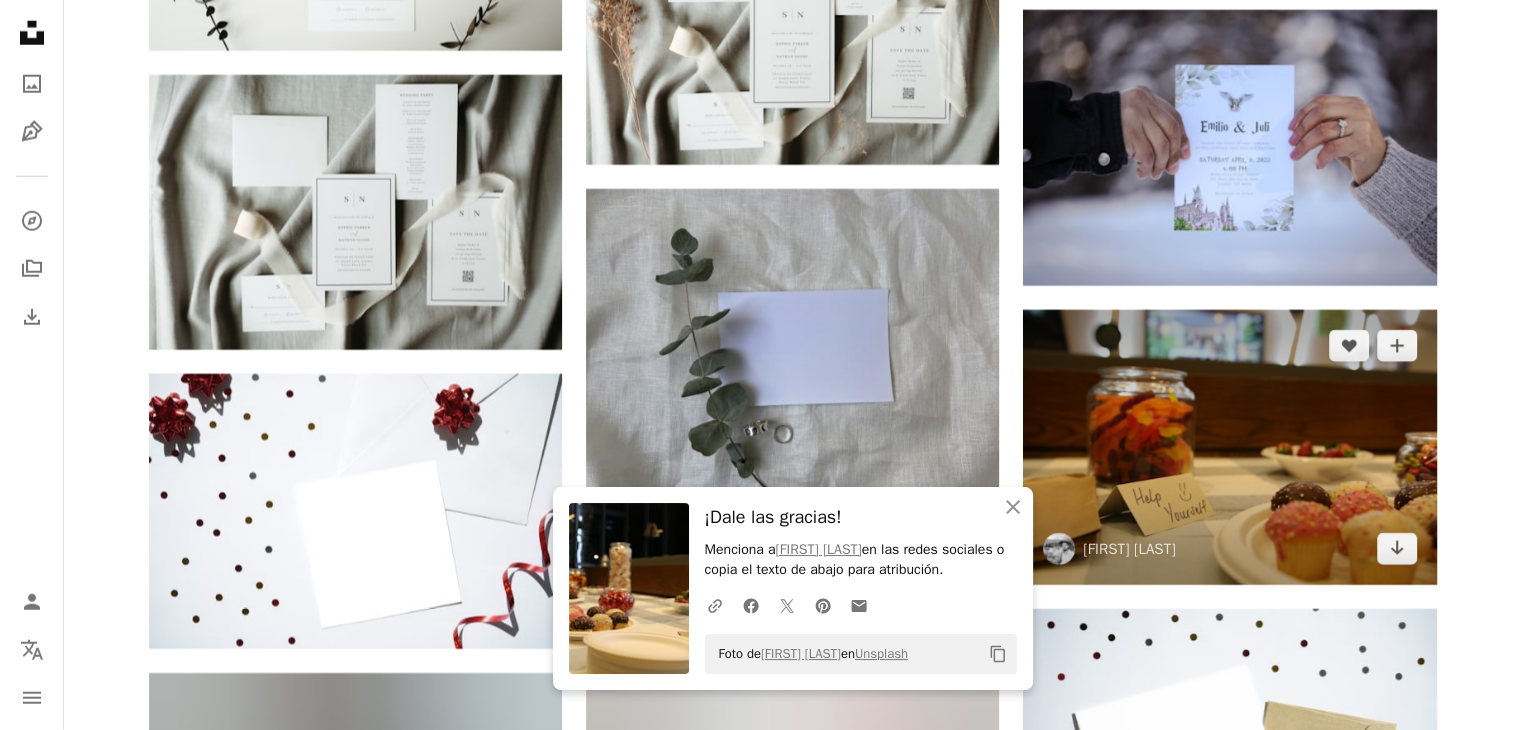 scroll, scrollTop: 5700, scrollLeft: 0, axis: vertical 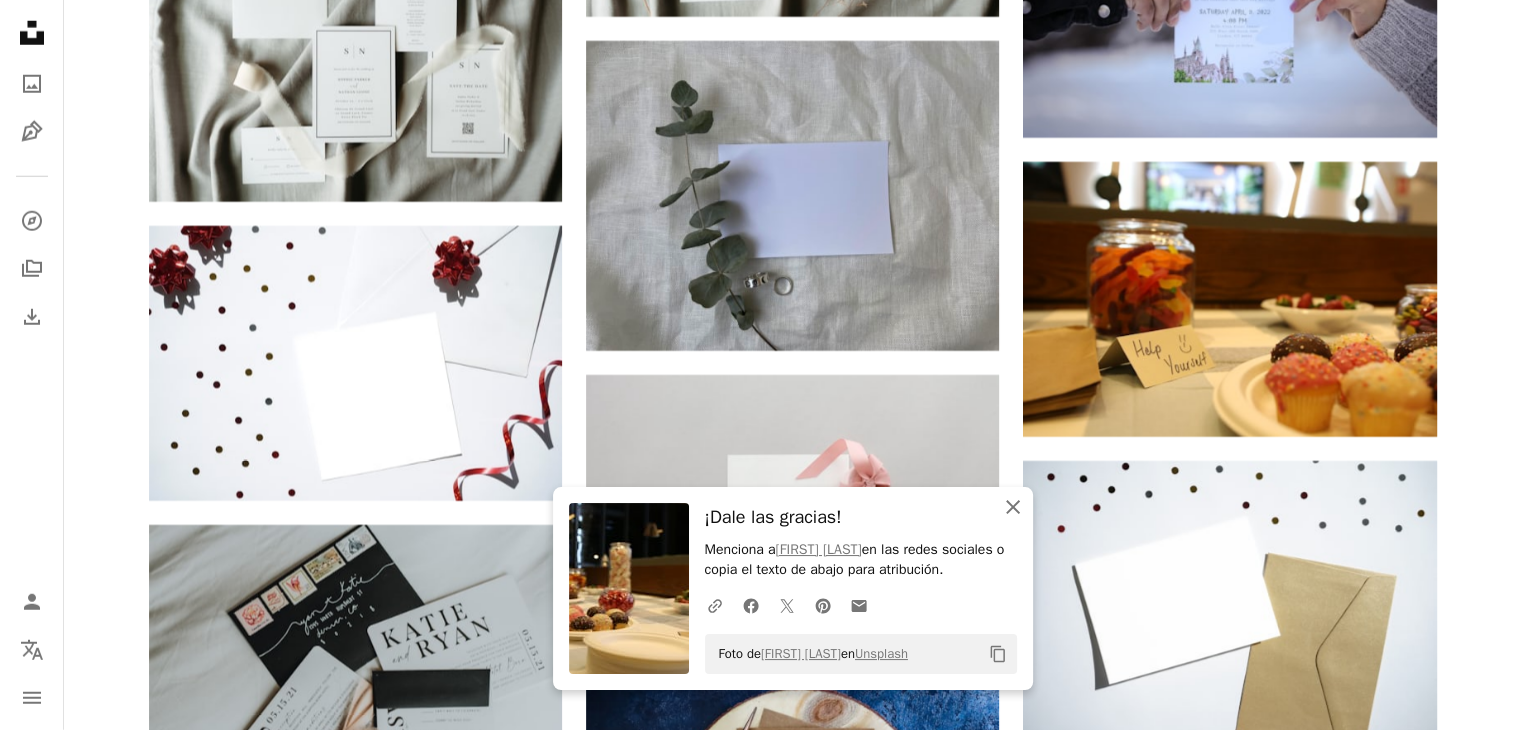 click on "An X shape" 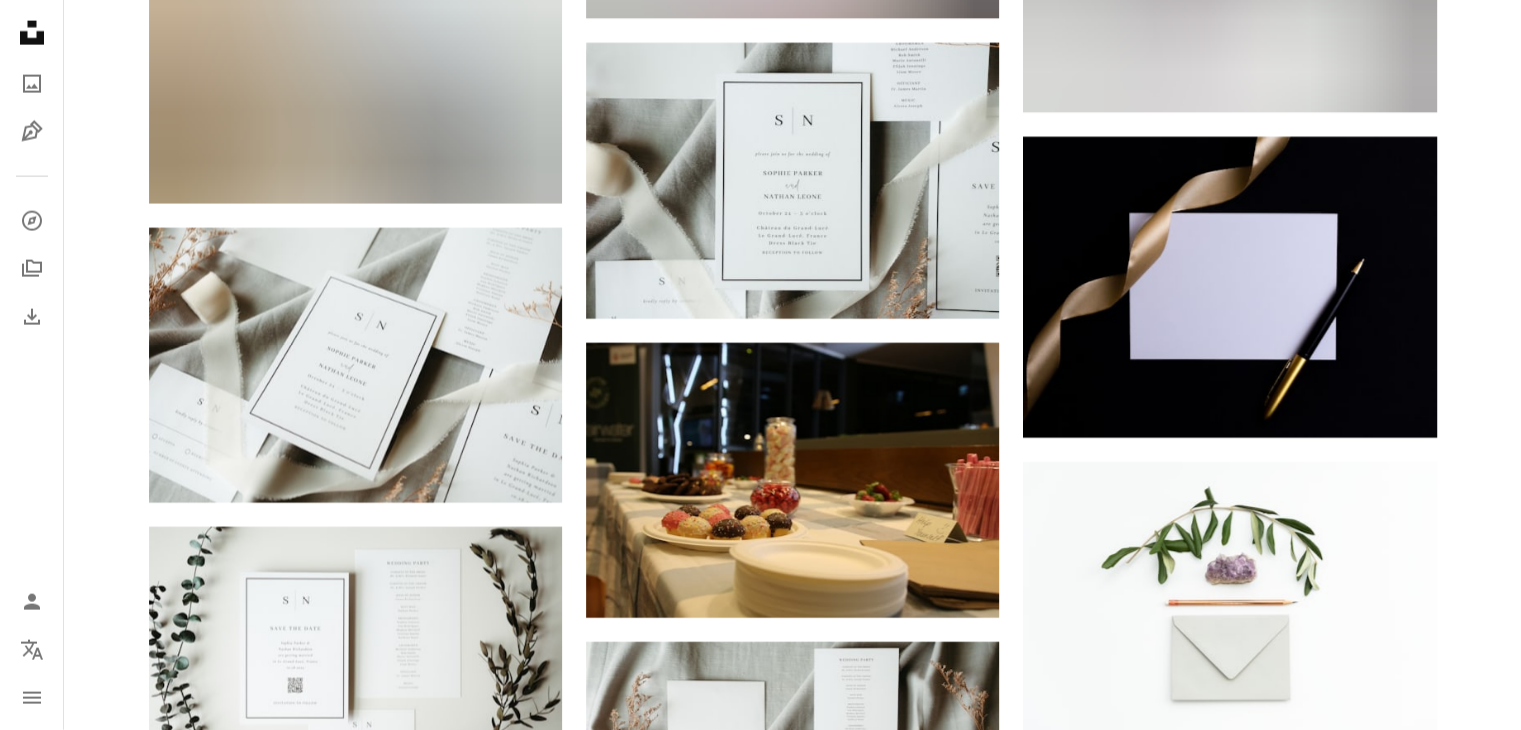 scroll, scrollTop: 4400, scrollLeft: 0, axis: vertical 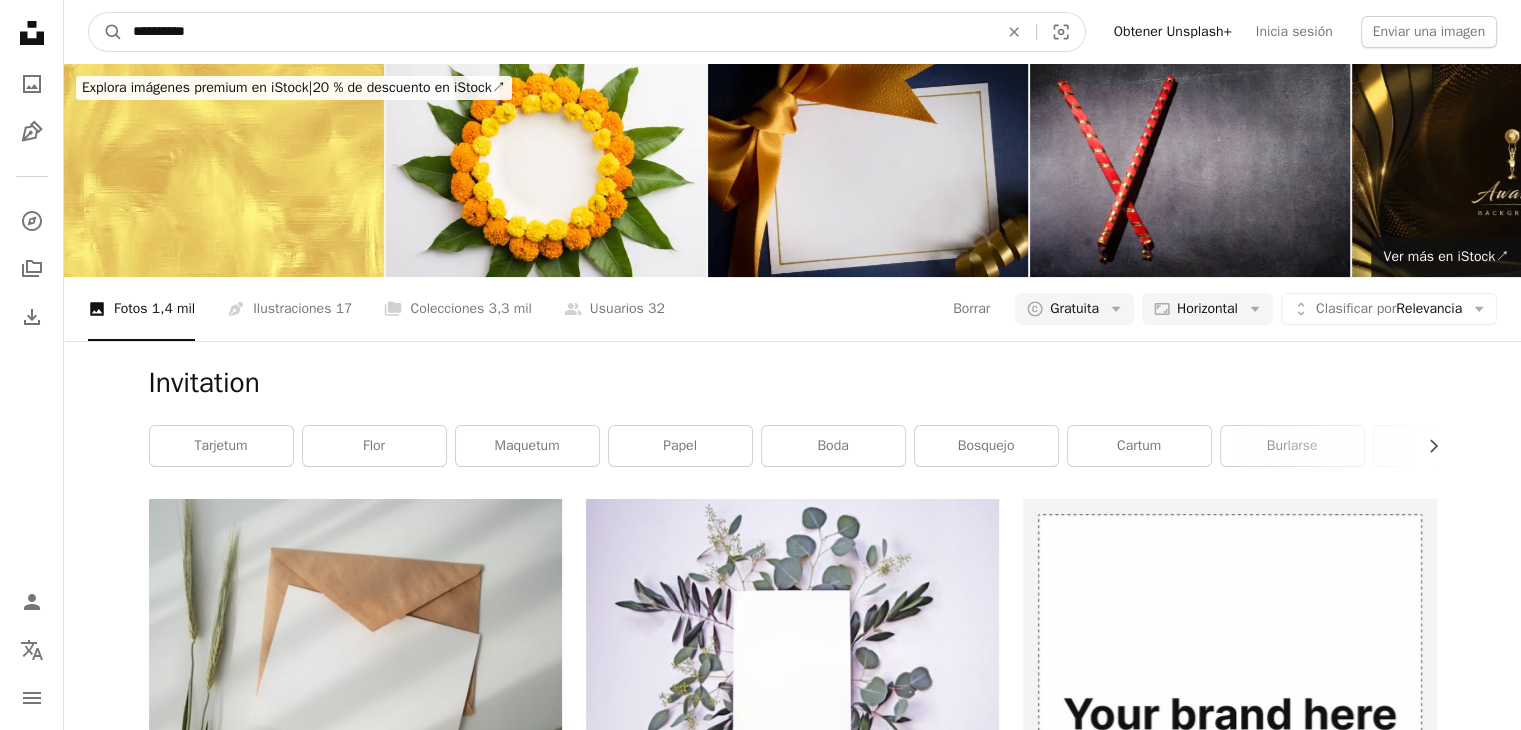 drag, startPoint x: 297, startPoint y: 29, endPoint x: 0, endPoint y: 30, distance: 297.00168 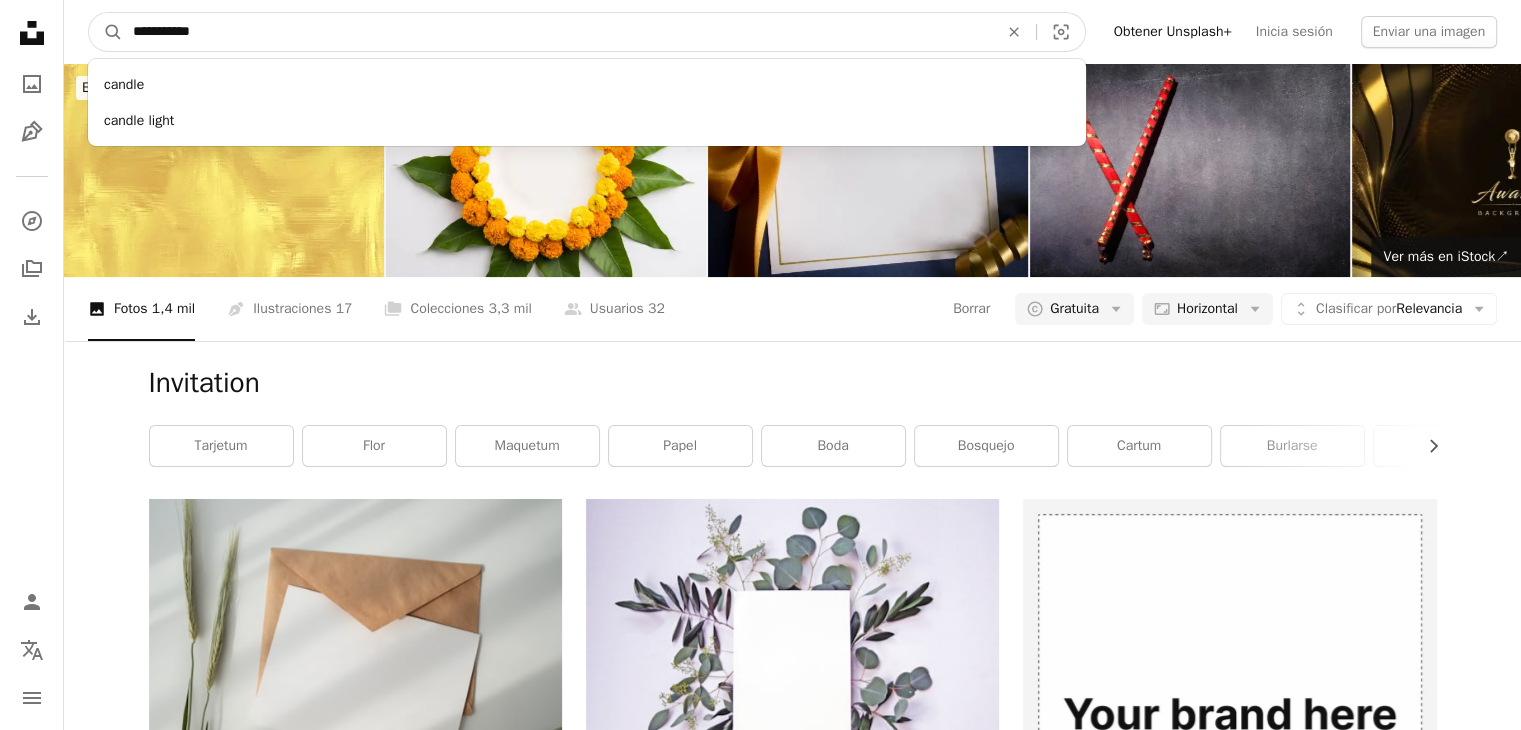 type on "**********" 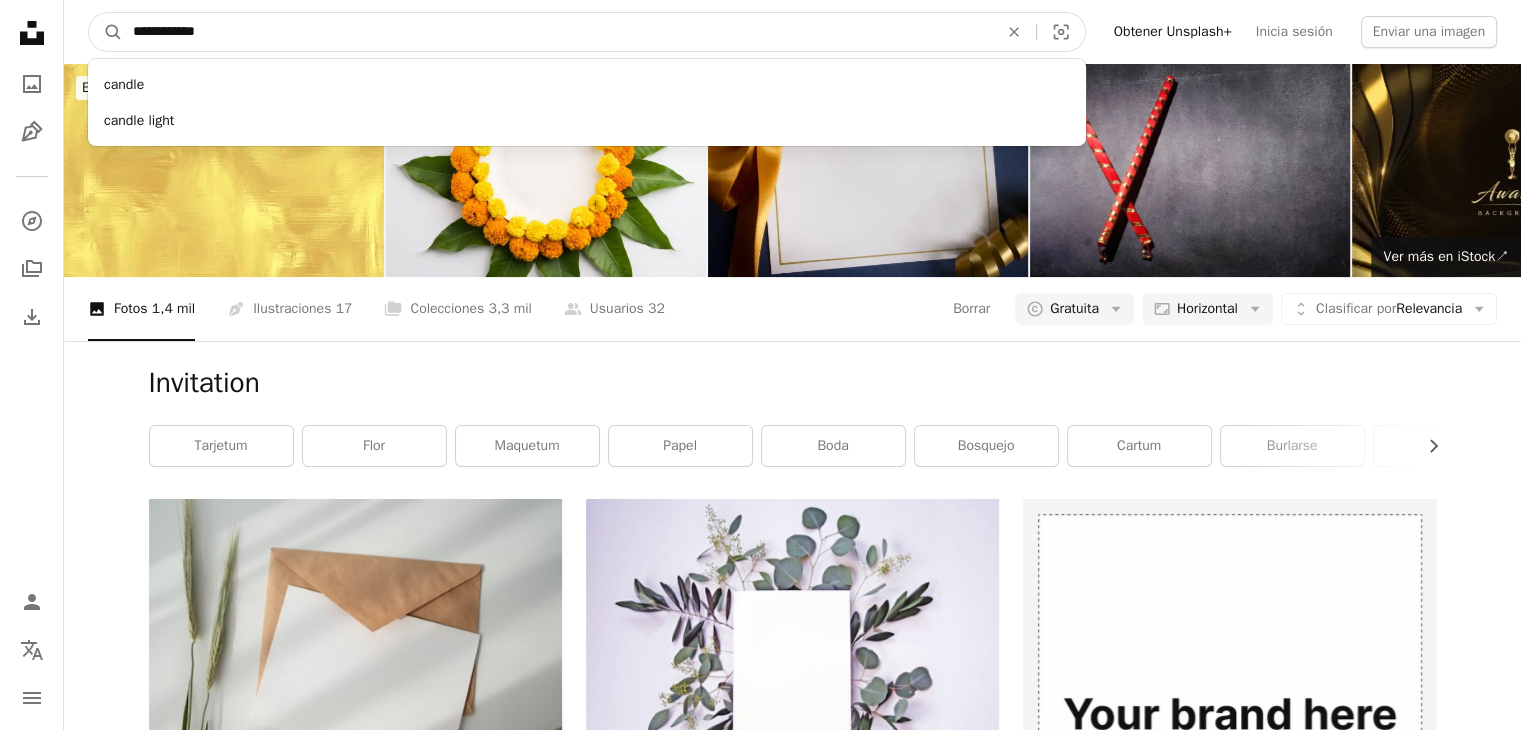 click on "A magnifying glass" at bounding box center [106, 32] 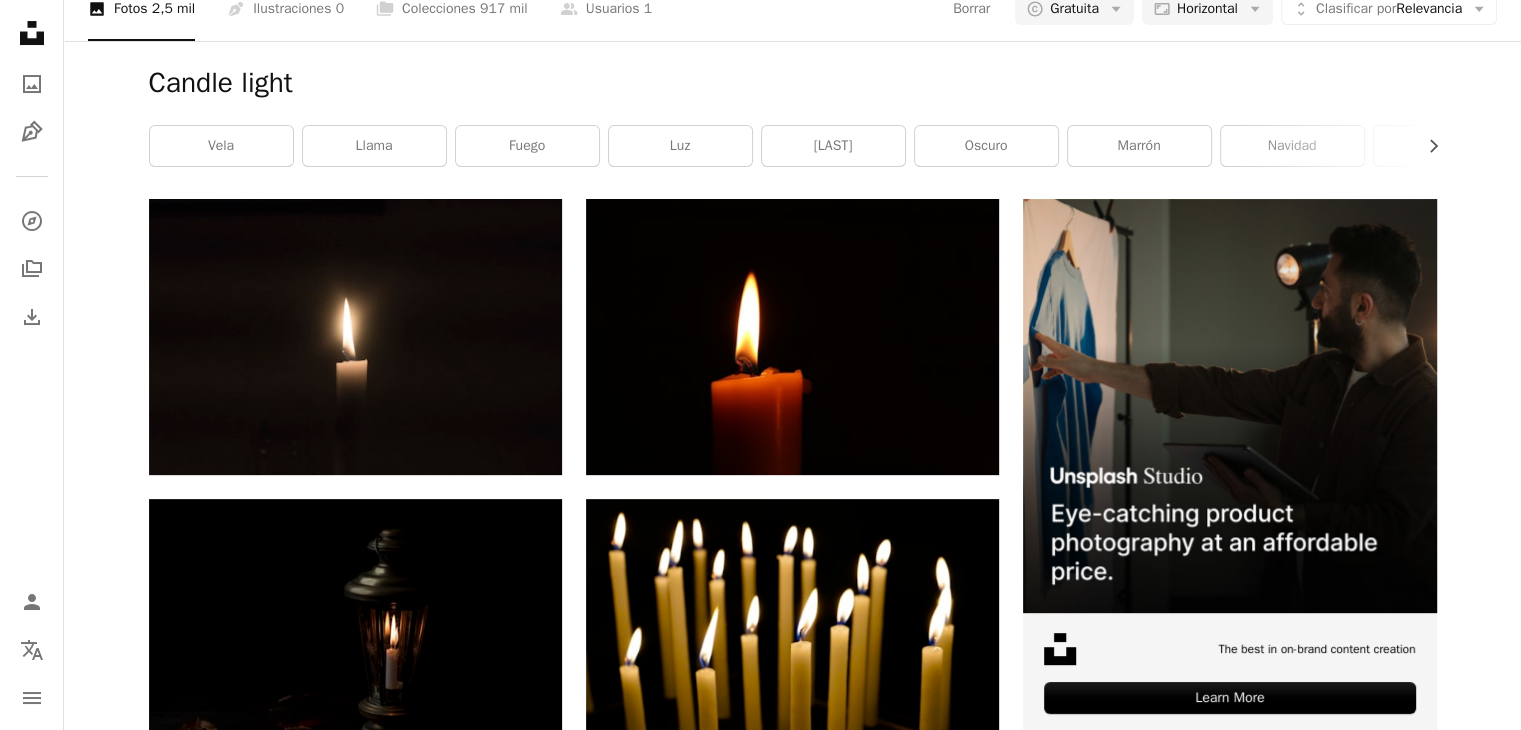 scroll, scrollTop: 0, scrollLeft: 0, axis: both 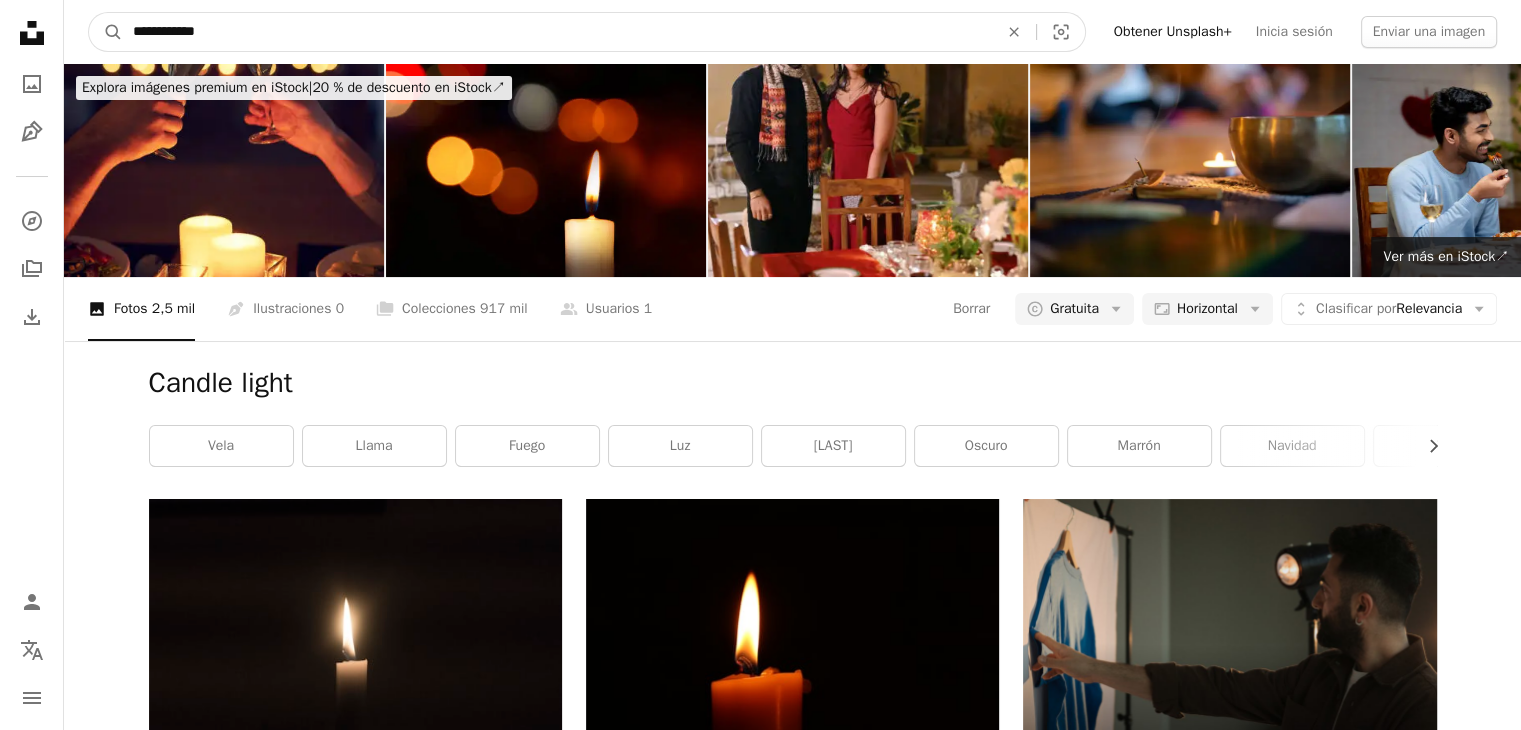 click on "**********" at bounding box center [557, 32] 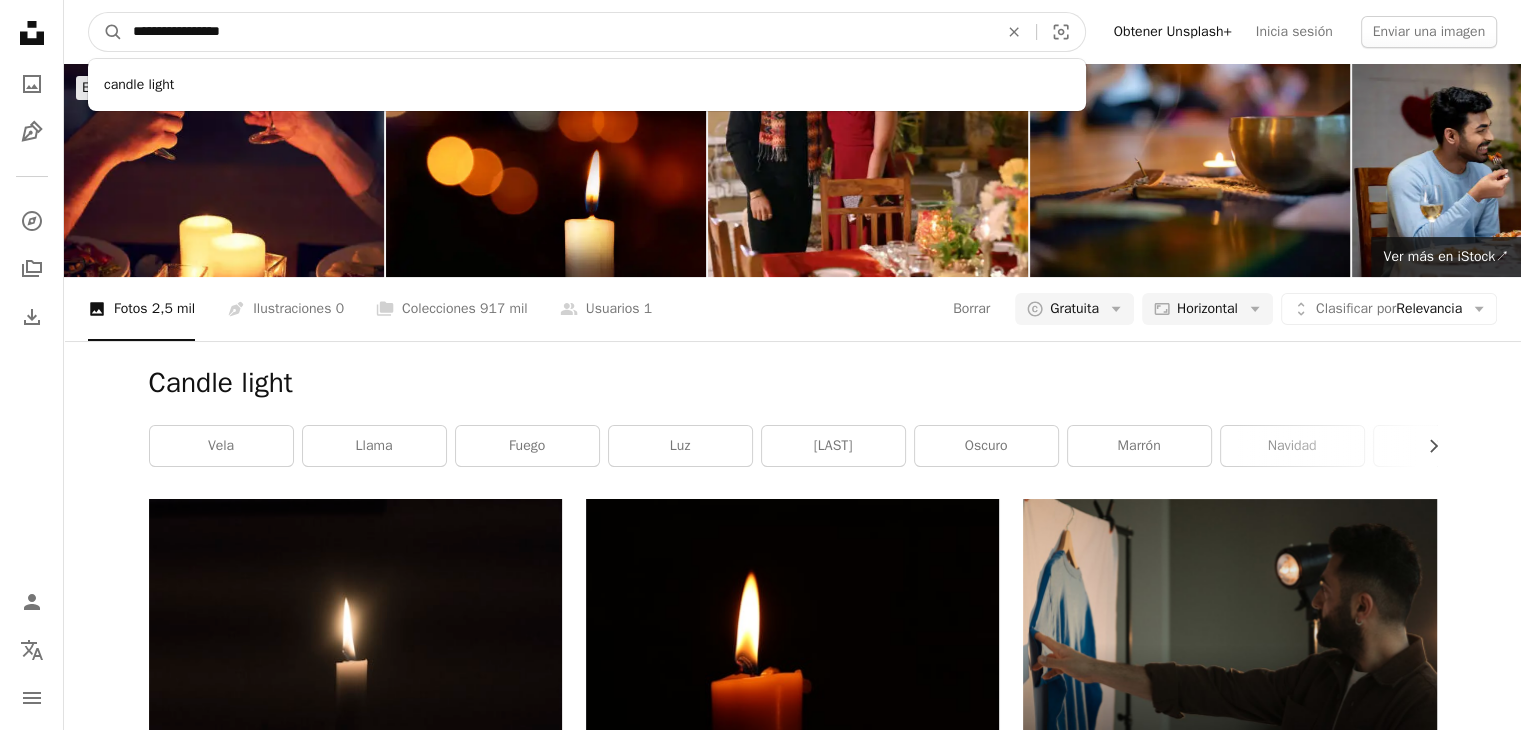type on "**********" 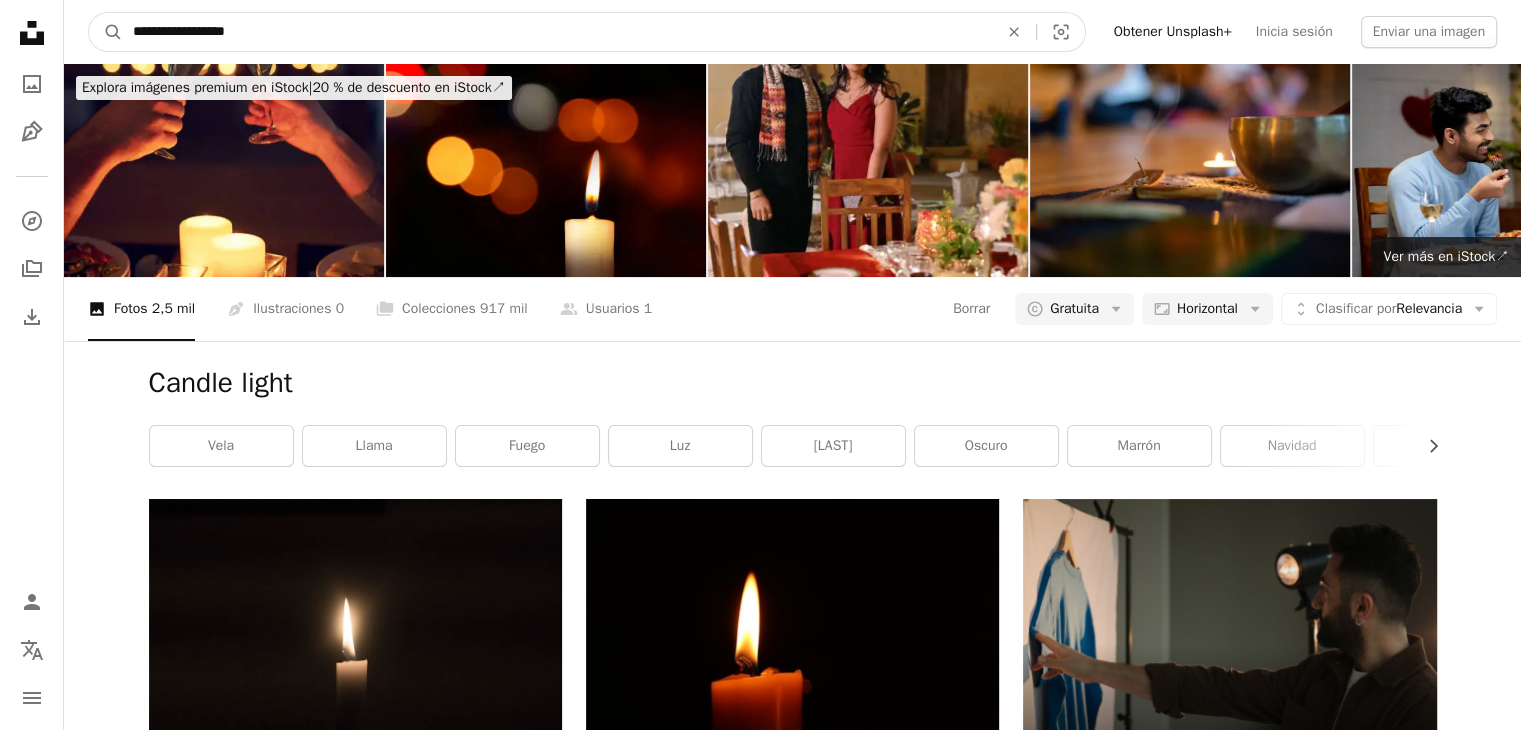click on "A magnifying glass" at bounding box center (106, 32) 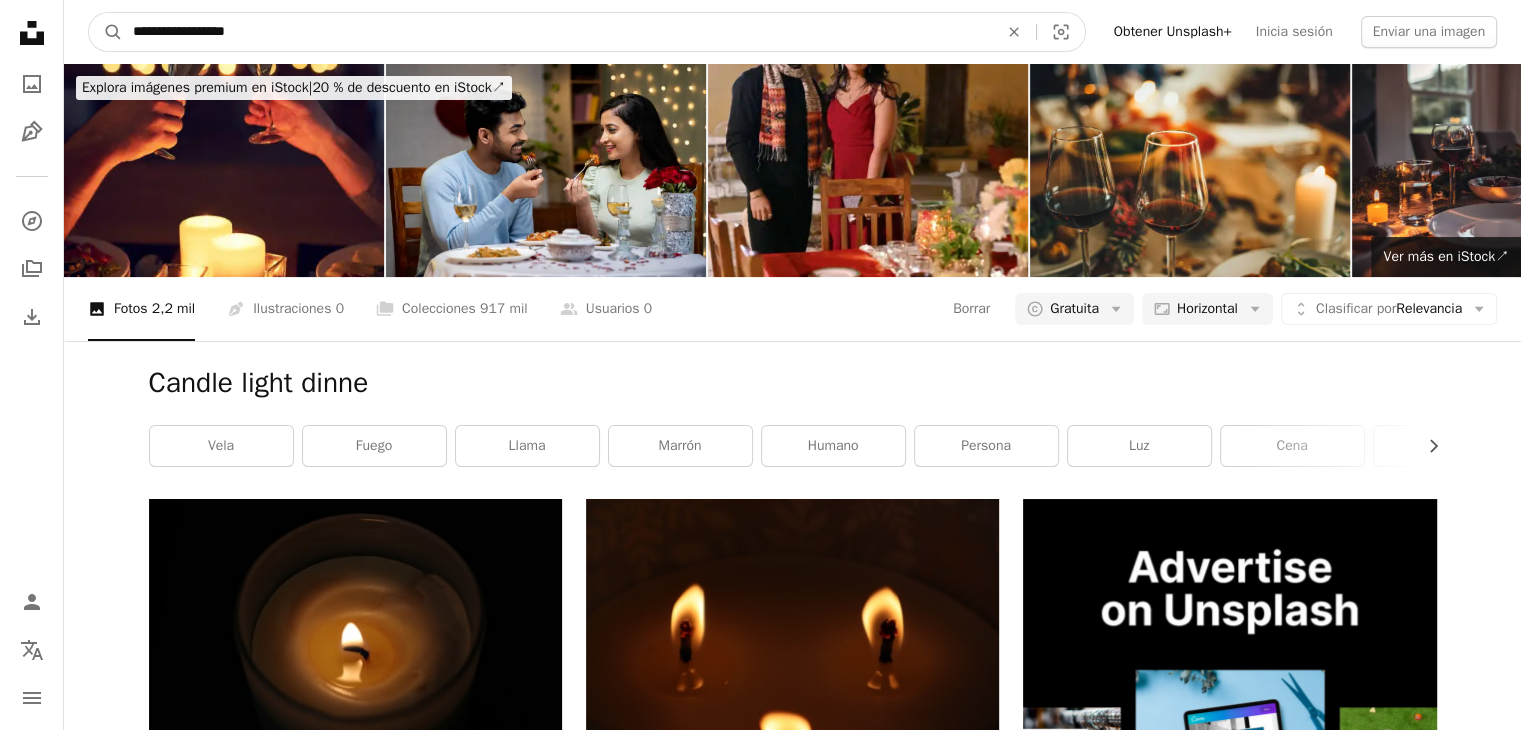 click on "**********" at bounding box center (557, 32) 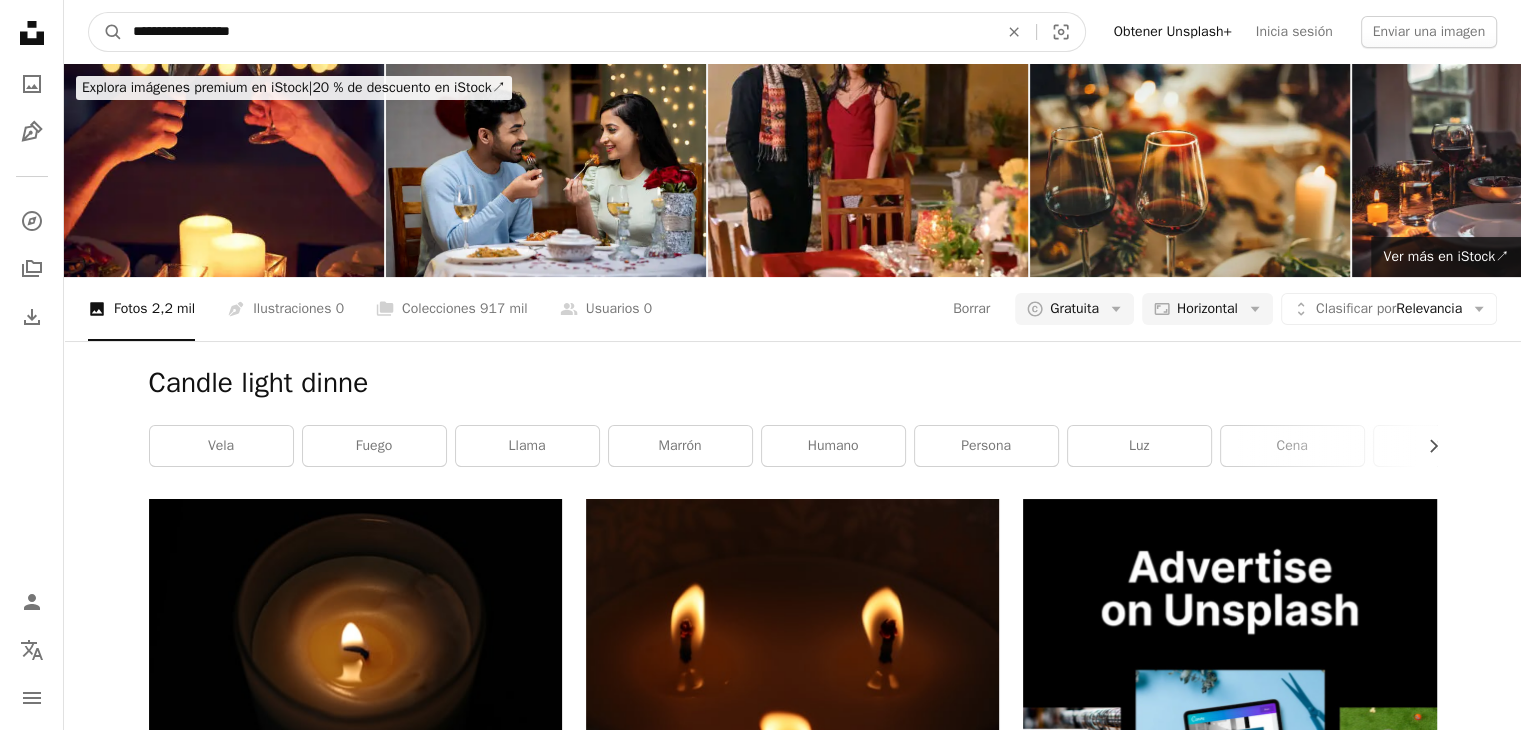 click on "A magnifying glass" at bounding box center (106, 32) 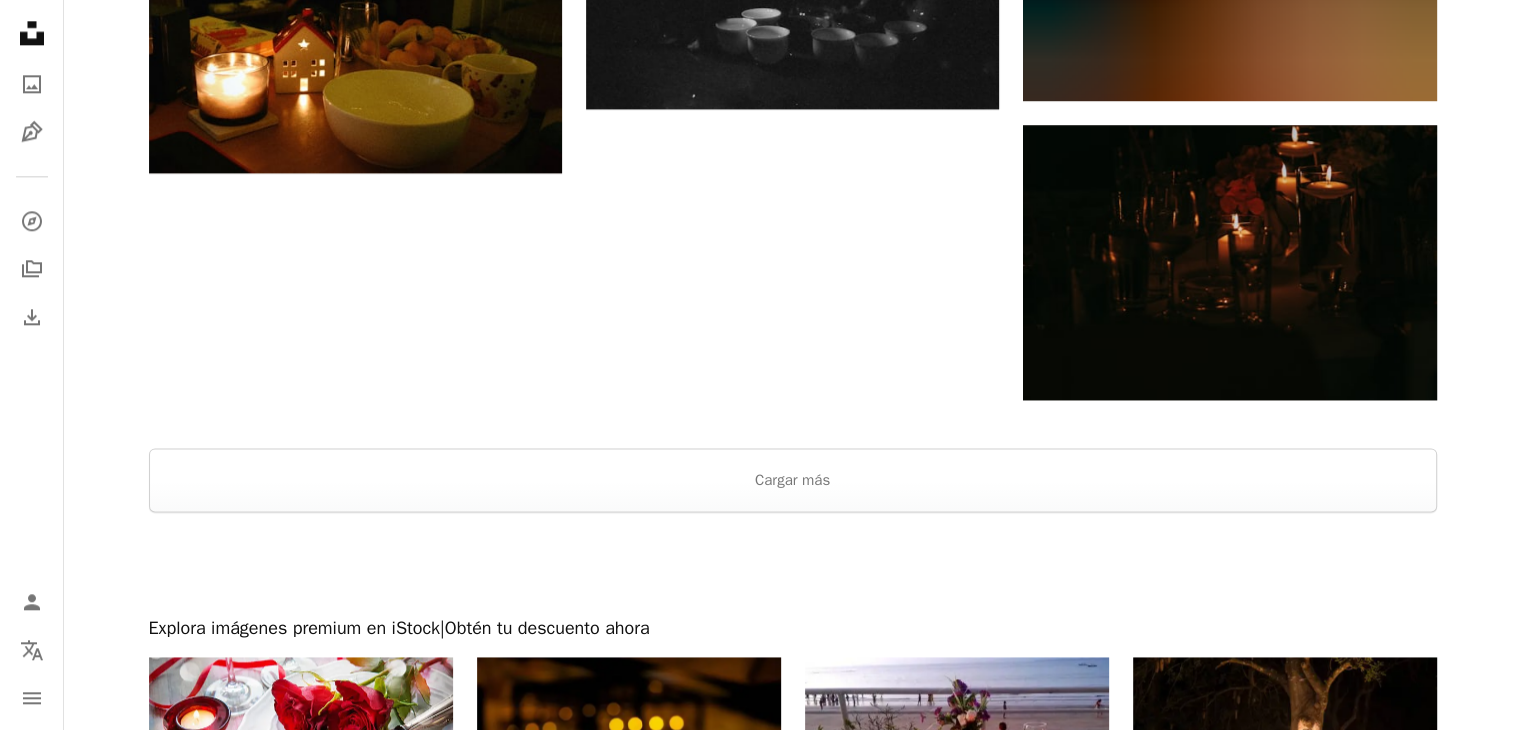 scroll, scrollTop: 2600, scrollLeft: 0, axis: vertical 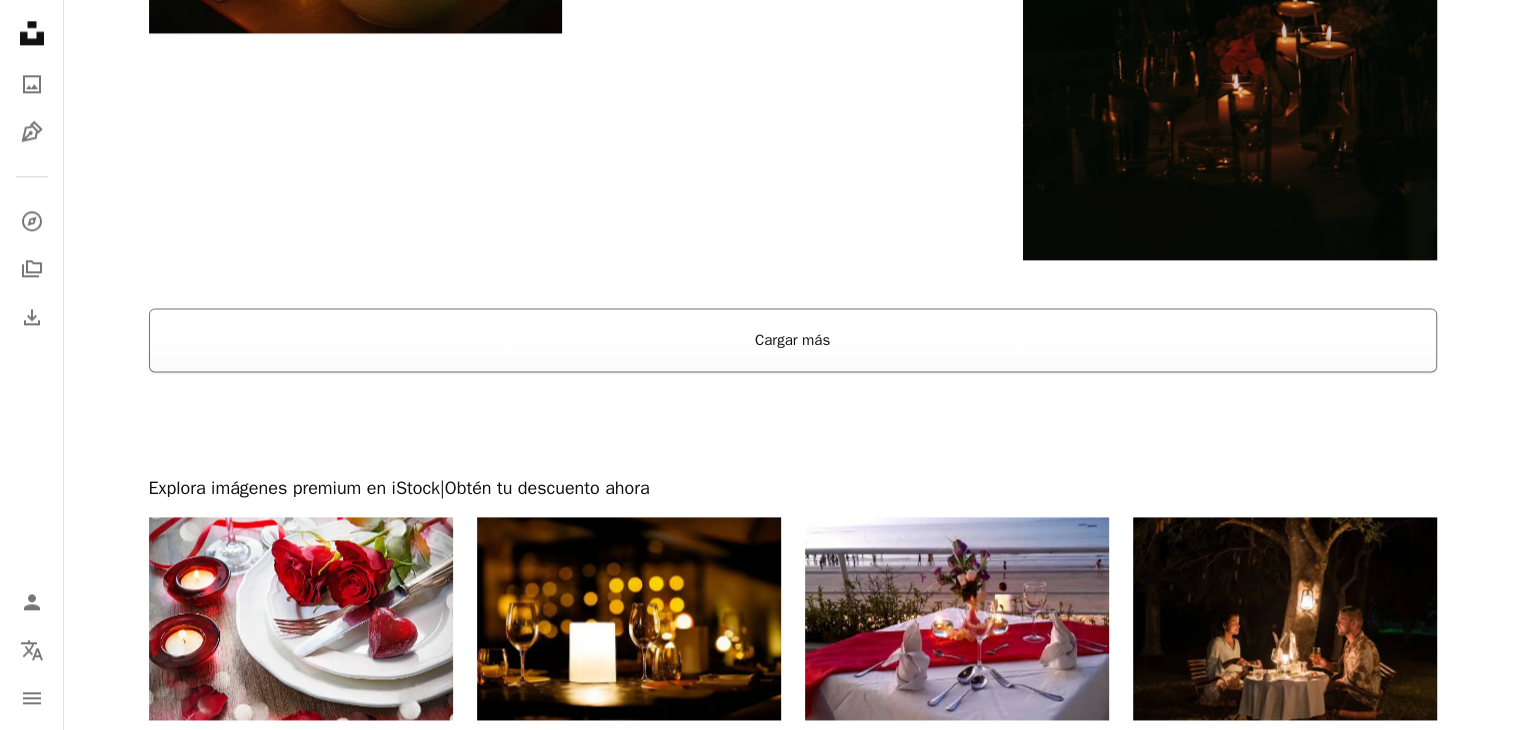 click on "Cargar más" at bounding box center [793, 340] 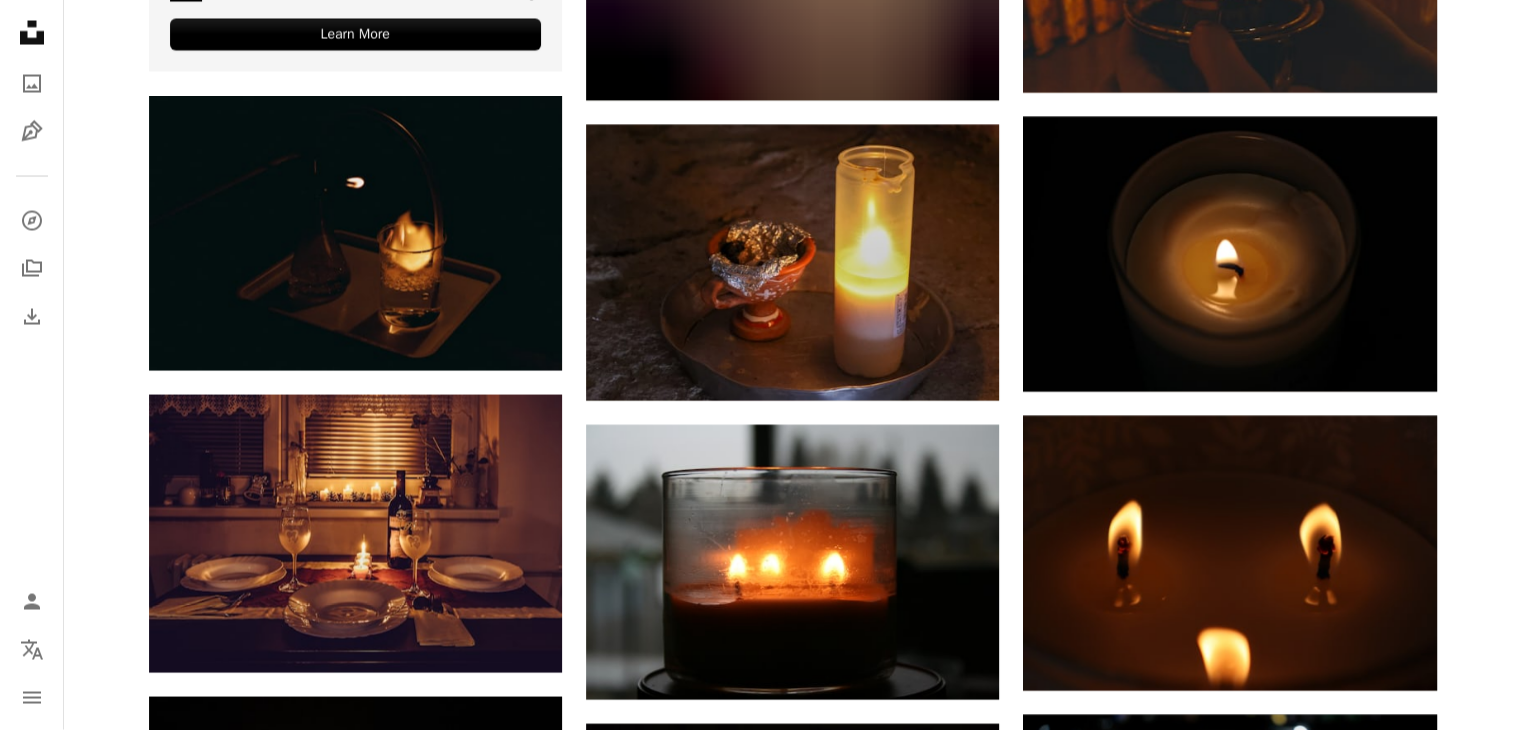 scroll, scrollTop: 4400, scrollLeft: 0, axis: vertical 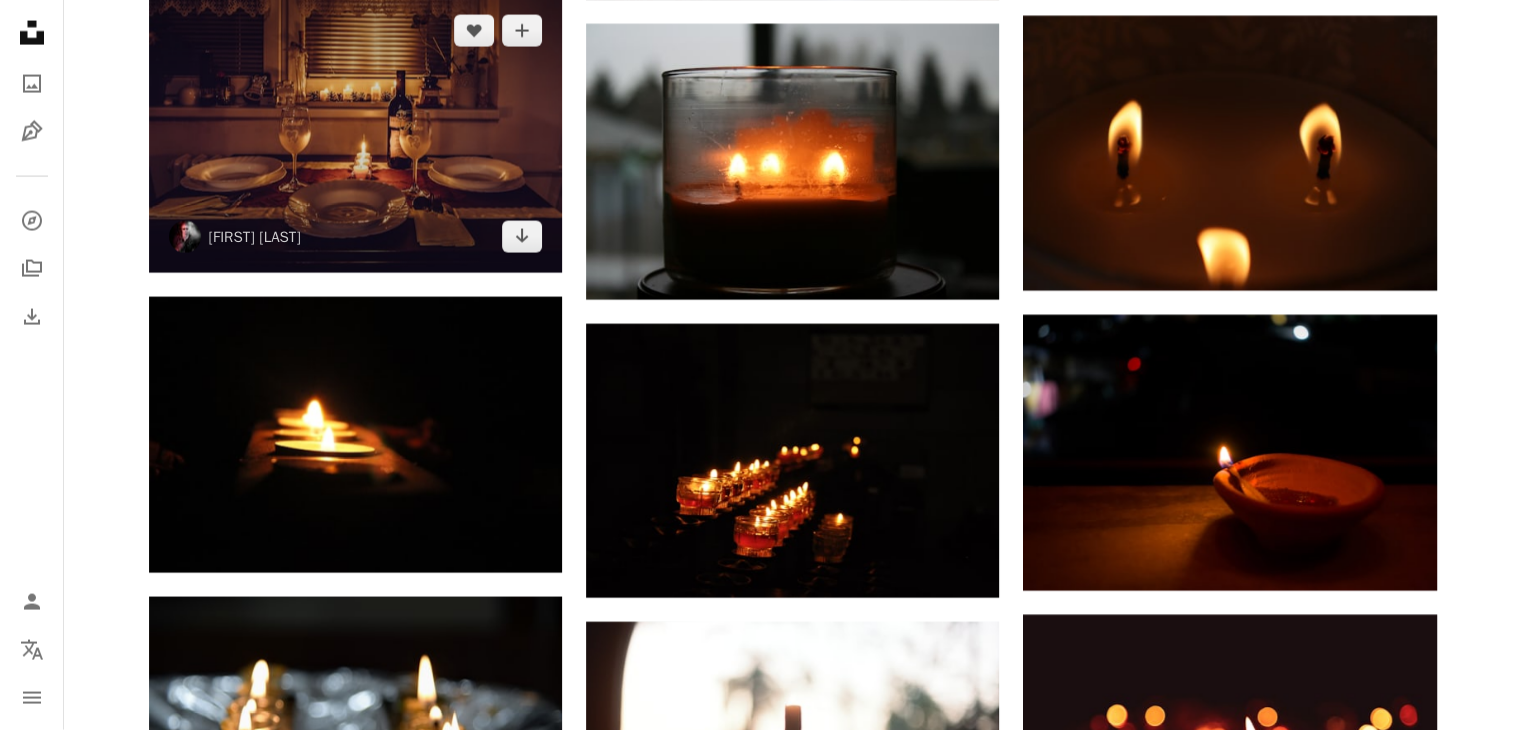 click at bounding box center (355, 134) 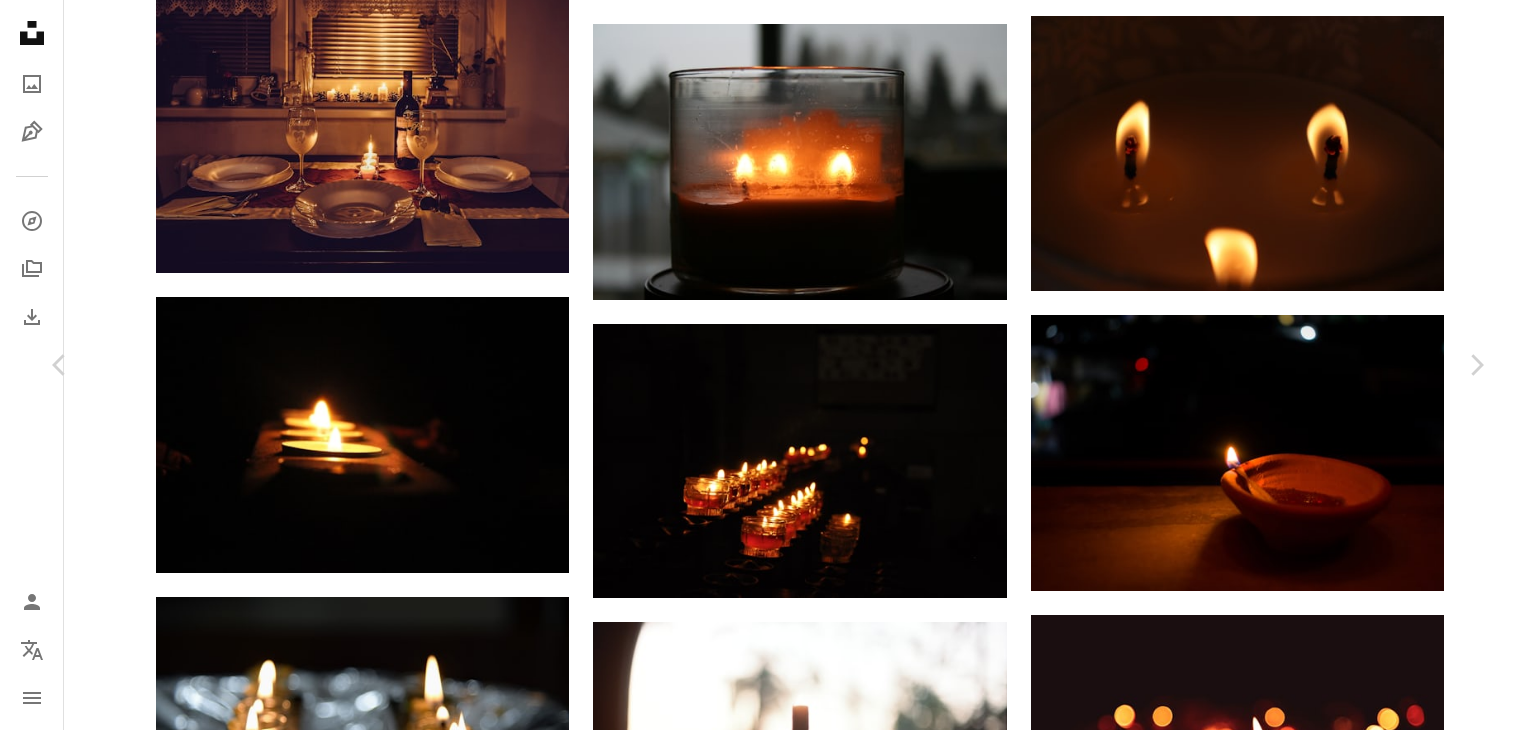 click on "Descargar gratis" at bounding box center (1280, 3289) 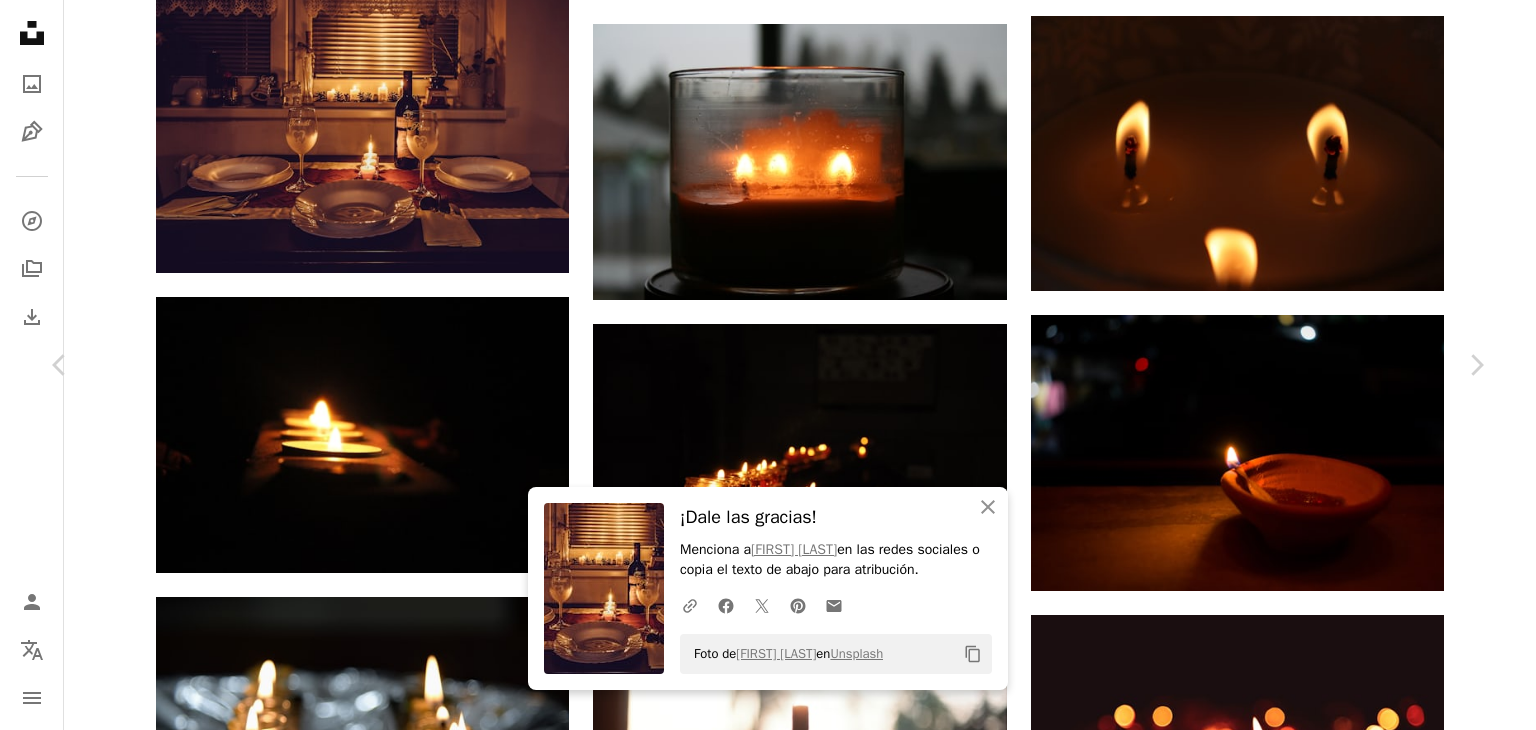 click on "An X shape Chevron left Chevron right An X shape Cerrar ¡Dale las gracias! Menciona a [FIRST] [LAST] en las redes sociales o copia el texto de abajo para atribución. A URL sharing icon (chains) Facebook icon X (formerly Twitter) icon Pinterest icon An envelope Foto de [FIRST] [LAST] en Unsplash
Copy content [FIRST] [LAST] cakvari A heart A plus sign Descargar gratis Chevron down Zoom in Visualizaciones 163.008 Descargas 1488 A forward-right arrow Compartir Info icon Información More Actions Calendar outlined Publicado el 15 de mayo de 2019 Camera Canon, EOS 100D Safety Uso gratuito bajo la Licencia Unsplash romance Mueble mesa vino vidrio beber decoración del hogar alcohol marrón botella comedor bebida bar barra de bar copa Imágenes de Creative Commons Explora imágenes premium relacionadas en iStock | Ahorra un 20 % con el código UNSPLASH20 Ver más en iStock ↗ Imágenes relacionadas A heart A plus sign [FIRST] [LAST] Disponible para contratación A heart Para" at bounding box center (768, 3607) 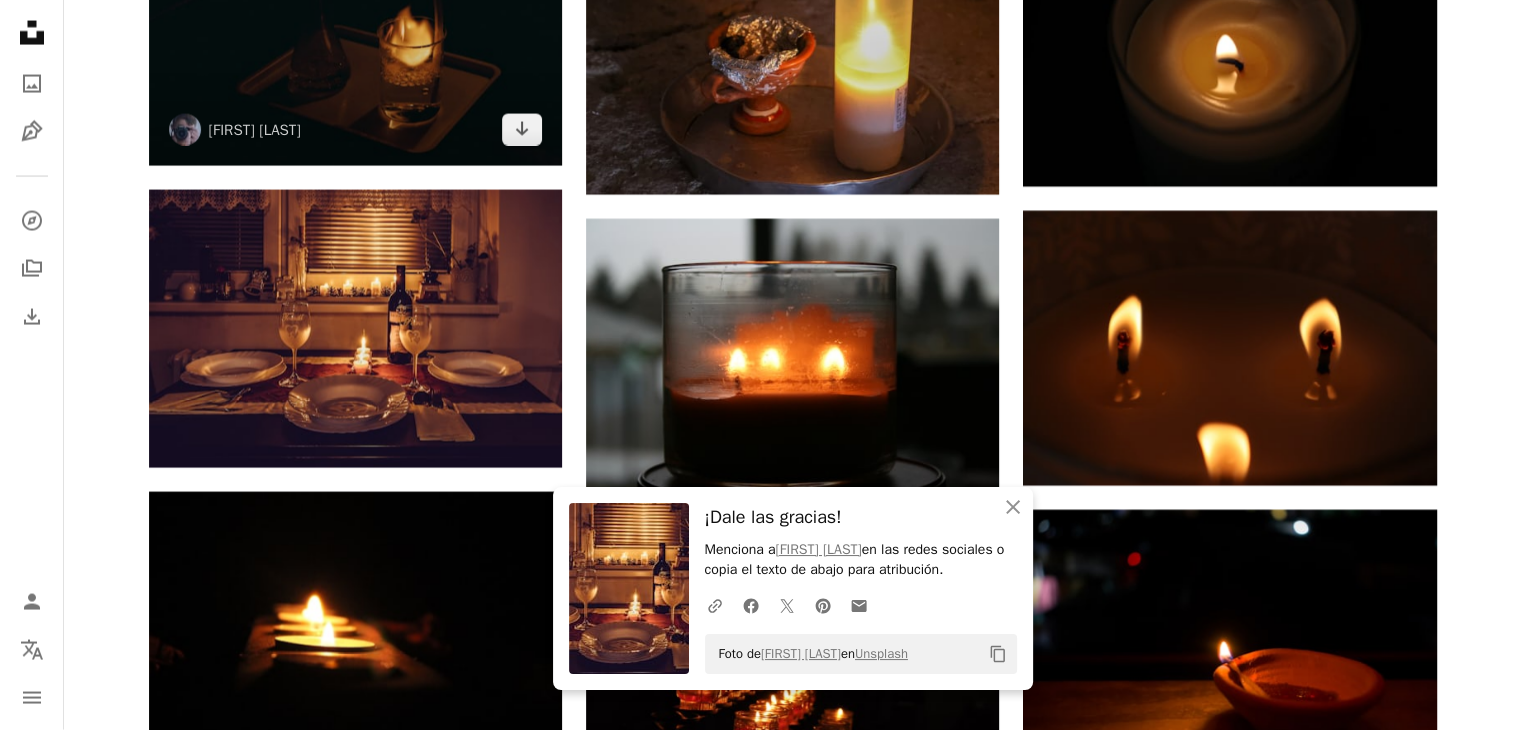 scroll, scrollTop: 4200, scrollLeft: 0, axis: vertical 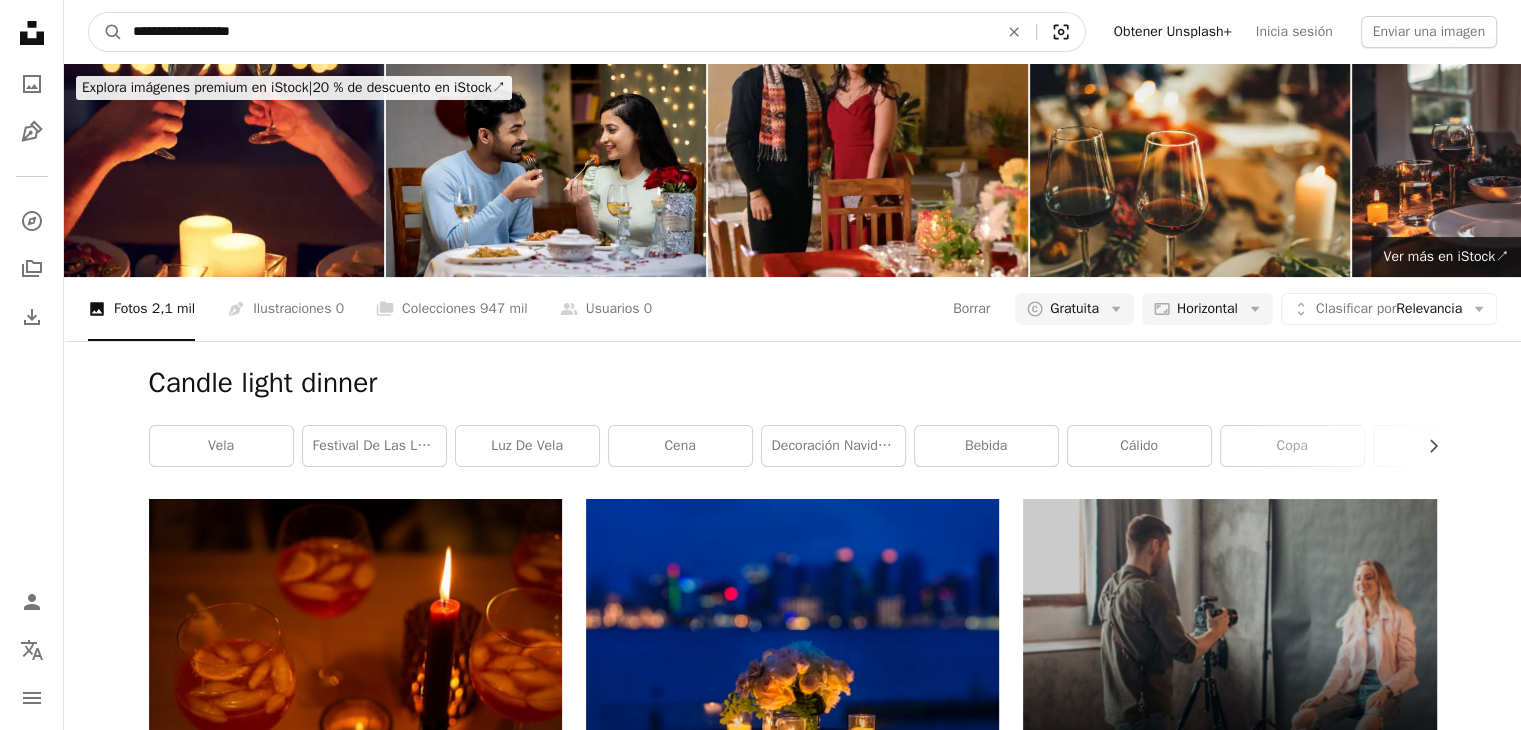 click on "Visual search" 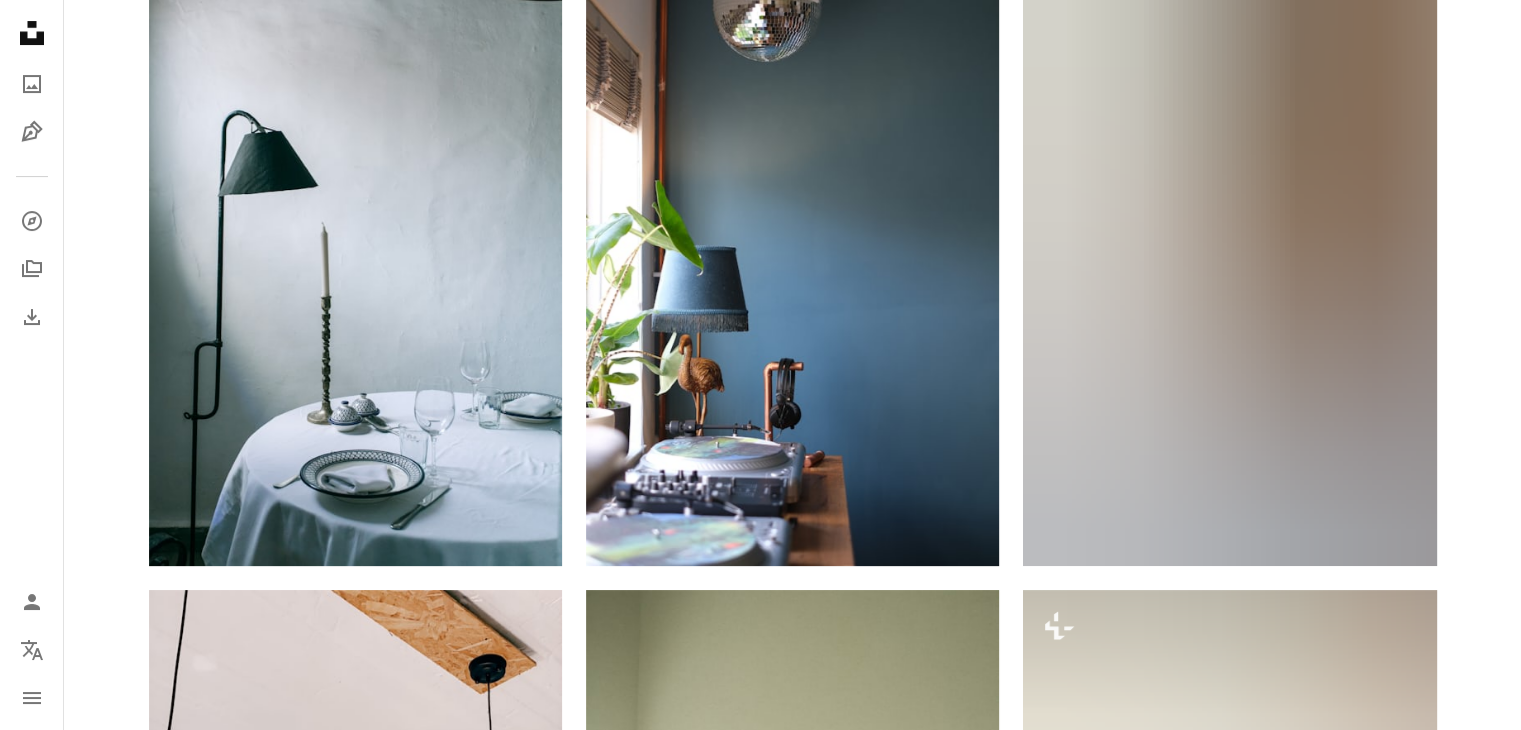scroll, scrollTop: 500, scrollLeft: 0, axis: vertical 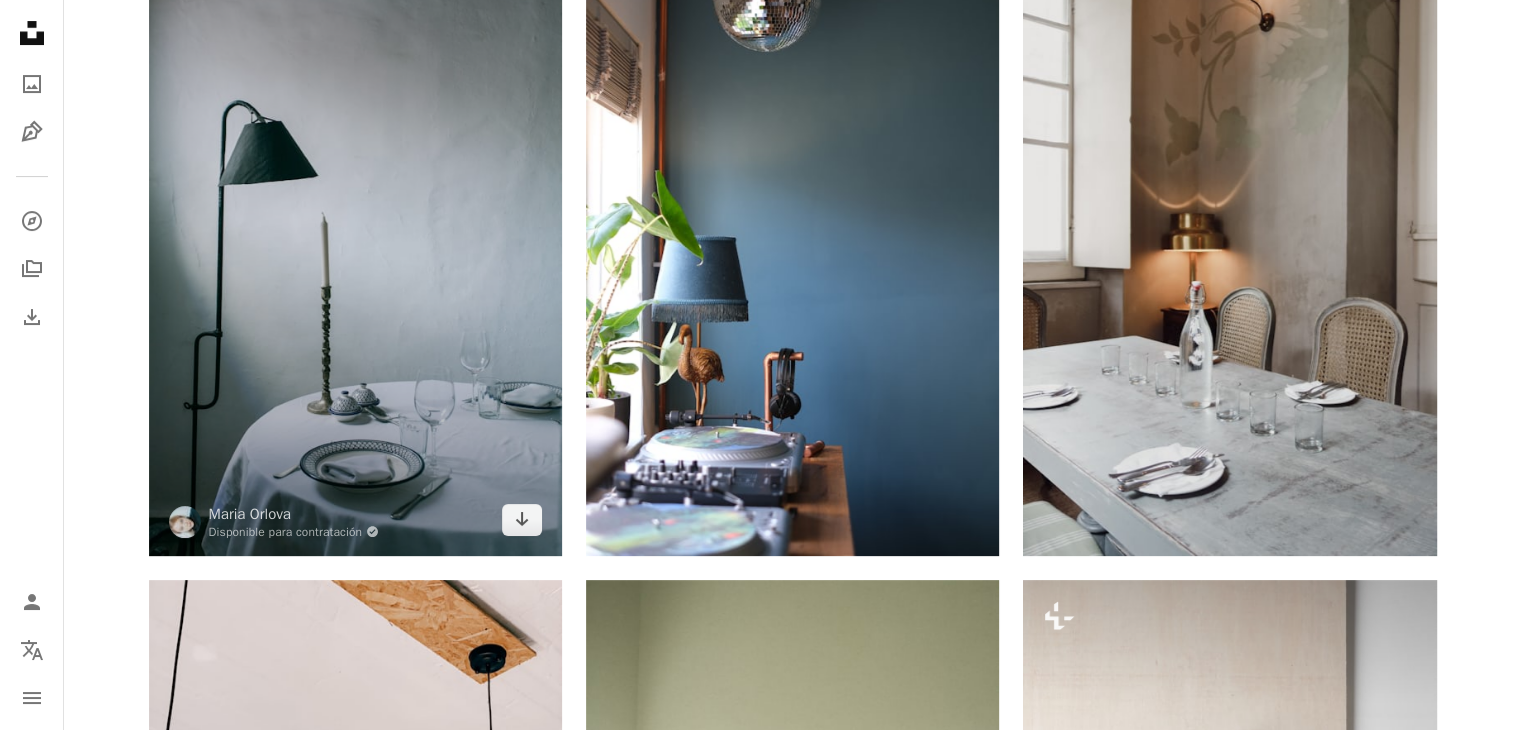 click at bounding box center [355, 246] 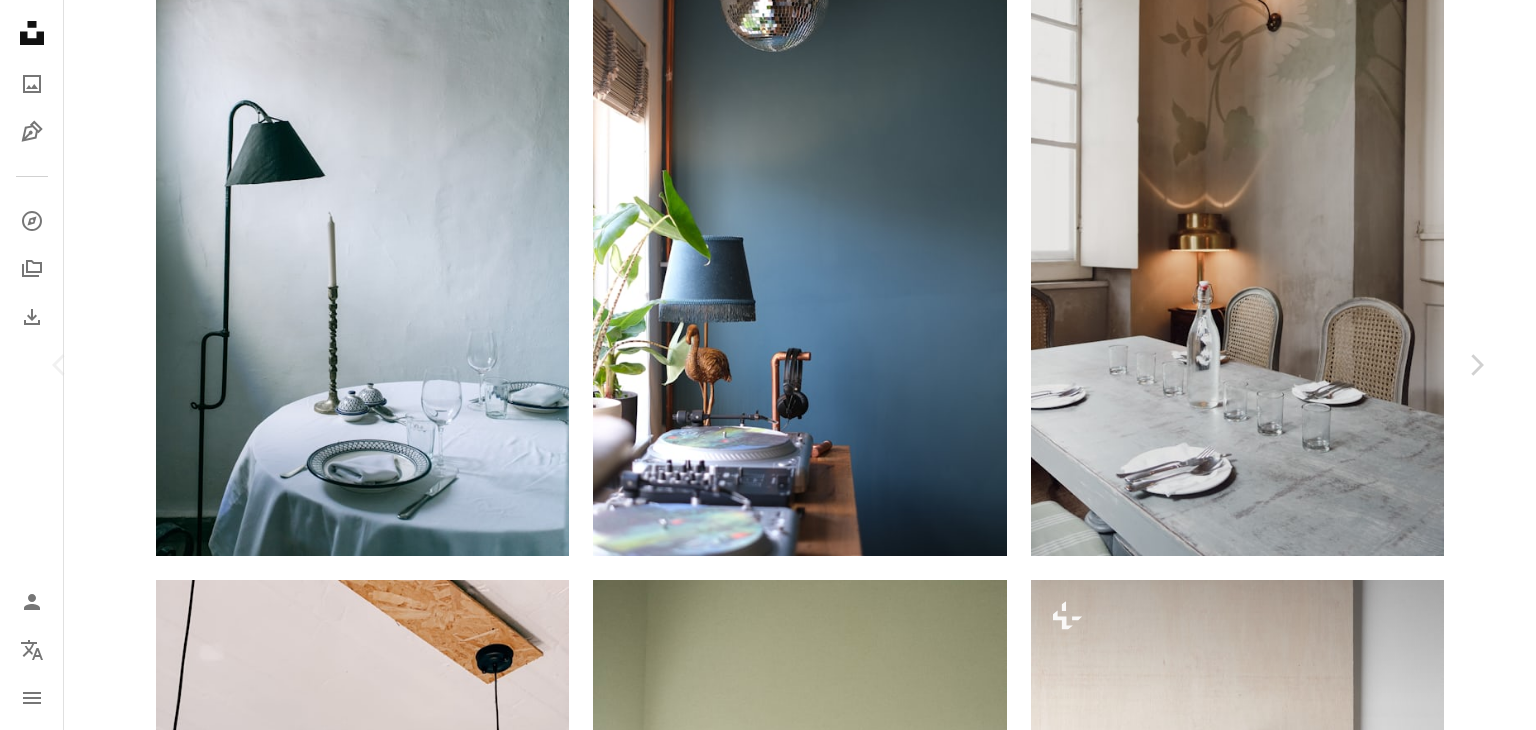 click on "Descargar gratis" at bounding box center [1280, 3720] 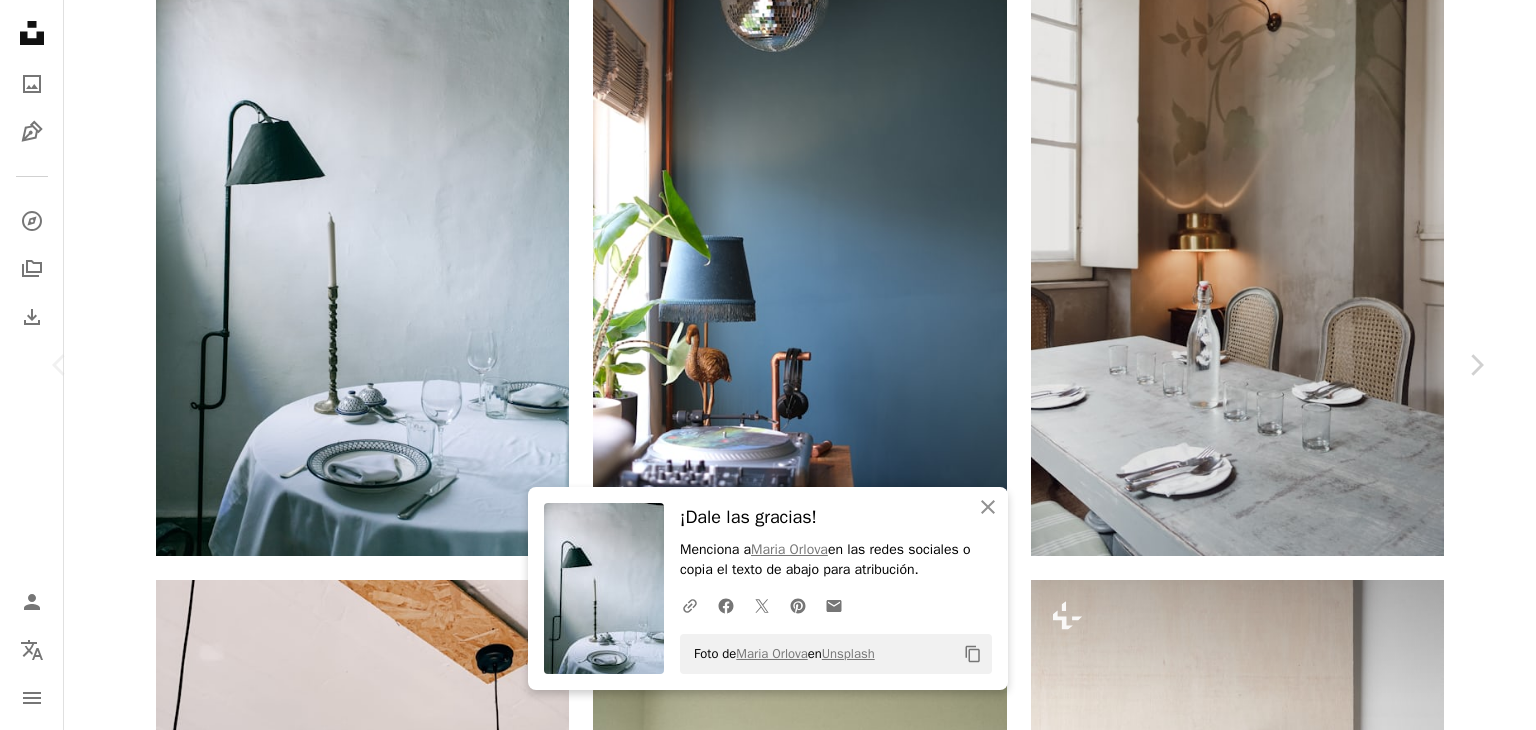 click on "[FIRST] [LAST]" at bounding box center [768, 4038] 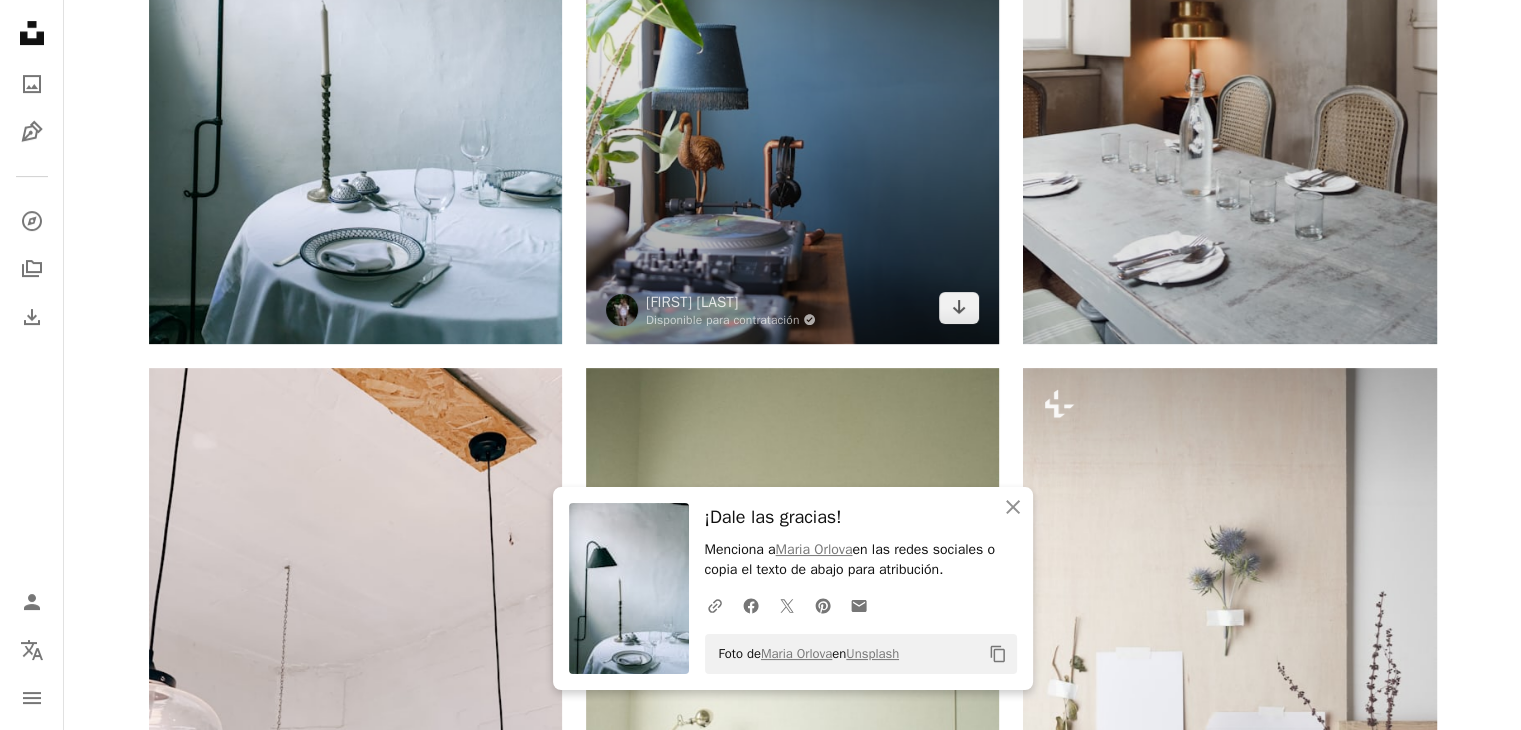 scroll, scrollTop: 700, scrollLeft: 0, axis: vertical 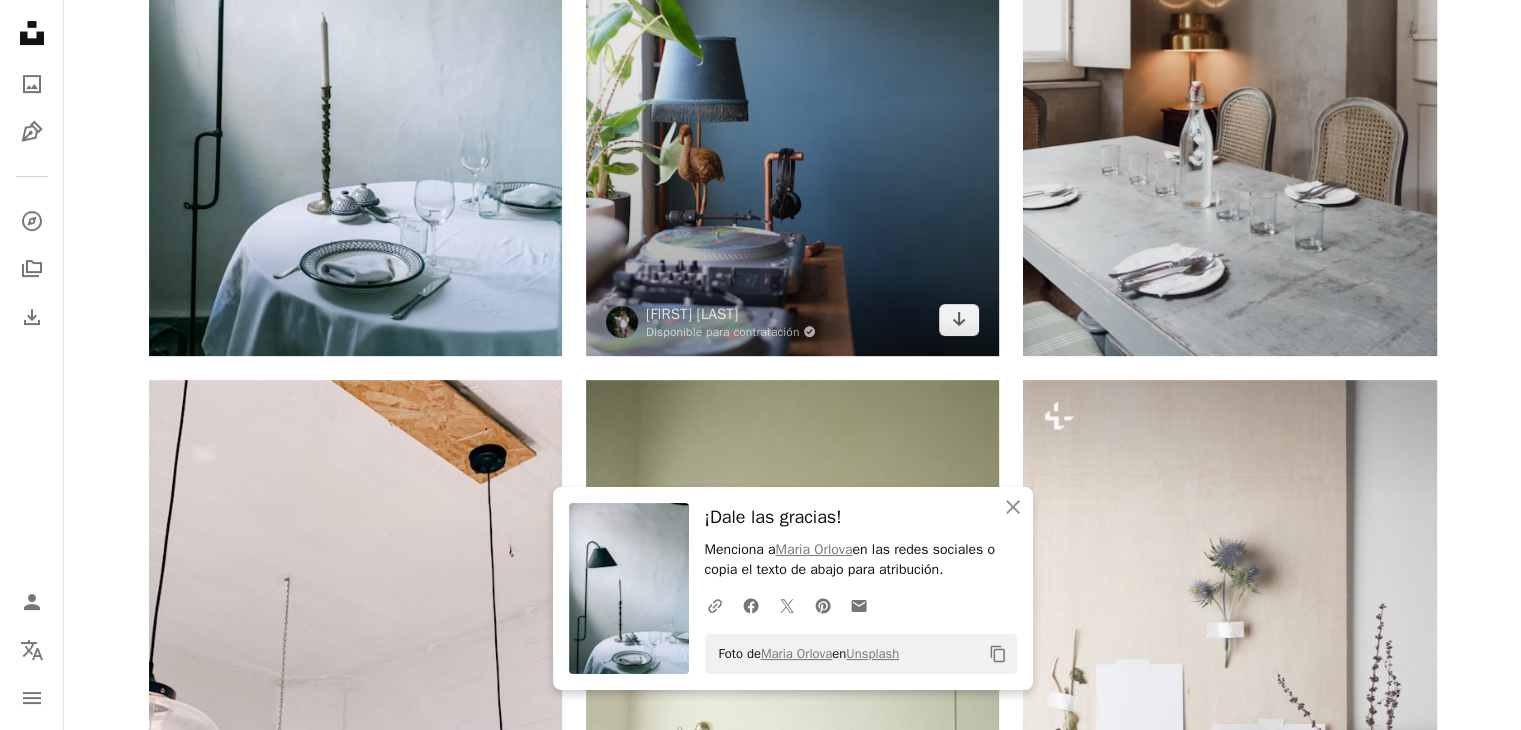 click at bounding box center (792, 46) 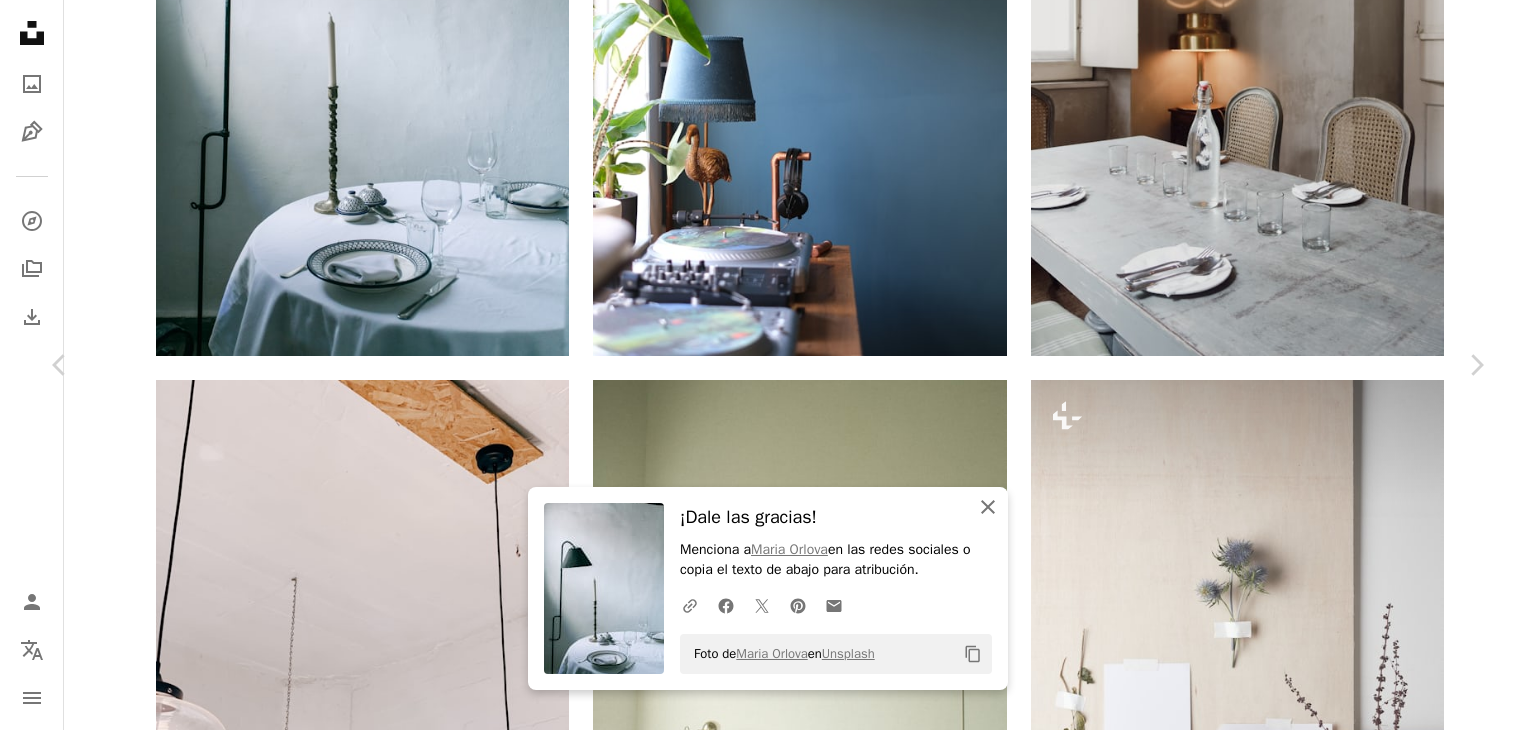 click 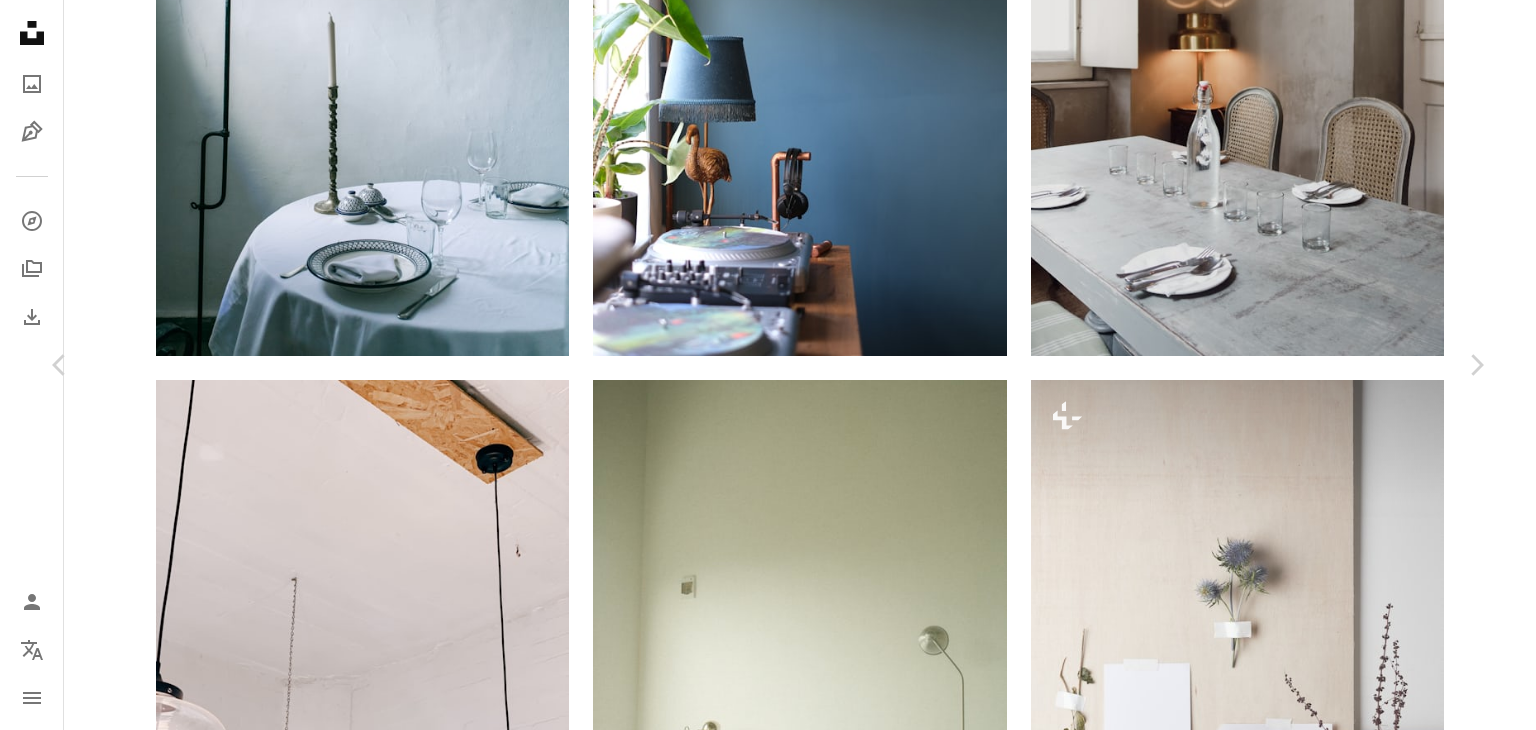 click on "Descargar gratis" at bounding box center (1280, 3520) 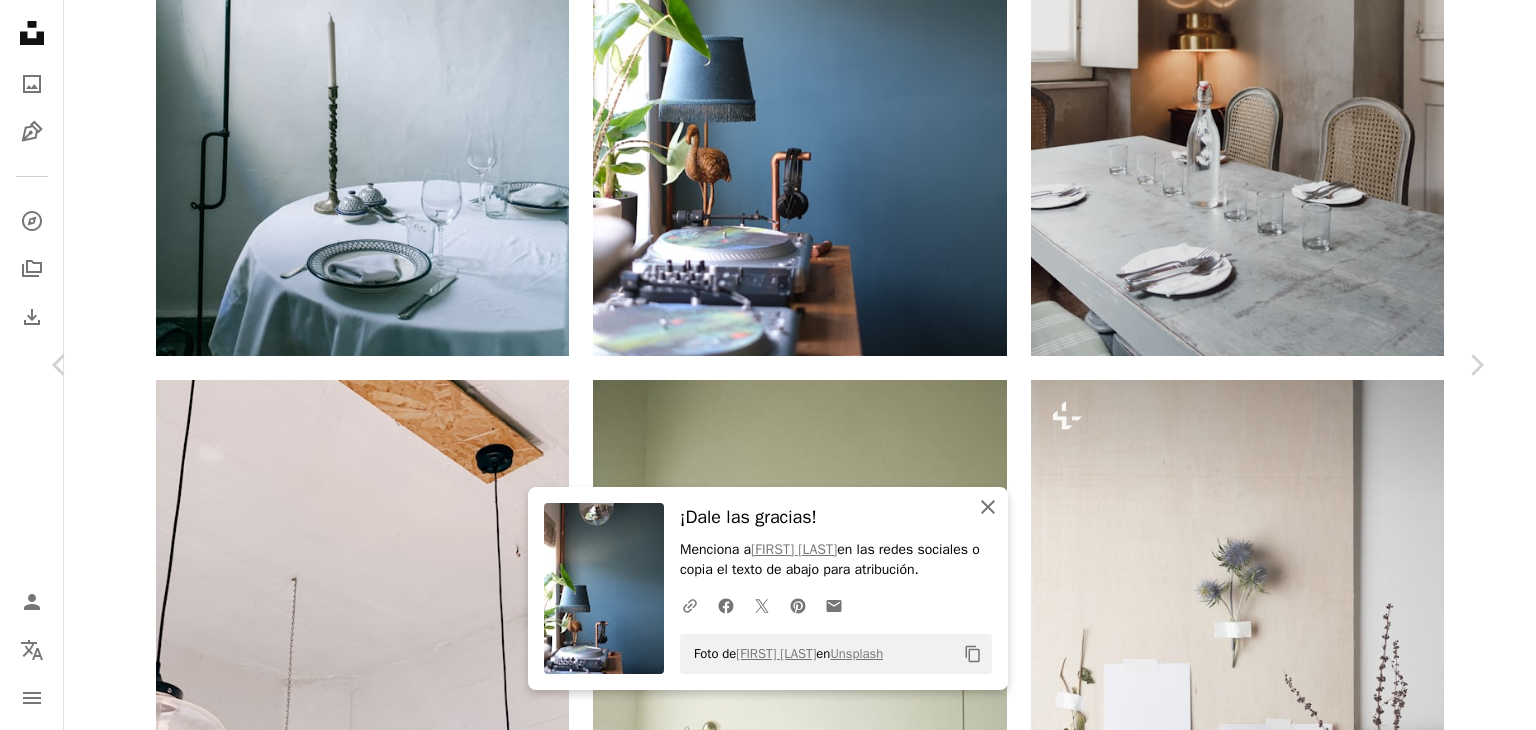 click on "An X shape" 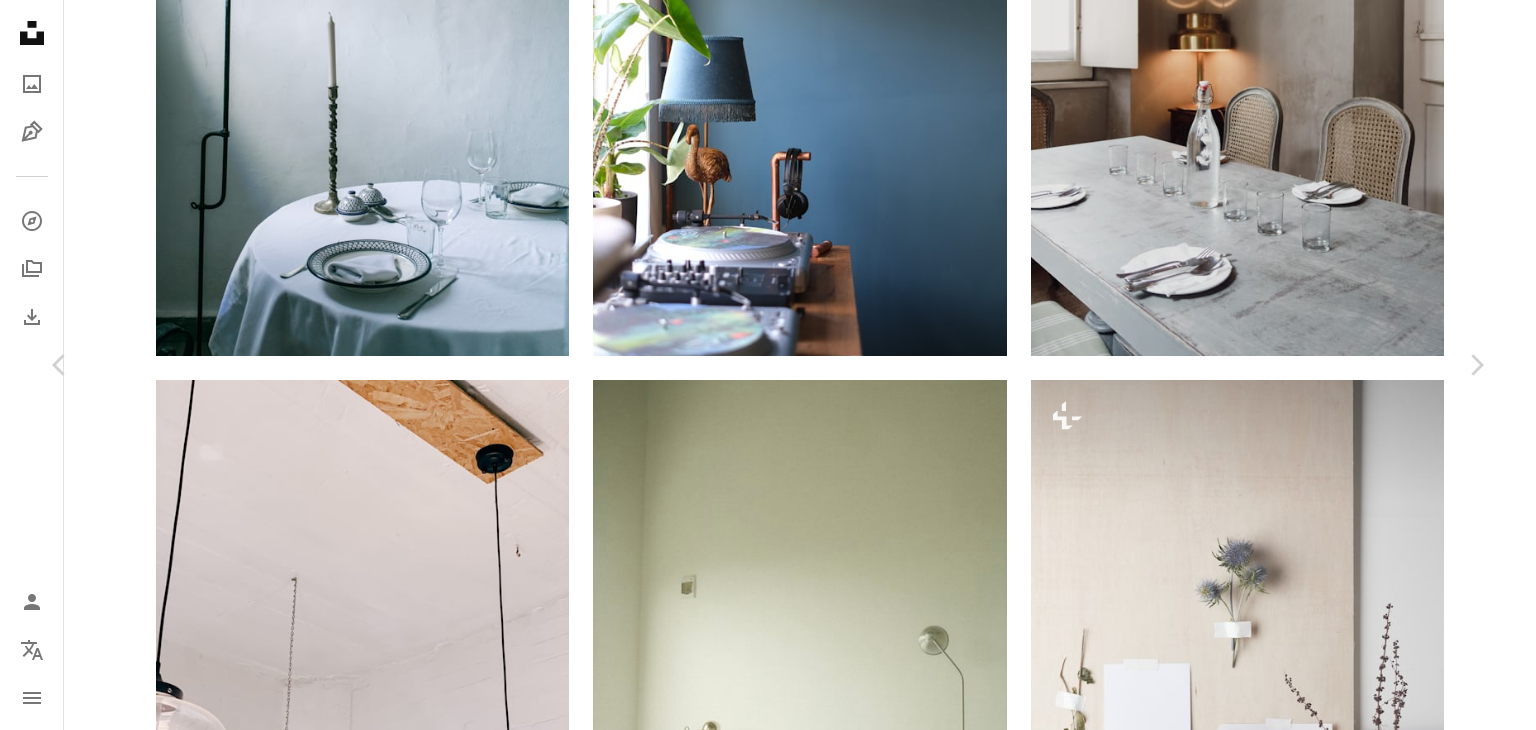click on "An X shape Chevron left Chevron right [FIRST] [LAST] Disponible para contratación A checkmark inside of a circle A heart A plus sign Descargar gratis Chevron down Zoom in Visualizaciones 496.288 Descargas 3957 Presentado en Fotos , Arquitectura e Interiores A forward-right arrow Compartir Info icon Información More Actions Calendar outlined Publicado el 25 de octubre de 2020 Camera FUJIFILM, X-T3 Safety Uso gratuito bajo la Licencia Unsplash flor Diseño de interiores planta Salón gris cuarto Mueble flor lámpara electrónica pantalla dentro Lámpara de mesa Imágenes gratuitas Explora imágenes premium relacionadas en iStock | Ahorra un 20 % con el código UNSPLASH20 Ver más en iStock ↗ Imágenes relacionadas A heart A plus sign [FIRST] [LAST] Disponible para contratación A checkmark inside of a circle Arrow pointing down A heart A plus sign Spacejoy Arrow pointing down Plus sign for Unsplash+ A heart A plus sign Getty Images Para Unsplash+ A lock Descargar A heart A plus sign [LAST] [LAST] A heart" at bounding box center [768, 3838] 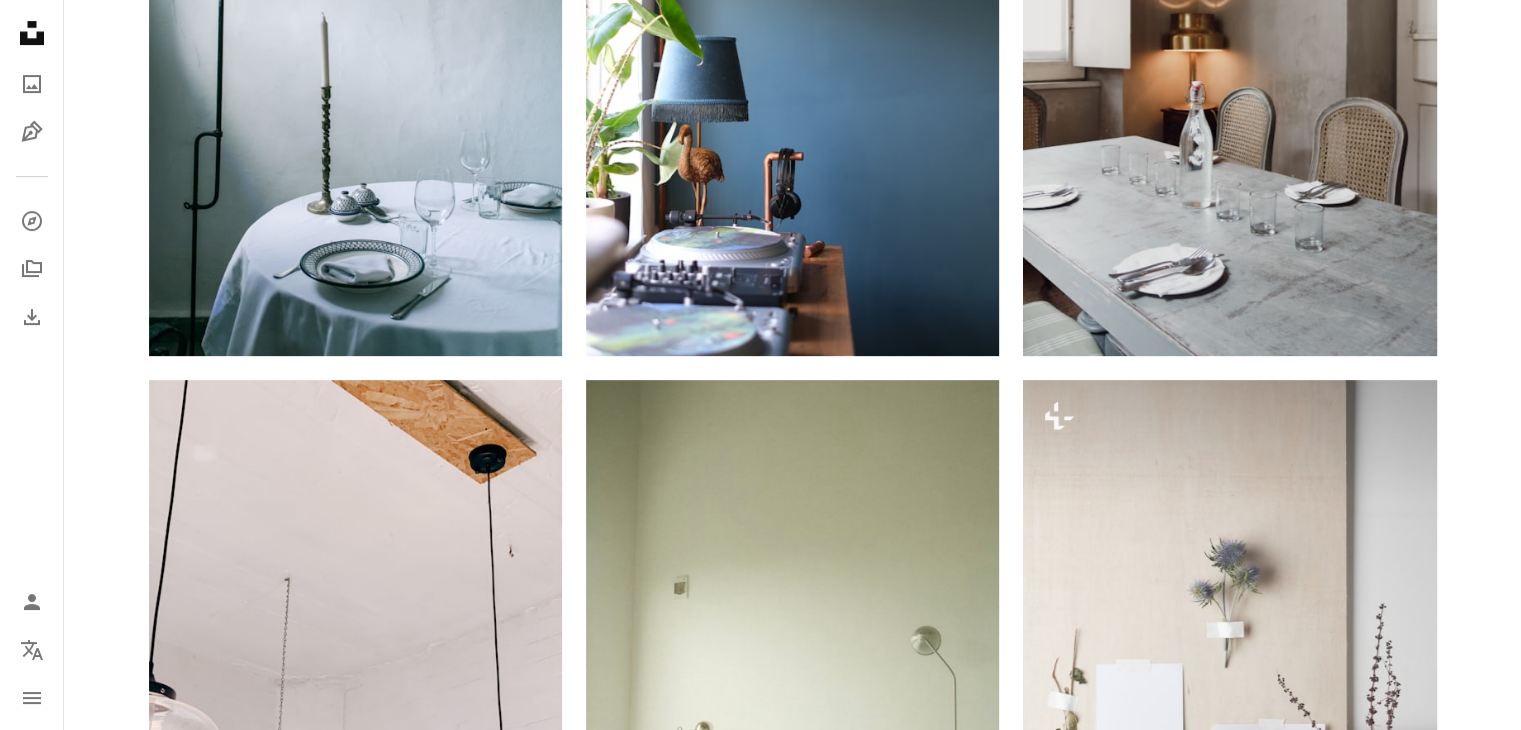 scroll, scrollTop: 0, scrollLeft: 0, axis: both 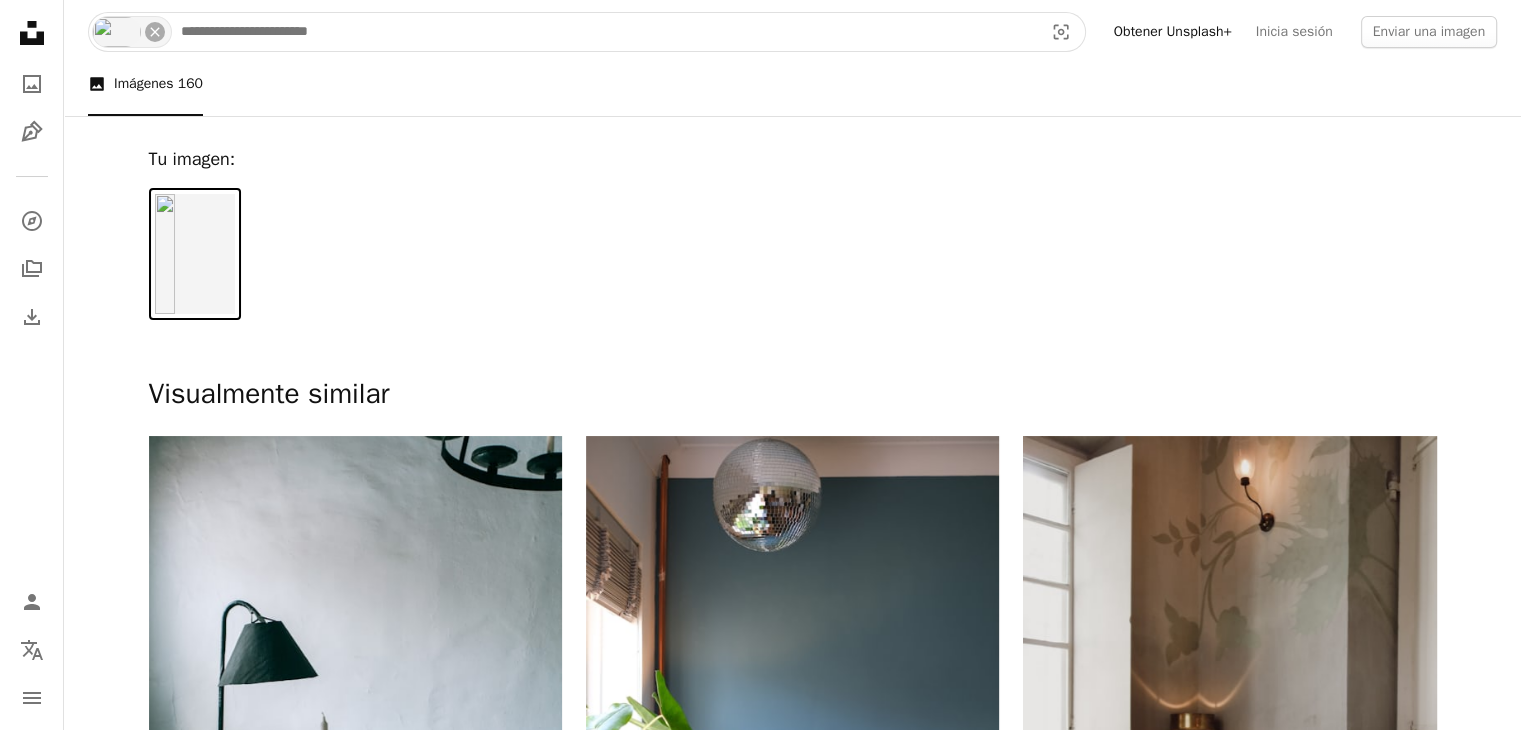 click at bounding box center (604, 32) 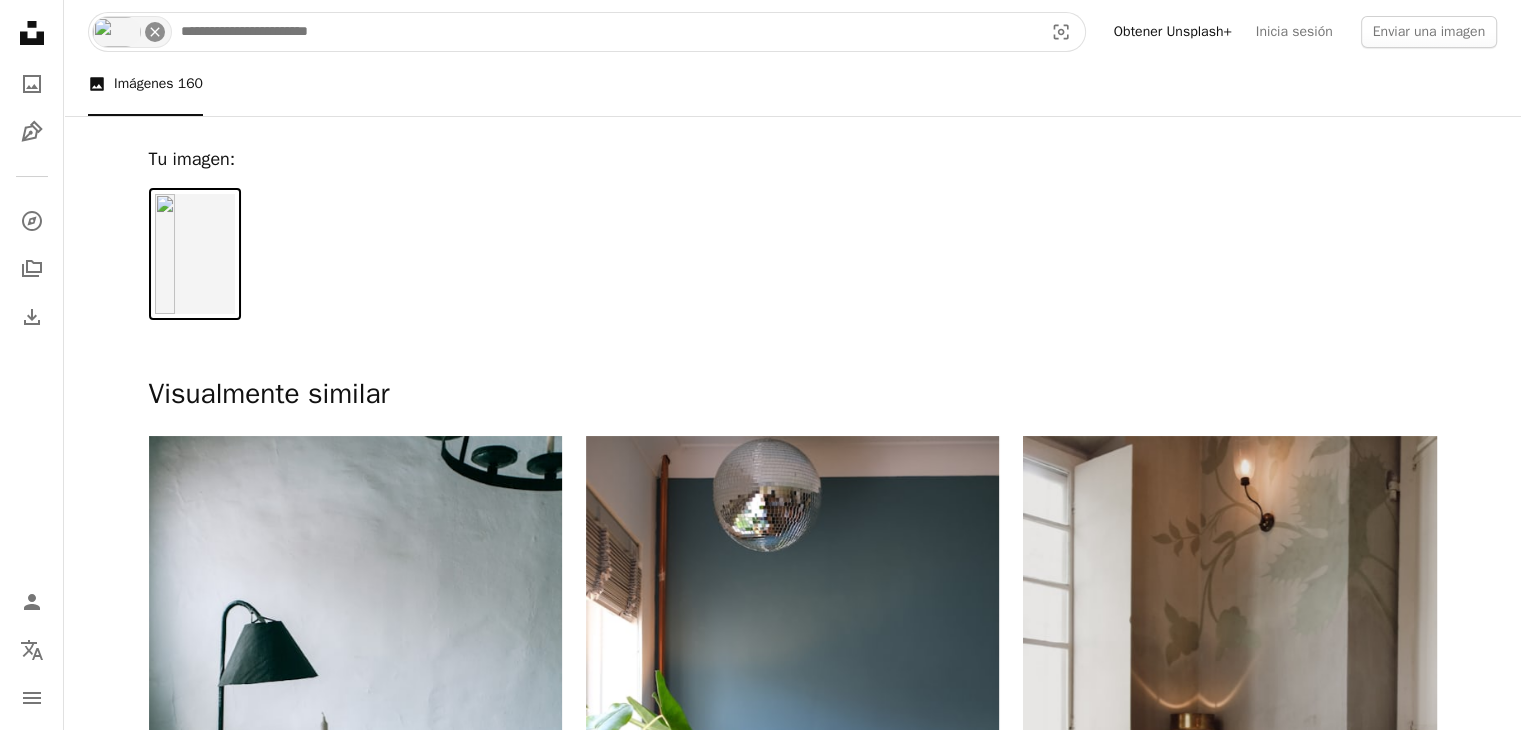 click on "An X shape" 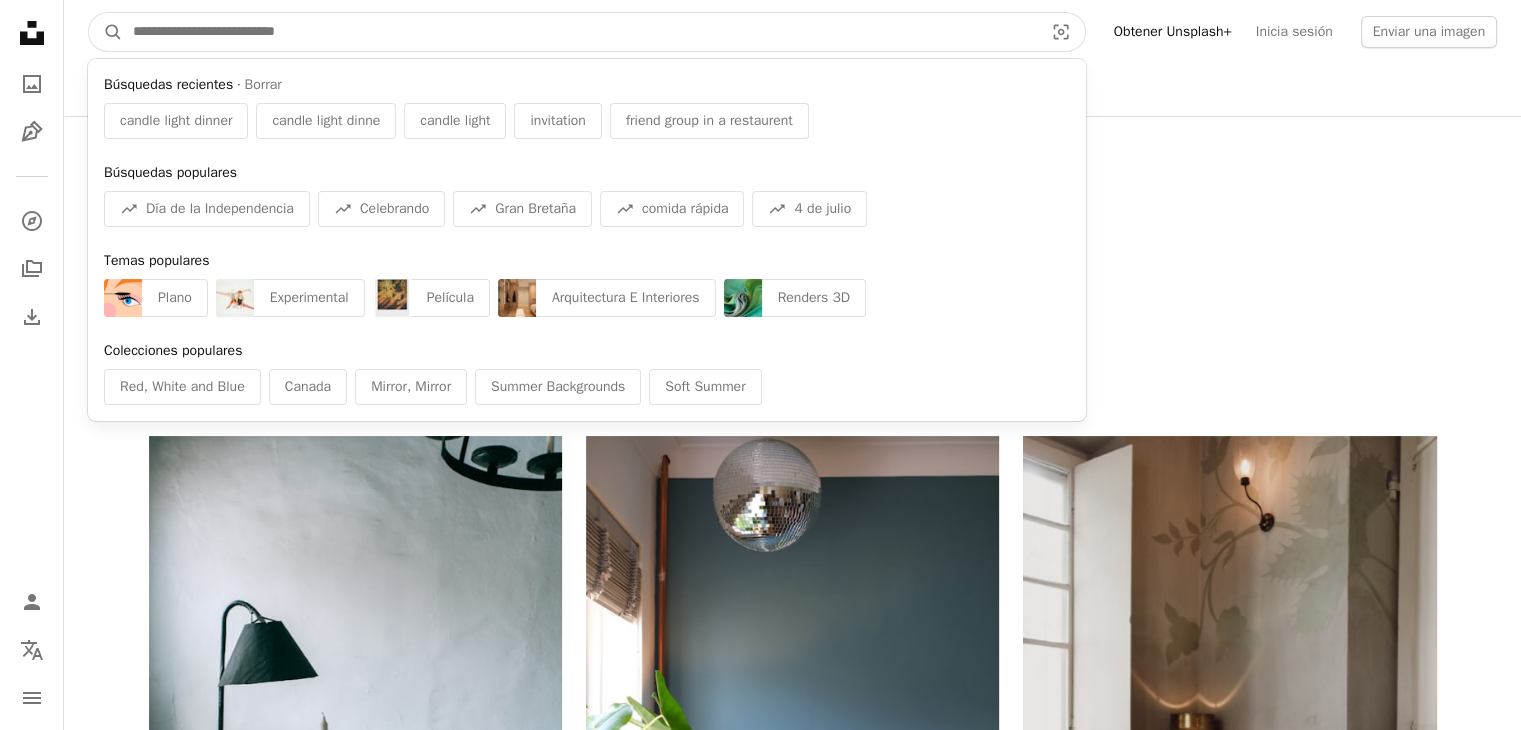 click at bounding box center [580, 32] 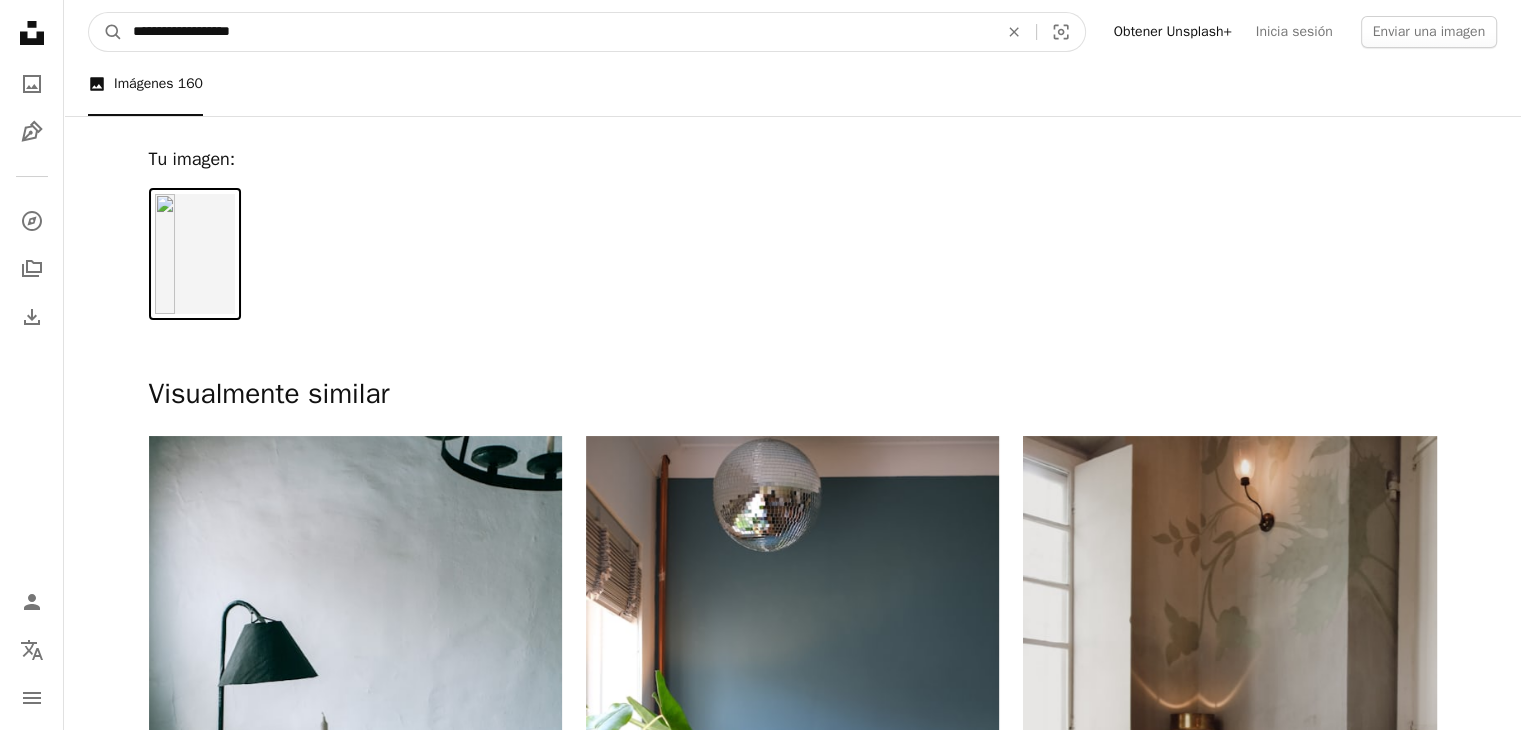 type on "**********" 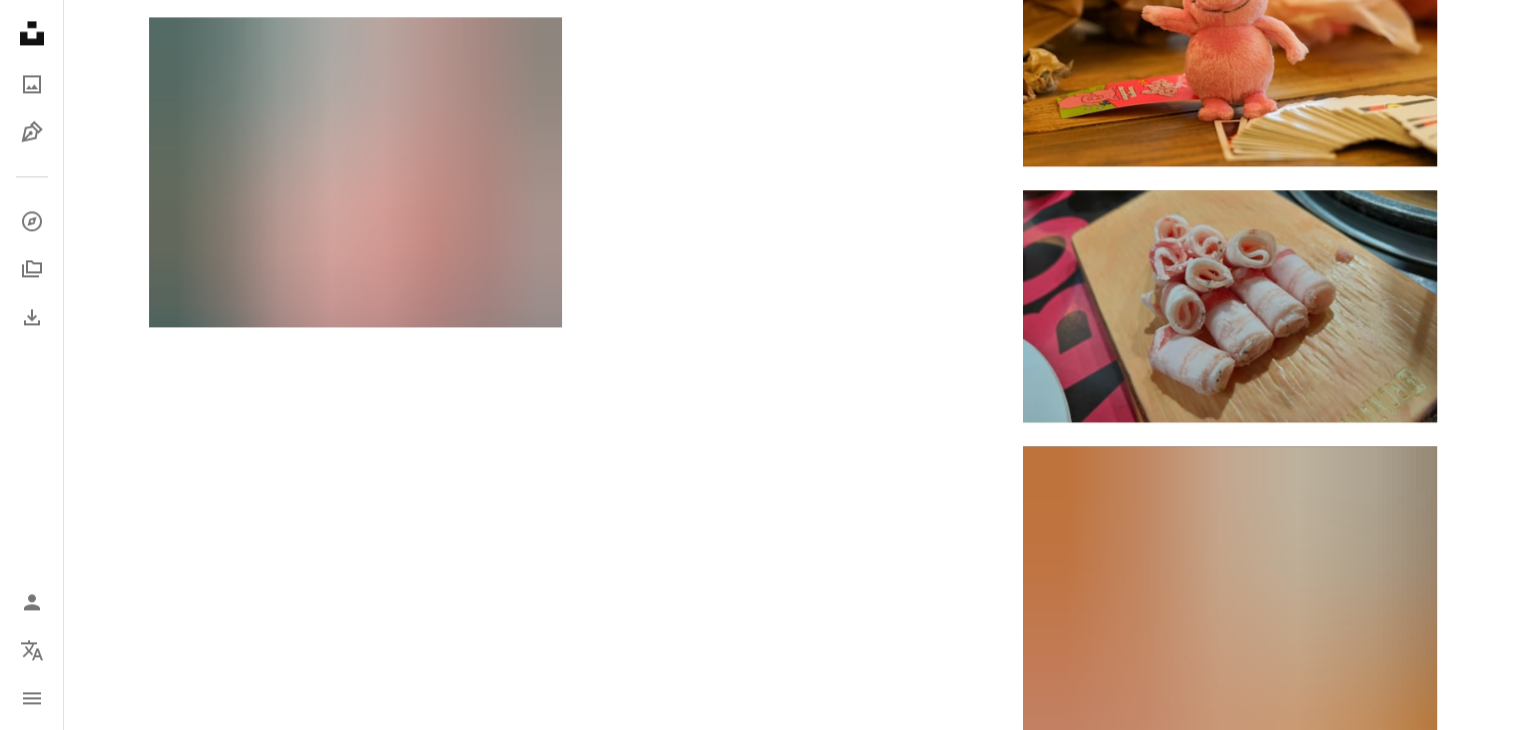 scroll, scrollTop: 3100, scrollLeft: 0, axis: vertical 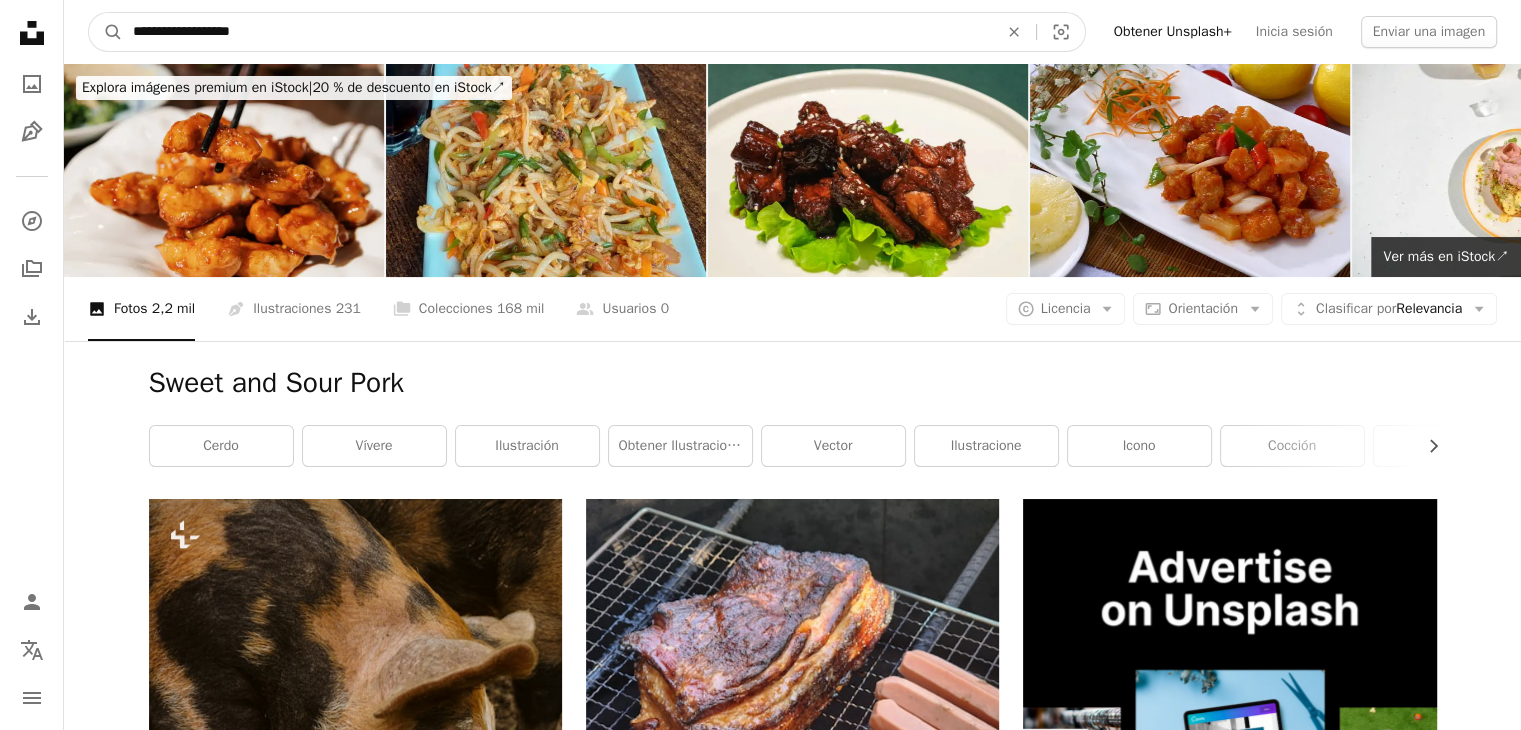 click on "**********" at bounding box center [557, 32] 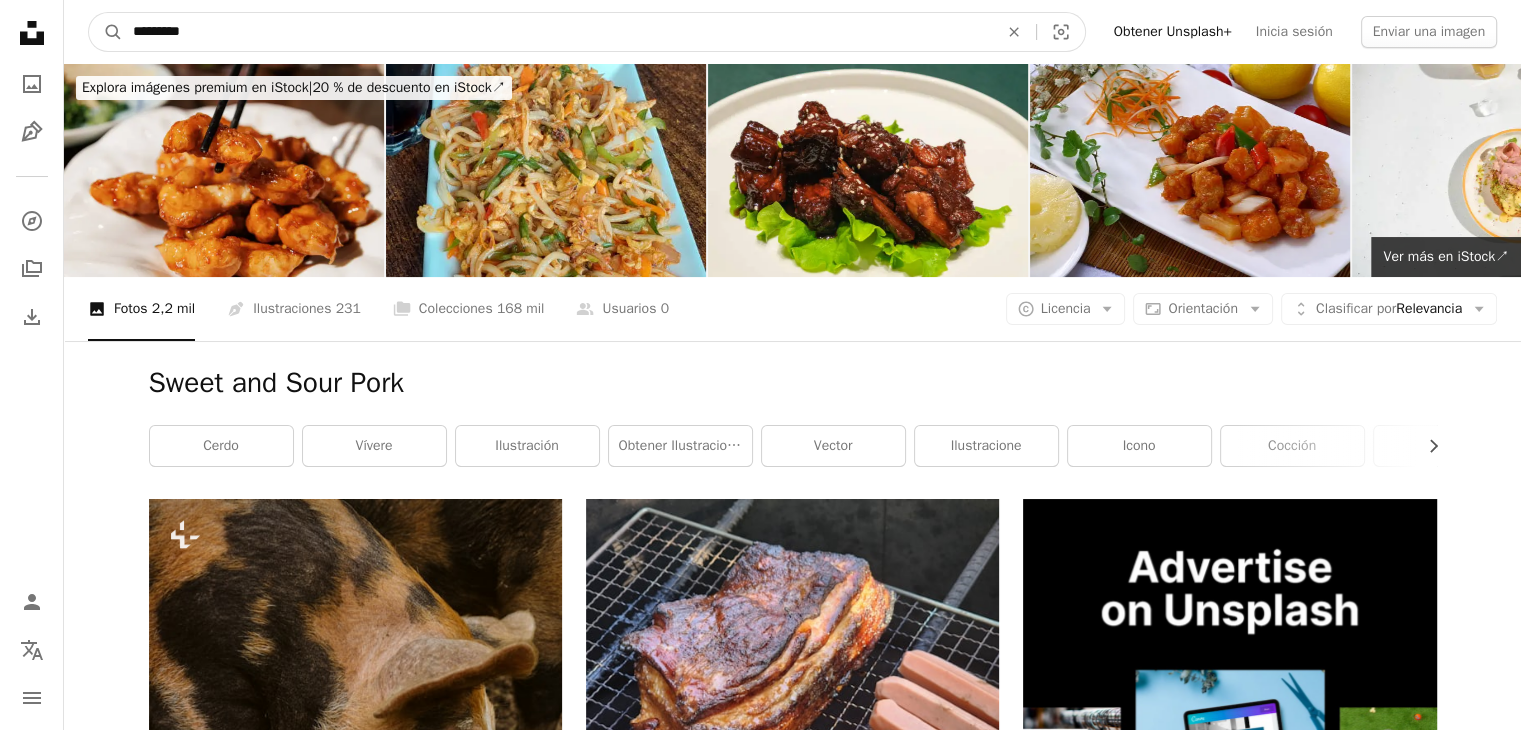 click on "A magnifying glass" at bounding box center [106, 32] 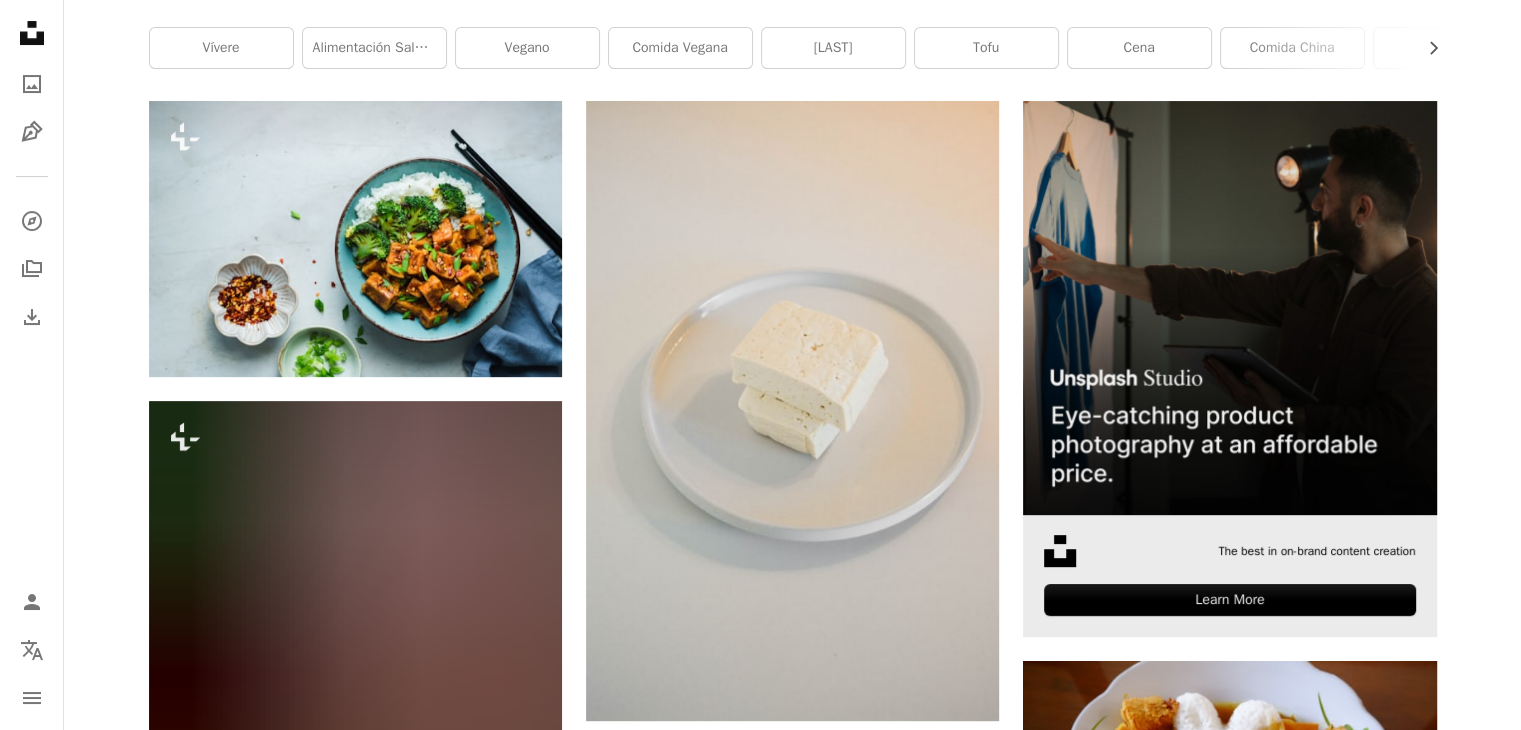 scroll, scrollTop: 400, scrollLeft: 0, axis: vertical 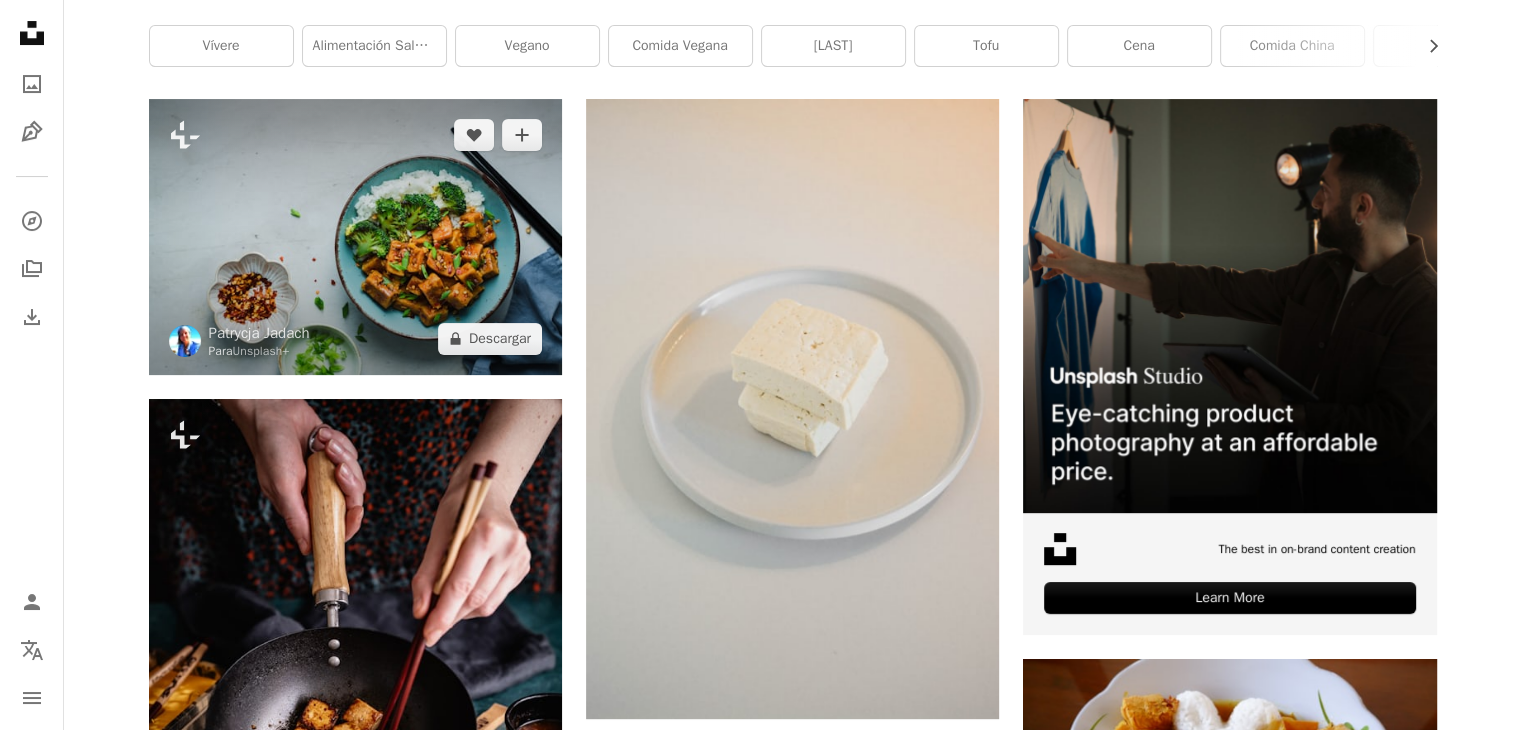 click at bounding box center (355, 236) 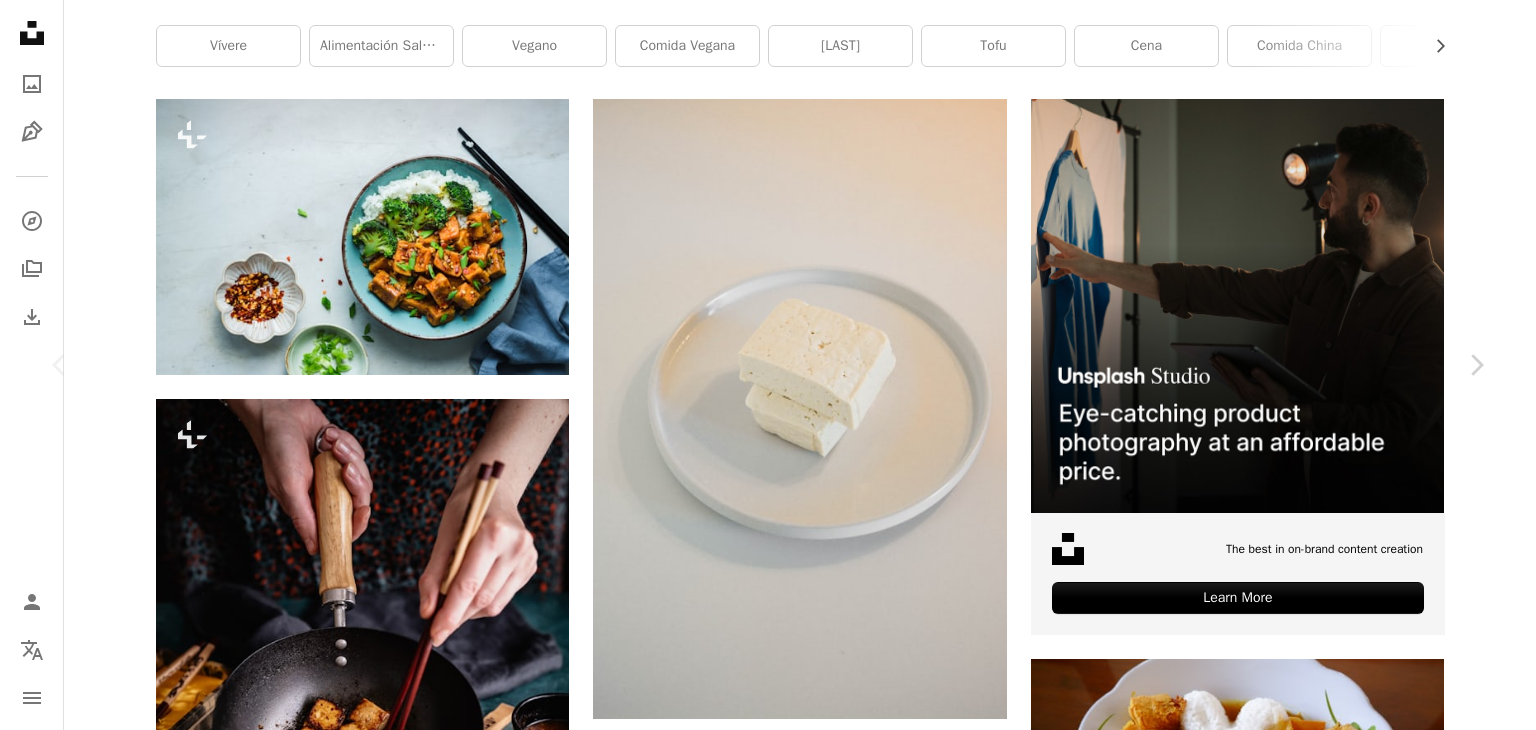 click on "A lock Descargar" at bounding box center (1324, 4906) 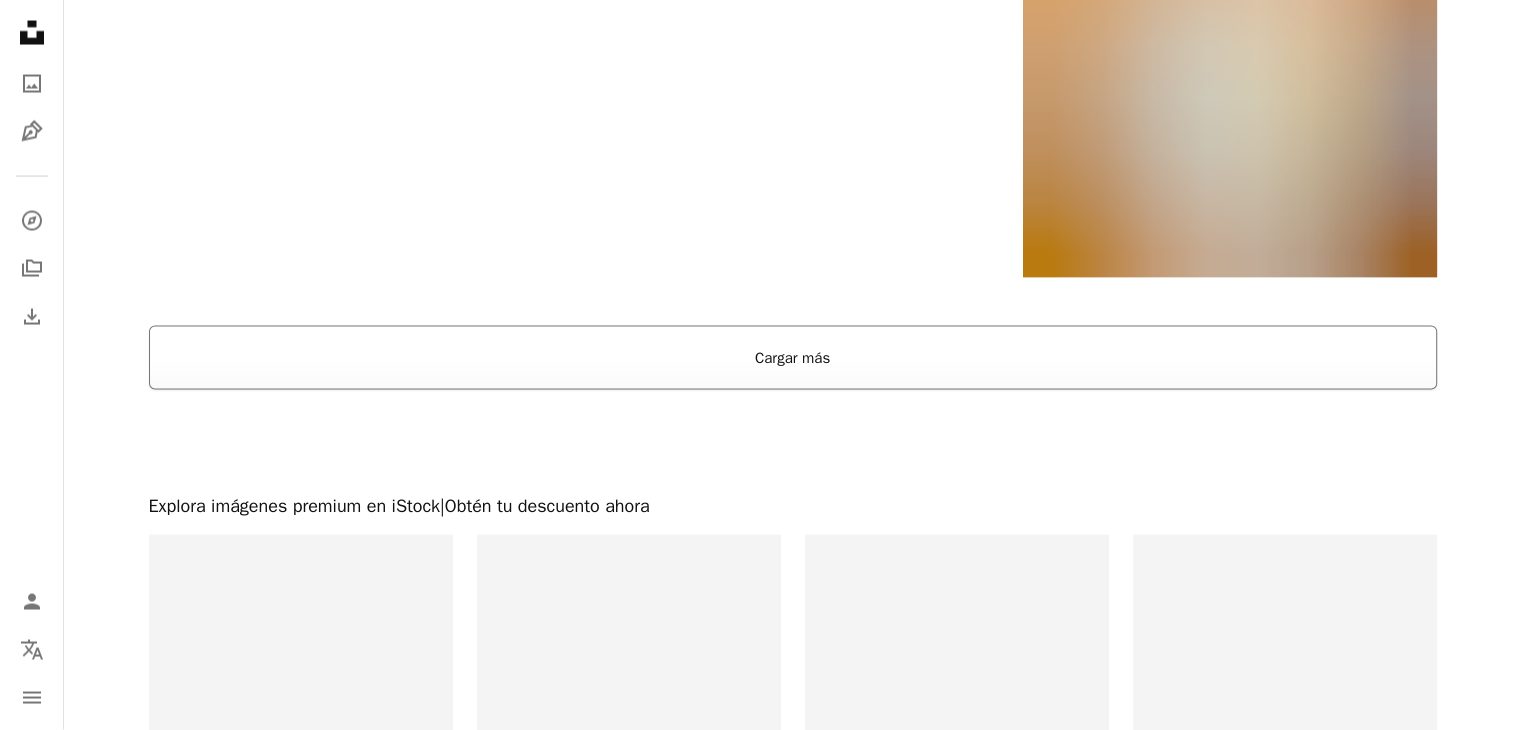 scroll, scrollTop: 4100, scrollLeft: 0, axis: vertical 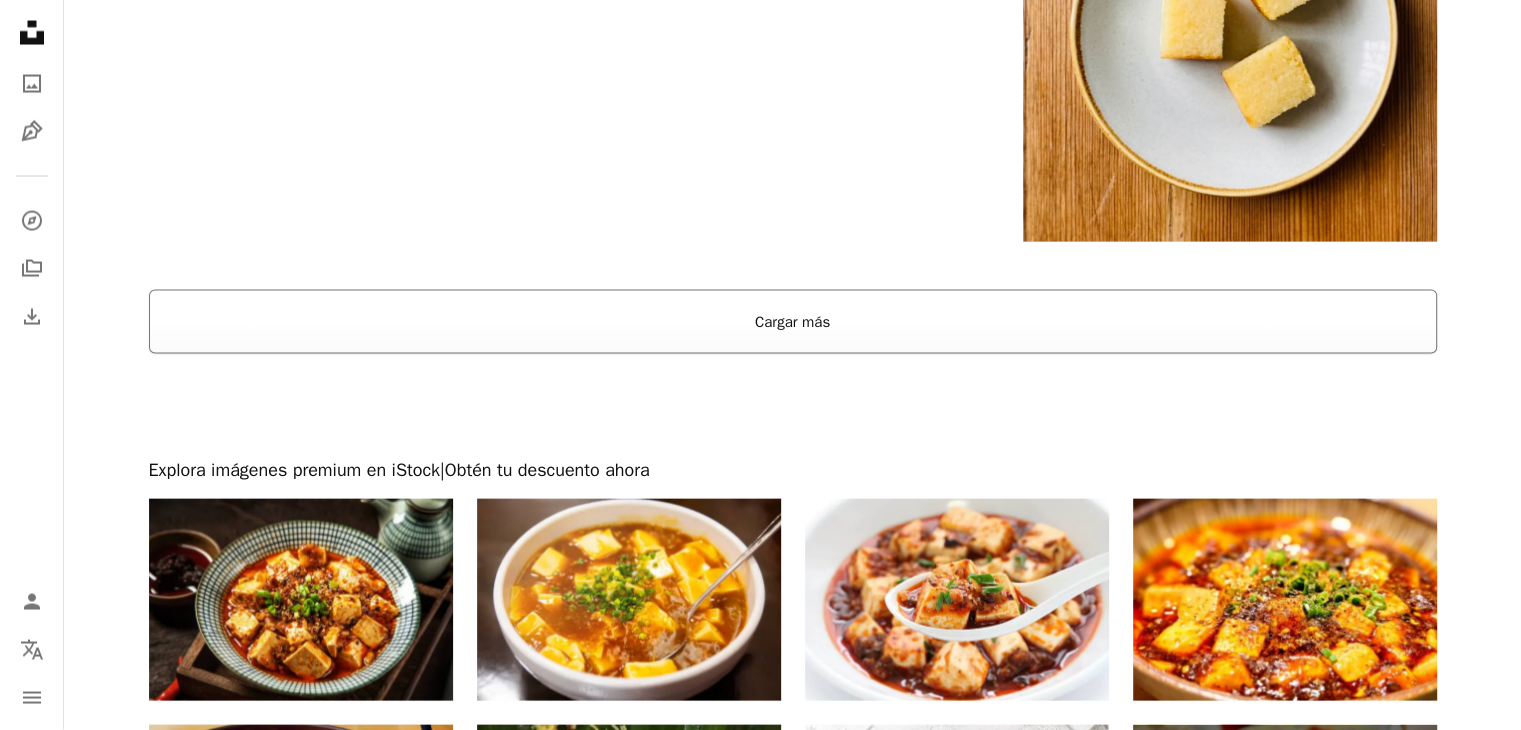 click on "Cargar más" at bounding box center (793, 322) 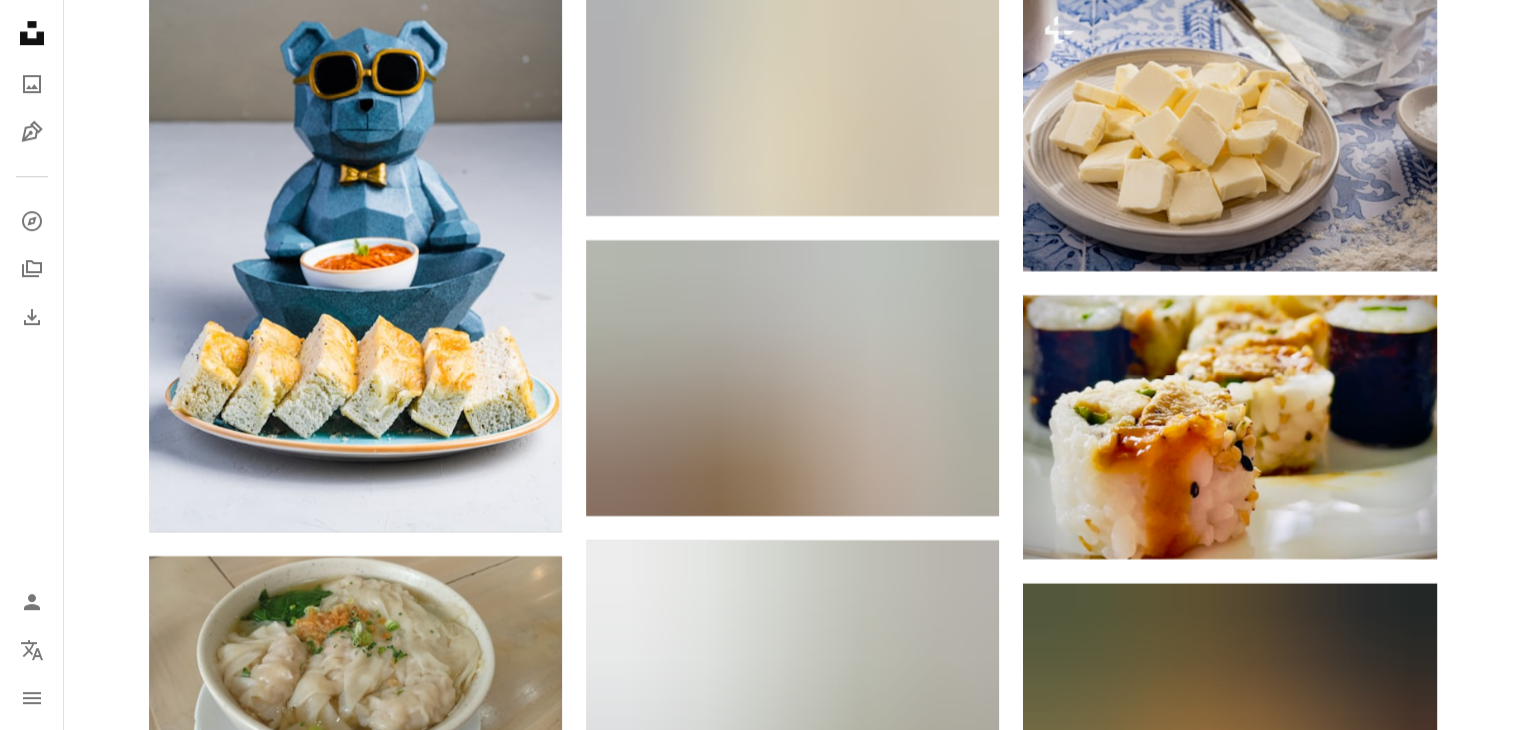 scroll, scrollTop: 24500, scrollLeft: 0, axis: vertical 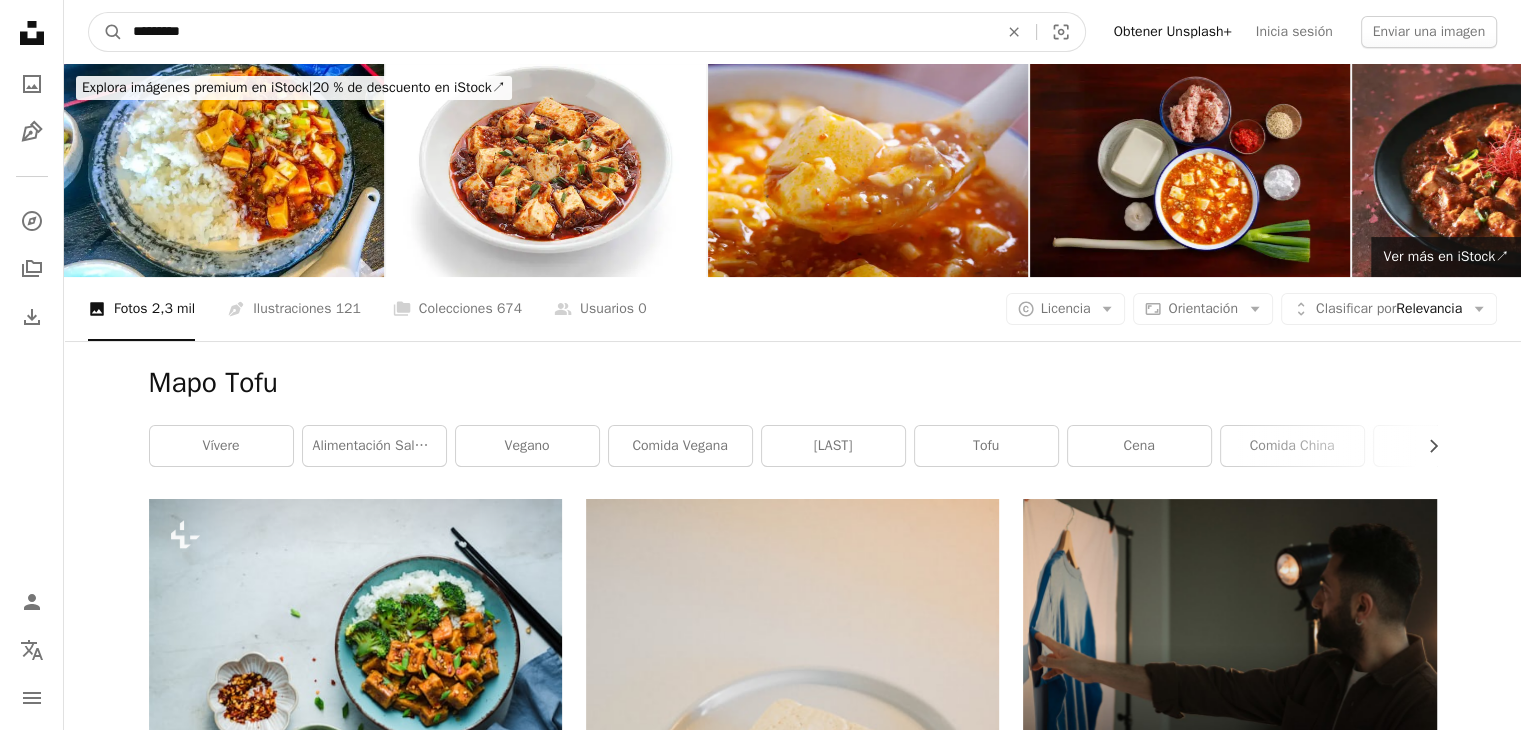 click on "*********" at bounding box center [557, 32] 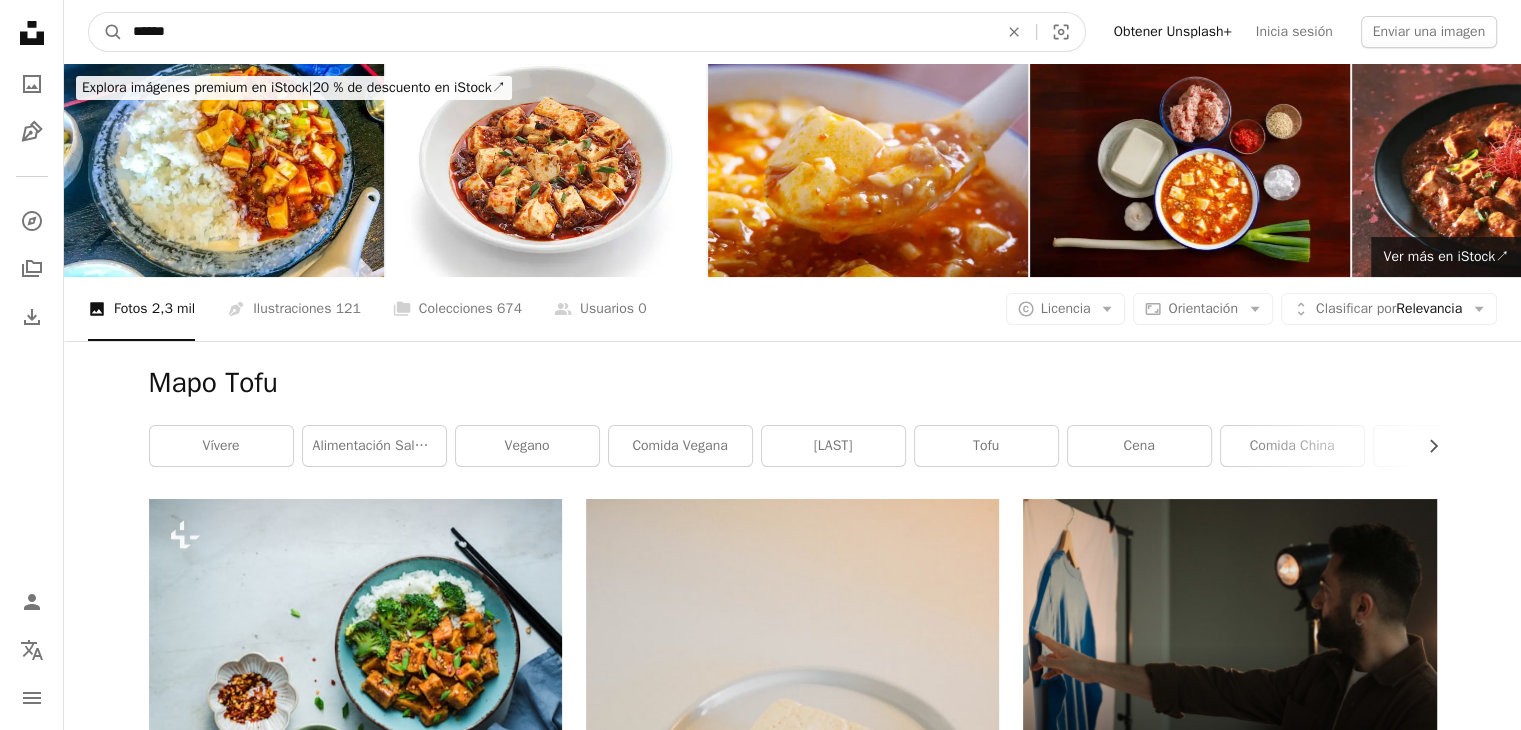 type on "*******" 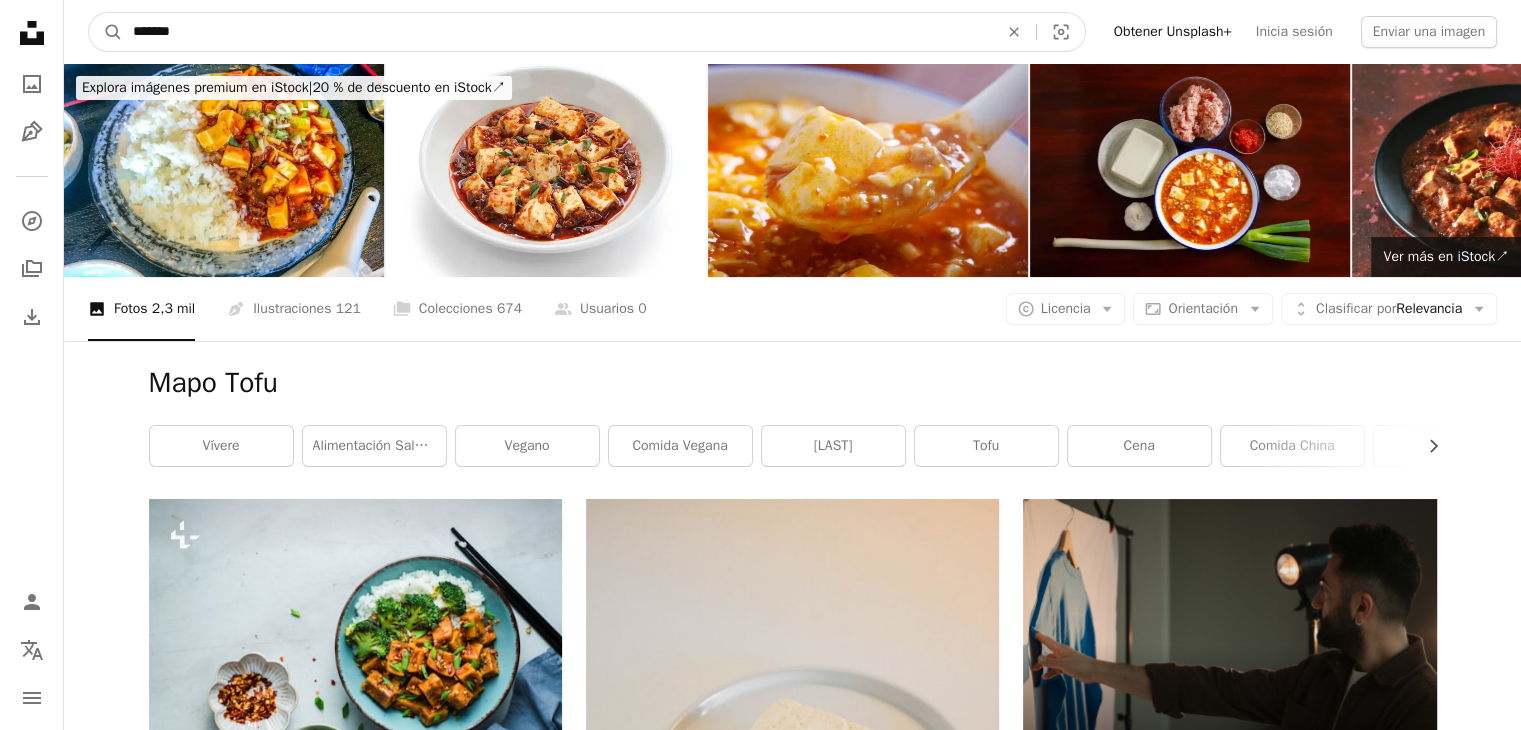 click on "A magnifying glass" at bounding box center [106, 32] 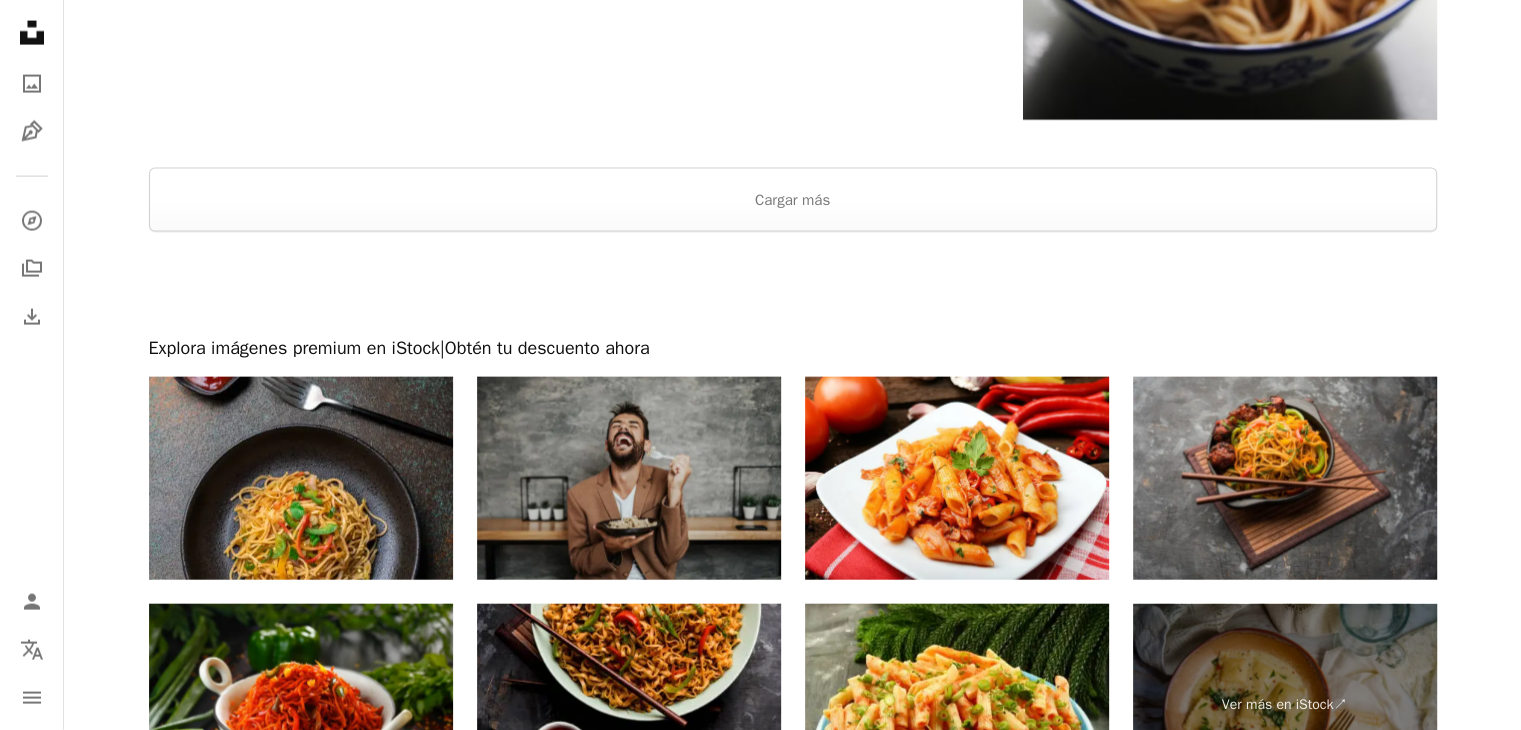 scroll, scrollTop: 4500, scrollLeft: 0, axis: vertical 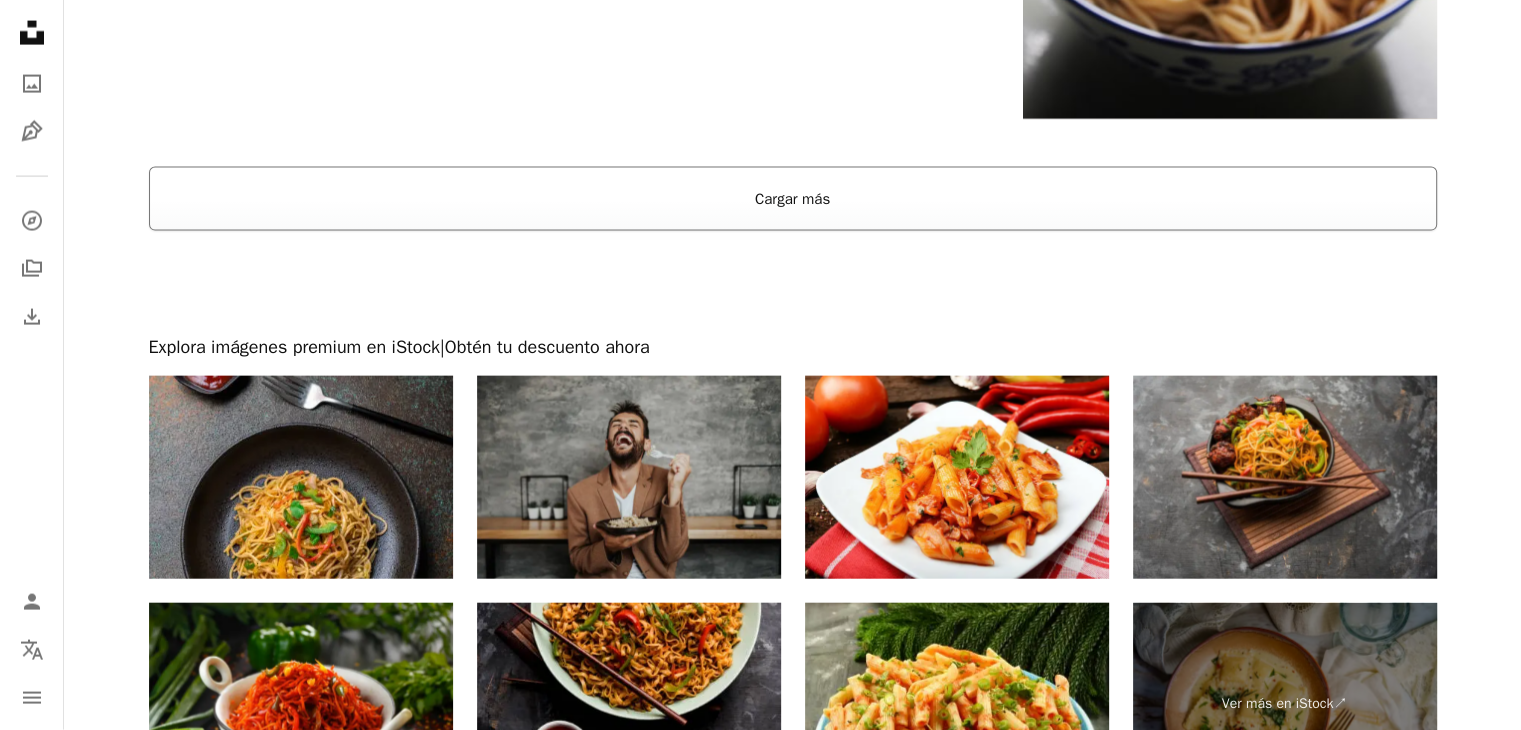 click on "Cargar más" at bounding box center [793, 199] 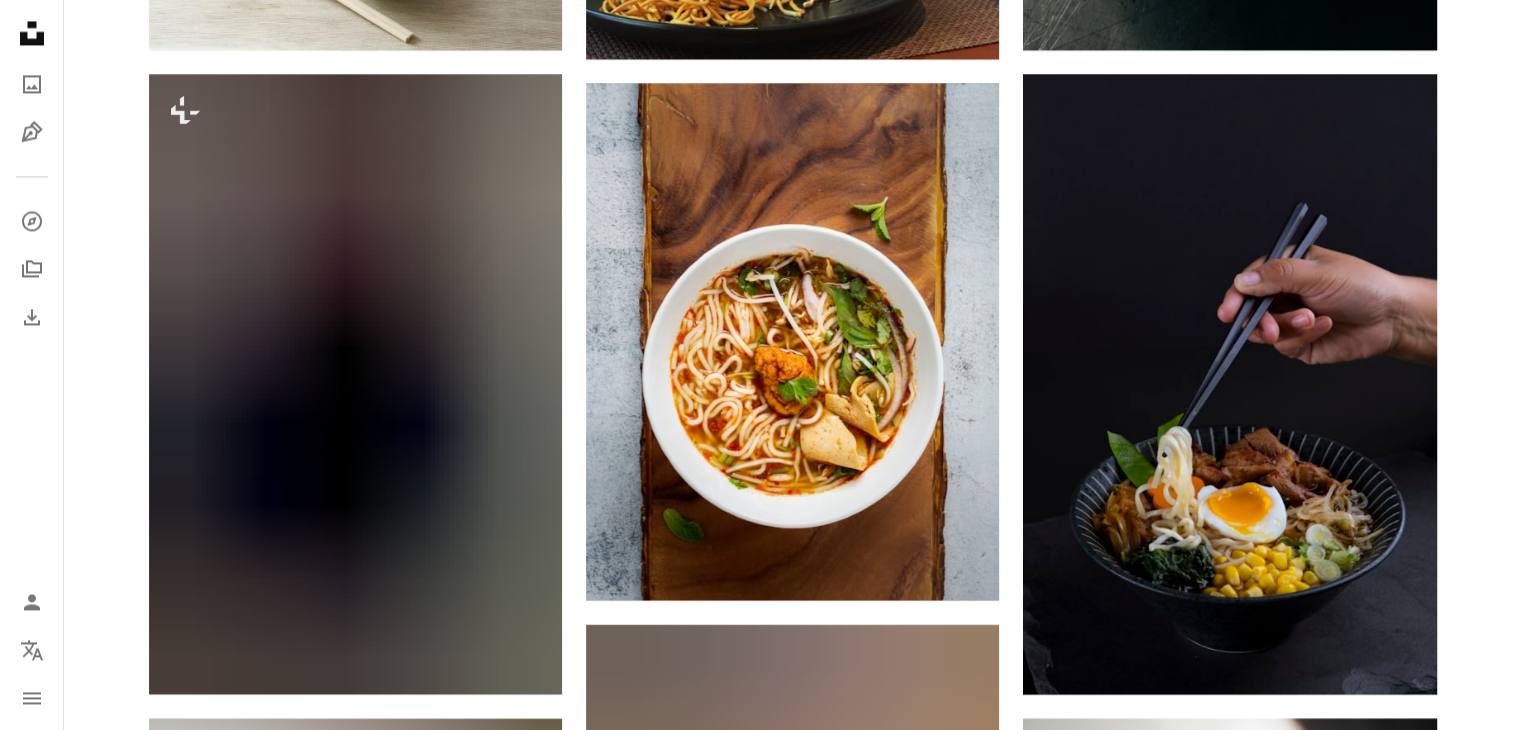 scroll, scrollTop: 3500, scrollLeft: 0, axis: vertical 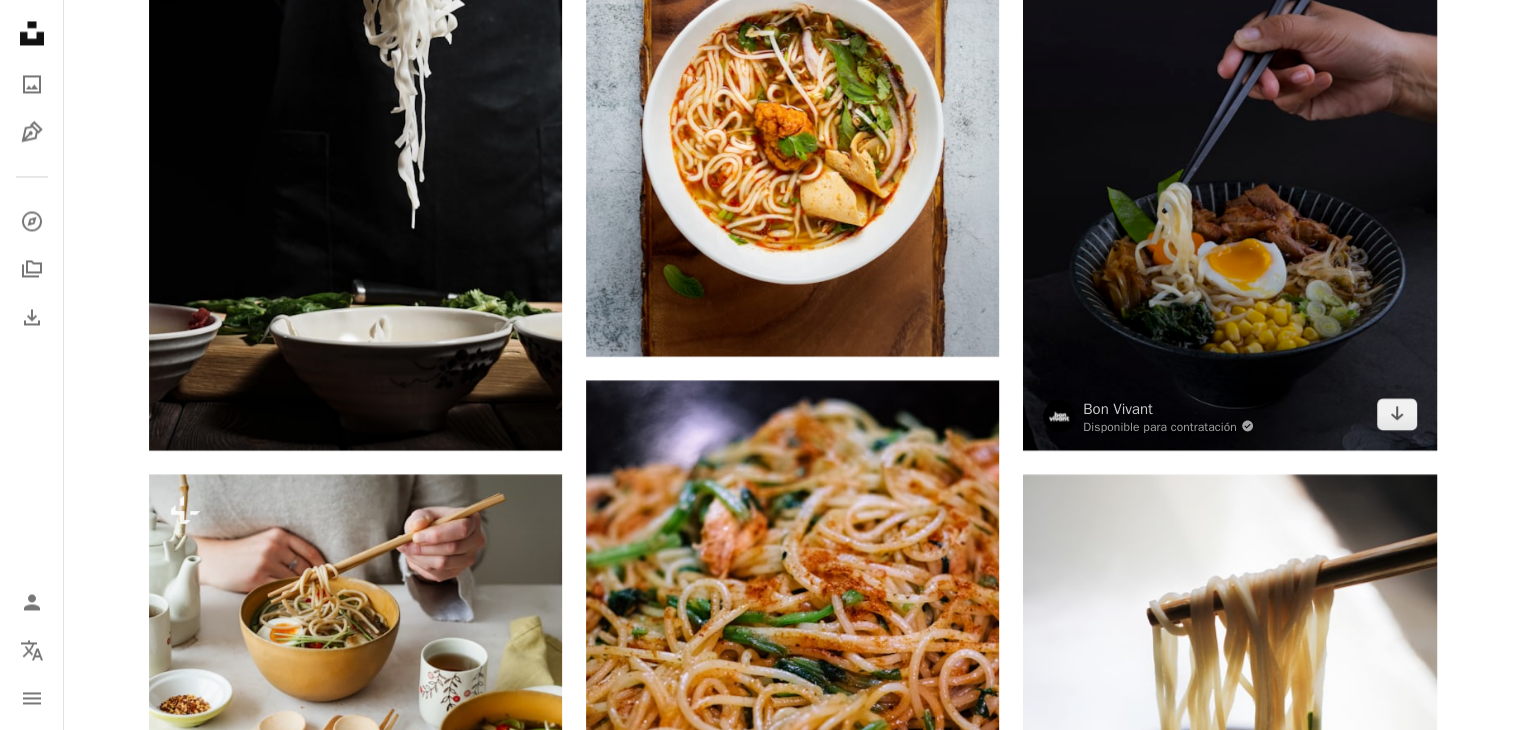 click at bounding box center (1229, 140) 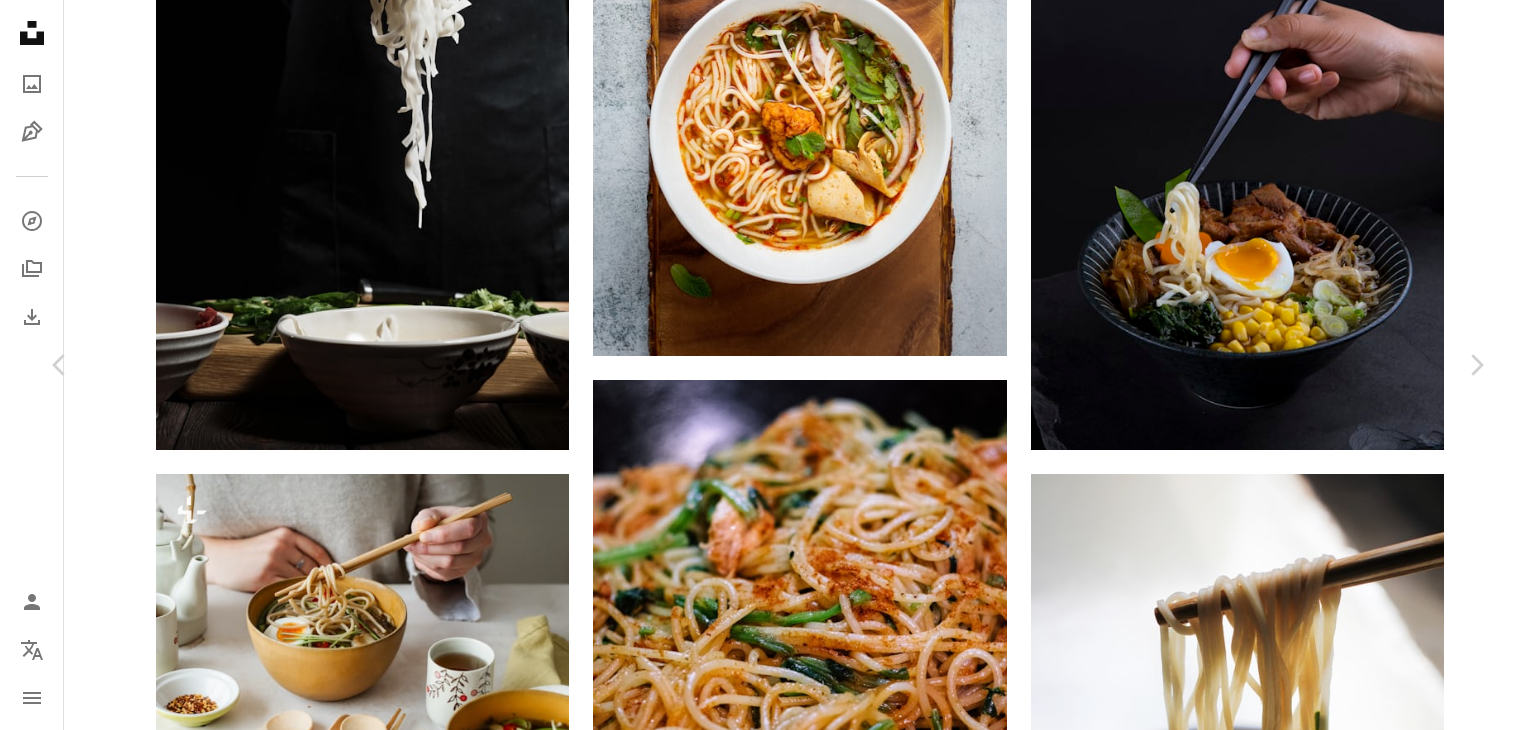 click on "Descargar gratis" at bounding box center (1280, 8347) 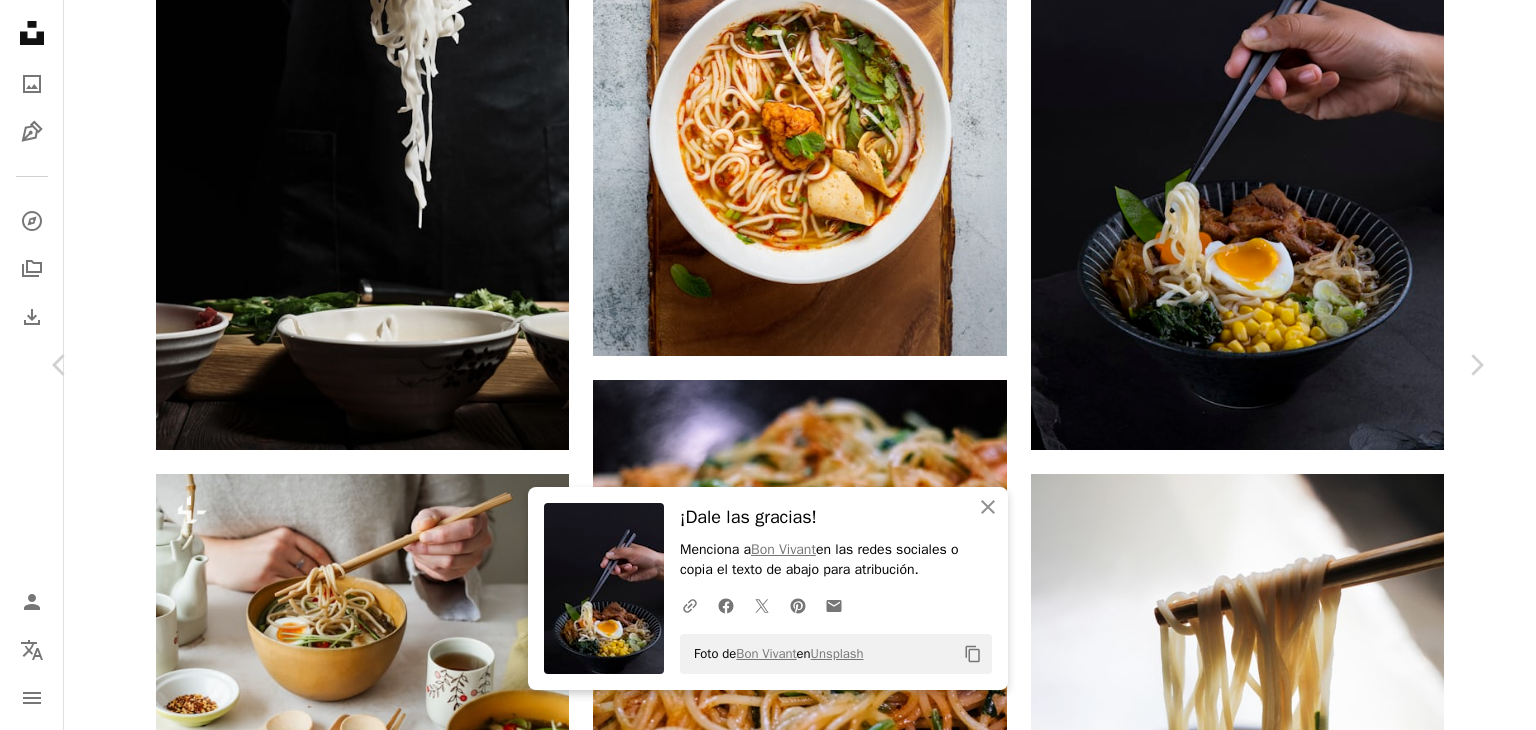 click on "An X shape Chevron left Chevron right An X shape Cerrar ¡Dale las gracias! Menciona a  Bon Vivant  en las redes sociales o copia el texto de abajo para atribución. A URL sharing icon (chains) Facebook icon X (formerly Twitter) icon Pinterest icon An envelope Foto de  Bon Vivant  en  Unsplash
Copy content Bon Vivant Disponible para contratación A checkmark inside of a circle A heart A plus sign Descargar gratis Chevron down Zoom in Visualizaciones 24.212.758 Descargas 120.468 Presentado en Fotos ,  Comida y bebida A forward-right arrow Compartir Info icon Información More Actions Calendar outlined Publicado el  14 de mayo de 2018 Camera Canon, EOS 5D Mark IV Safety Uso gratuito bajo la  Licencia Unsplash víveres negro restaurante urbano chef carne Chino Japonés comer sopa fondo de comida plato Fideos ramen cocinar fideos palillos gastrónomo palillo Foodporn Fondos Explora imágenes premium relacionadas en iStock  |  Ahorra un 20 % con el código UNSPLASH20 Ver más en iStock  ↗ A heart Para" at bounding box center [768, 8665] 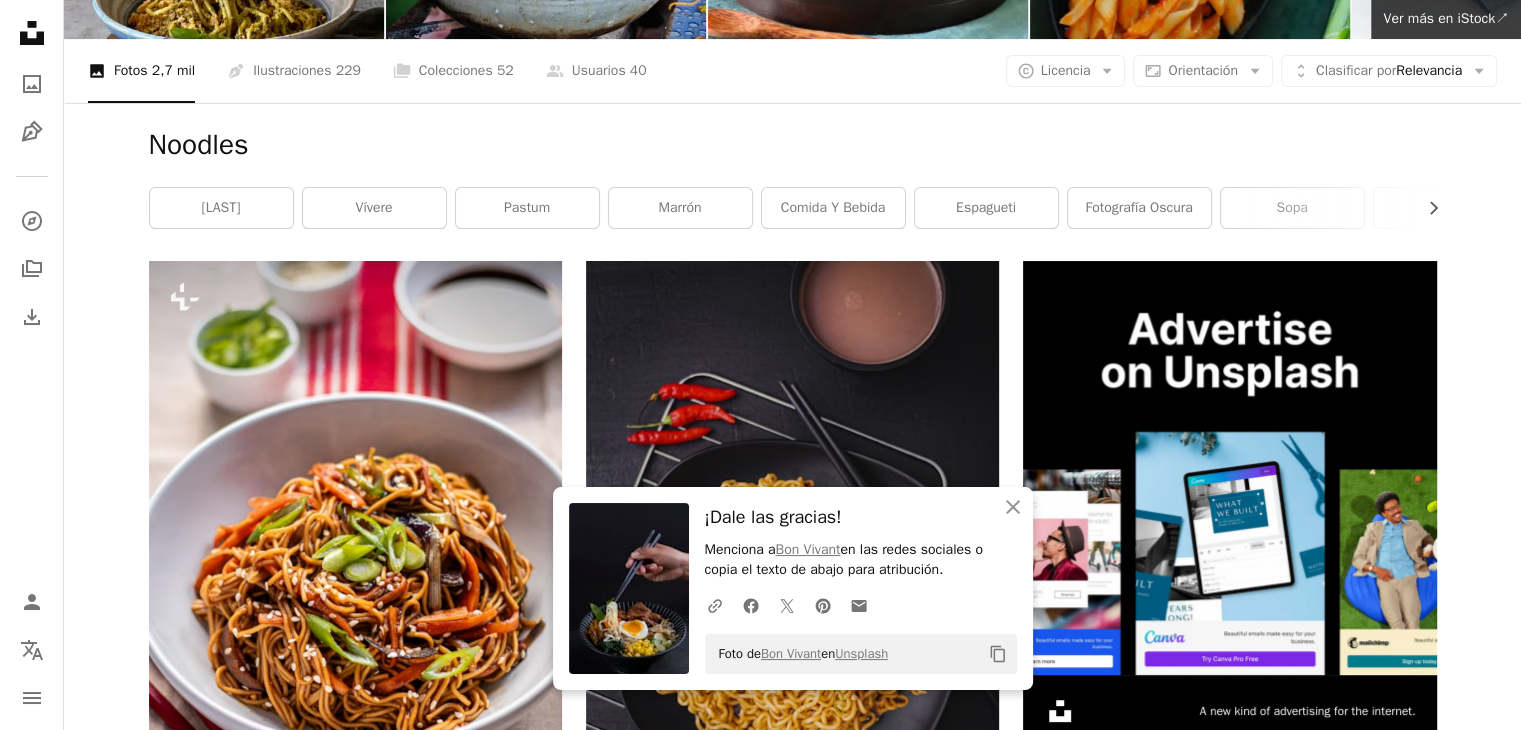 scroll, scrollTop: 0, scrollLeft: 0, axis: both 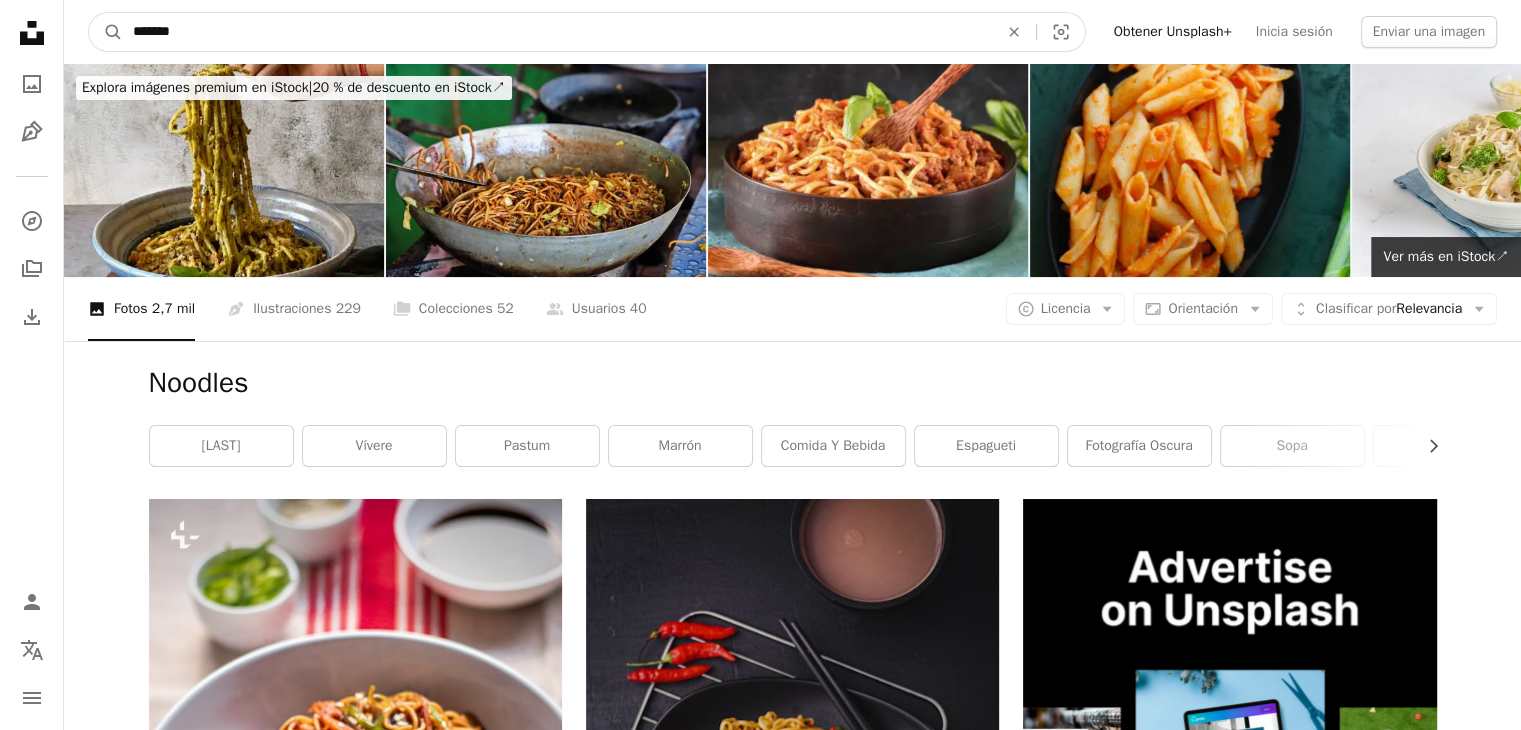 drag, startPoint x: 200, startPoint y: 29, endPoint x: 0, endPoint y: 34, distance: 200.06248 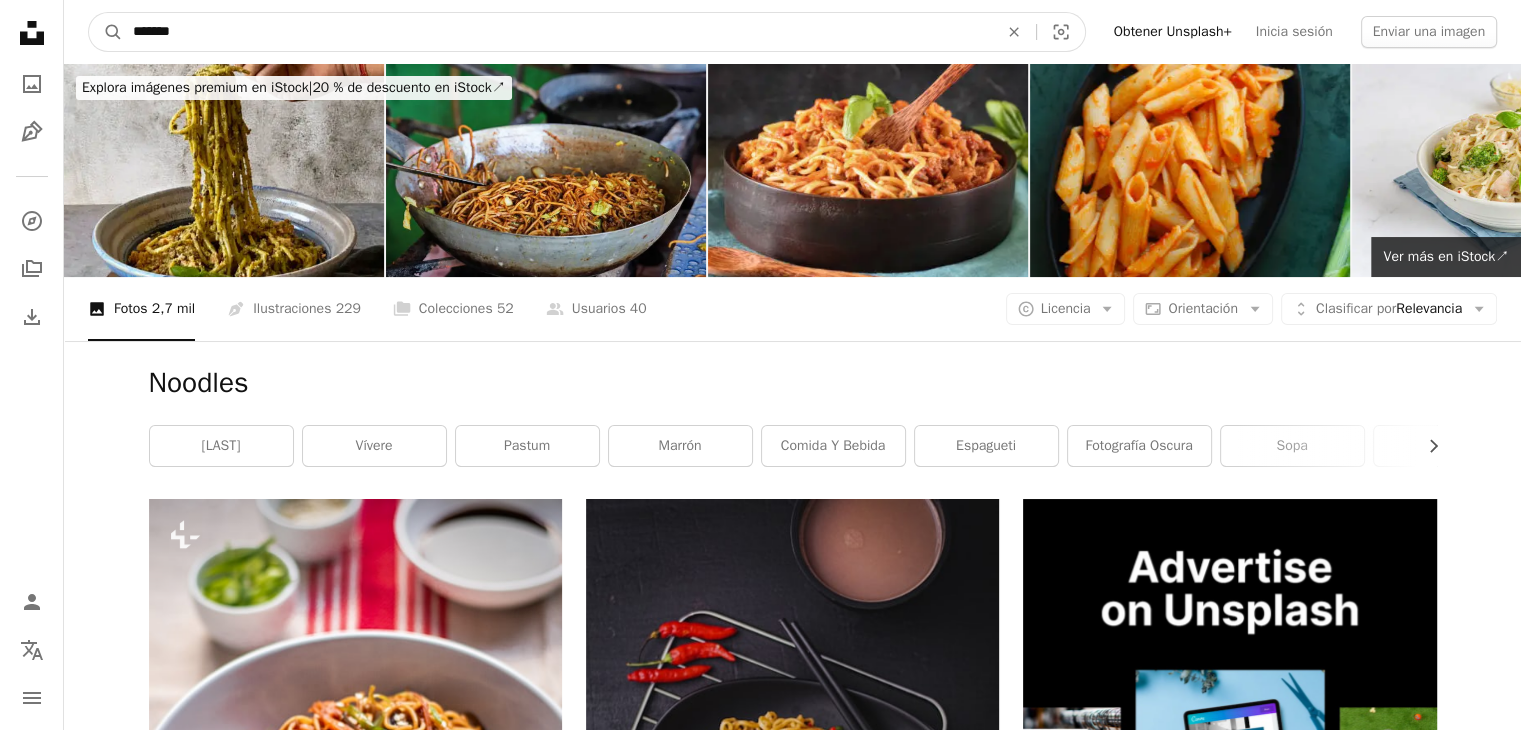 click on "*******" at bounding box center [557, 32] 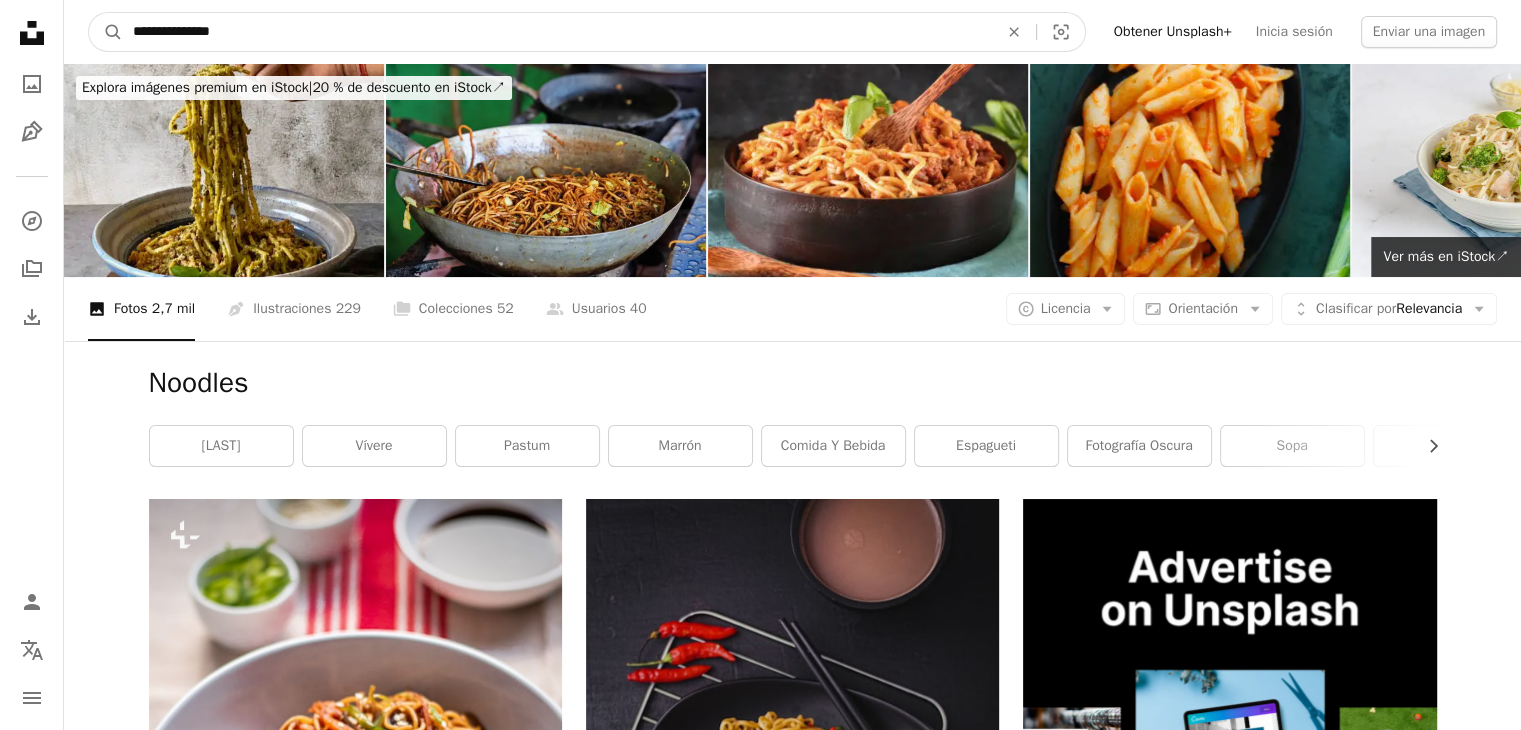 type on "**********" 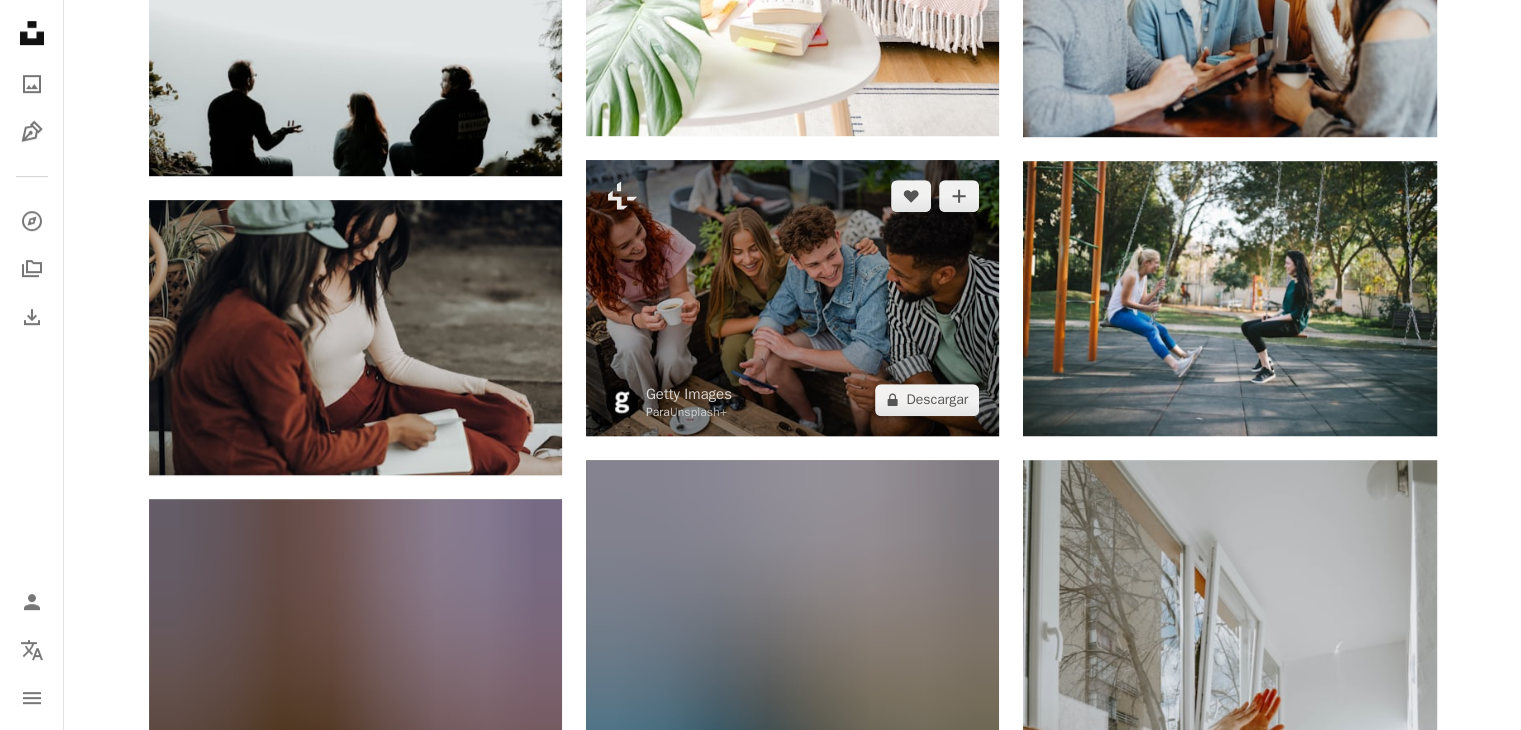 scroll, scrollTop: 1200, scrollLeft: 0, axis: vertical 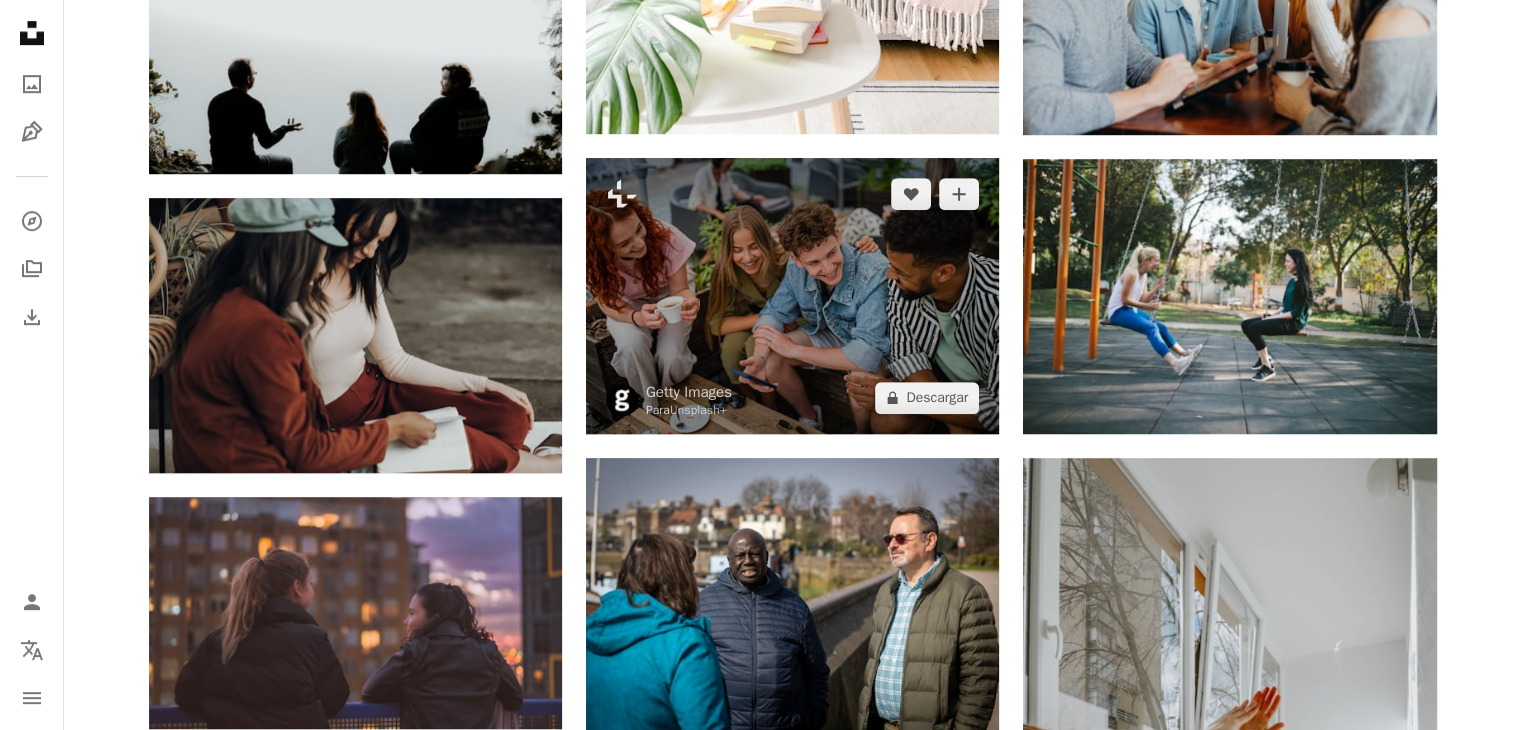 click at bounding box center (792, 295) 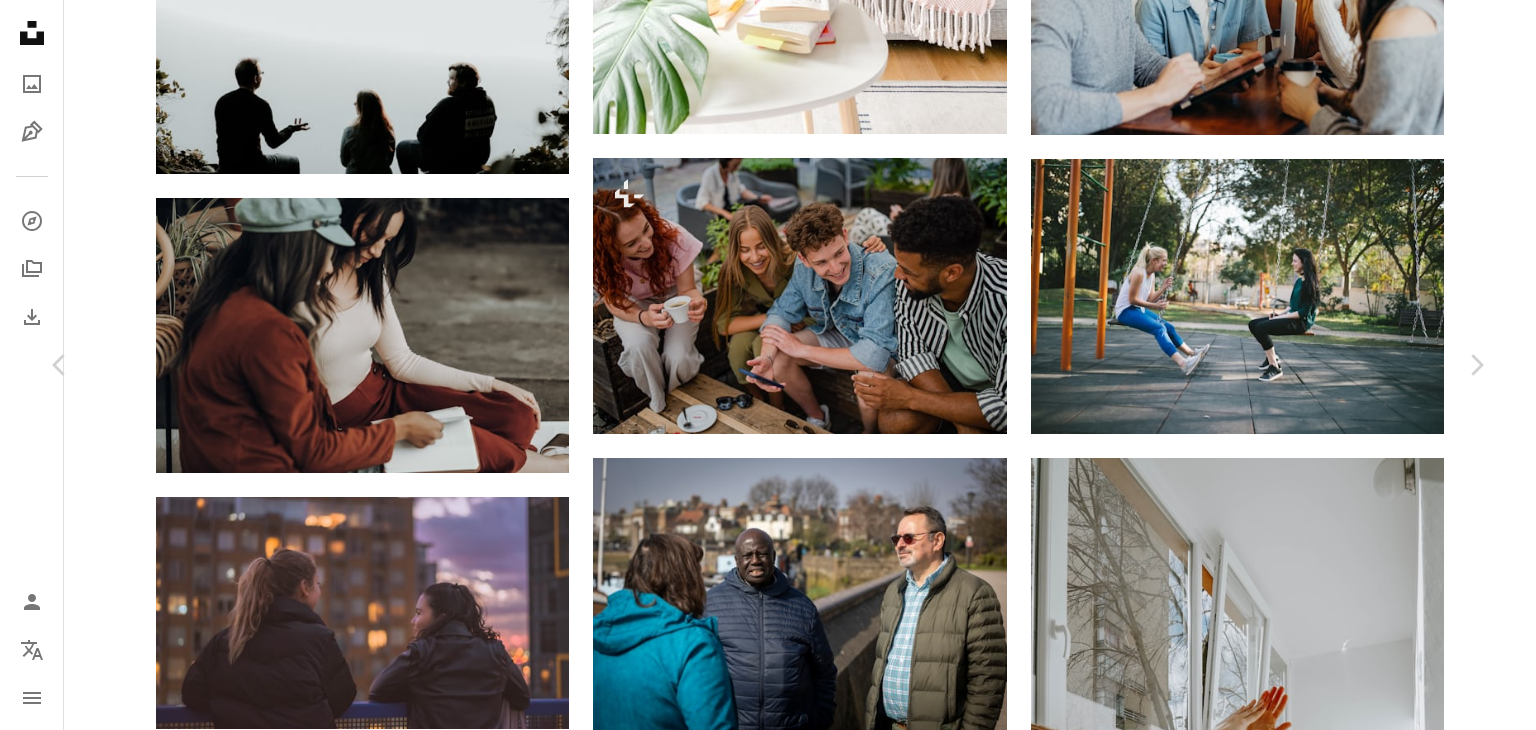 click on "**********" at bounding box center (768, 847) 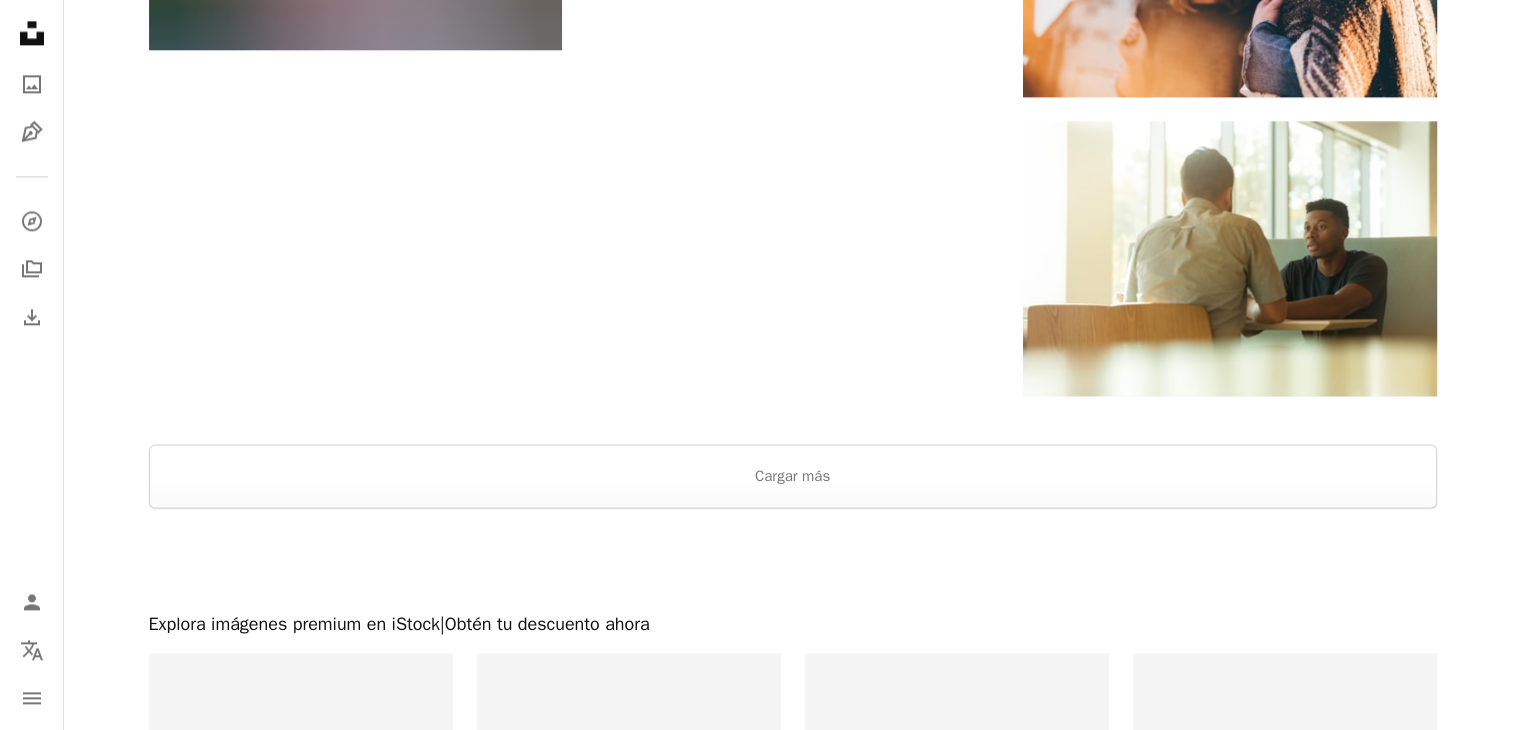 scroll, scrollTop: 2800, scrollLeft: 0, axis: vertical 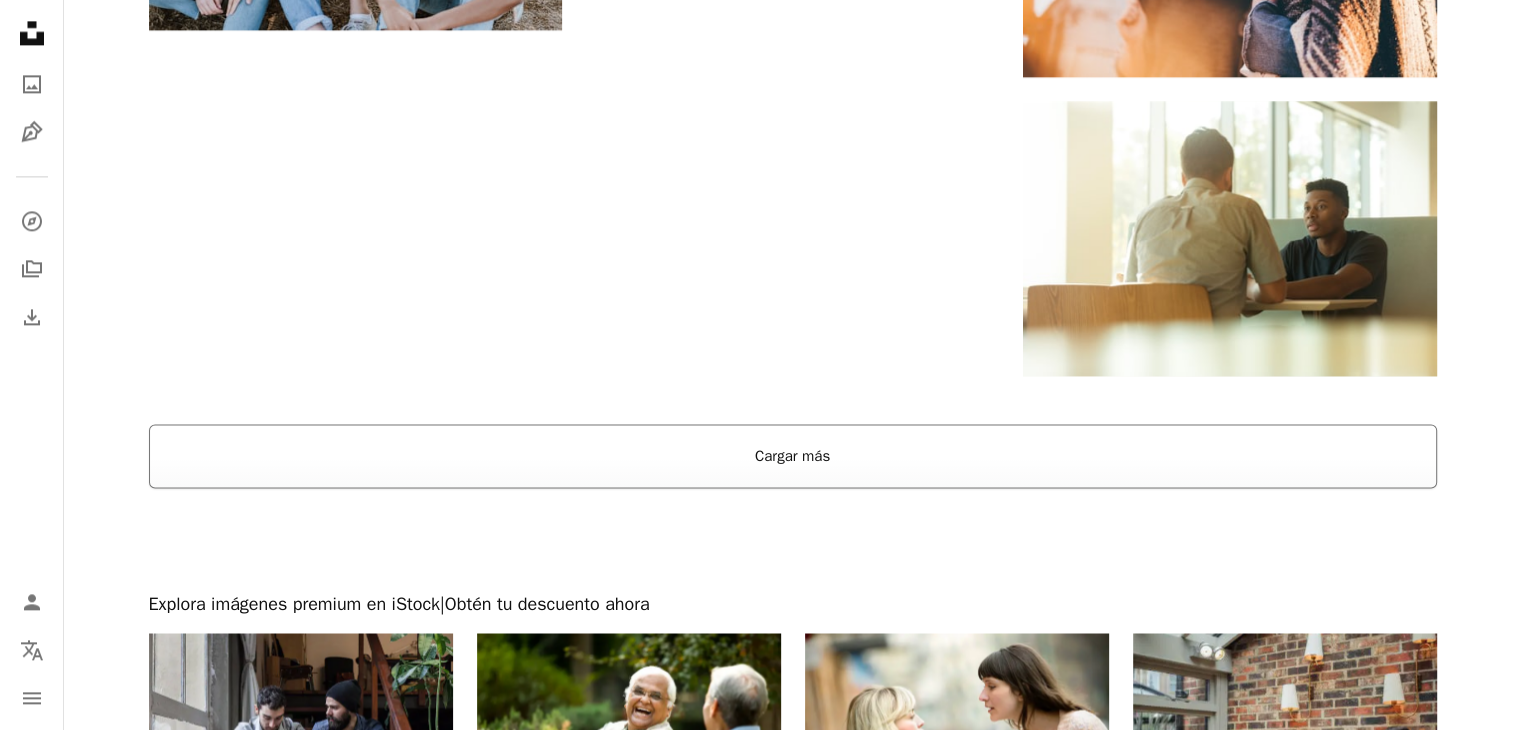 click on "Cargar más" at bounding box center [793, 456] 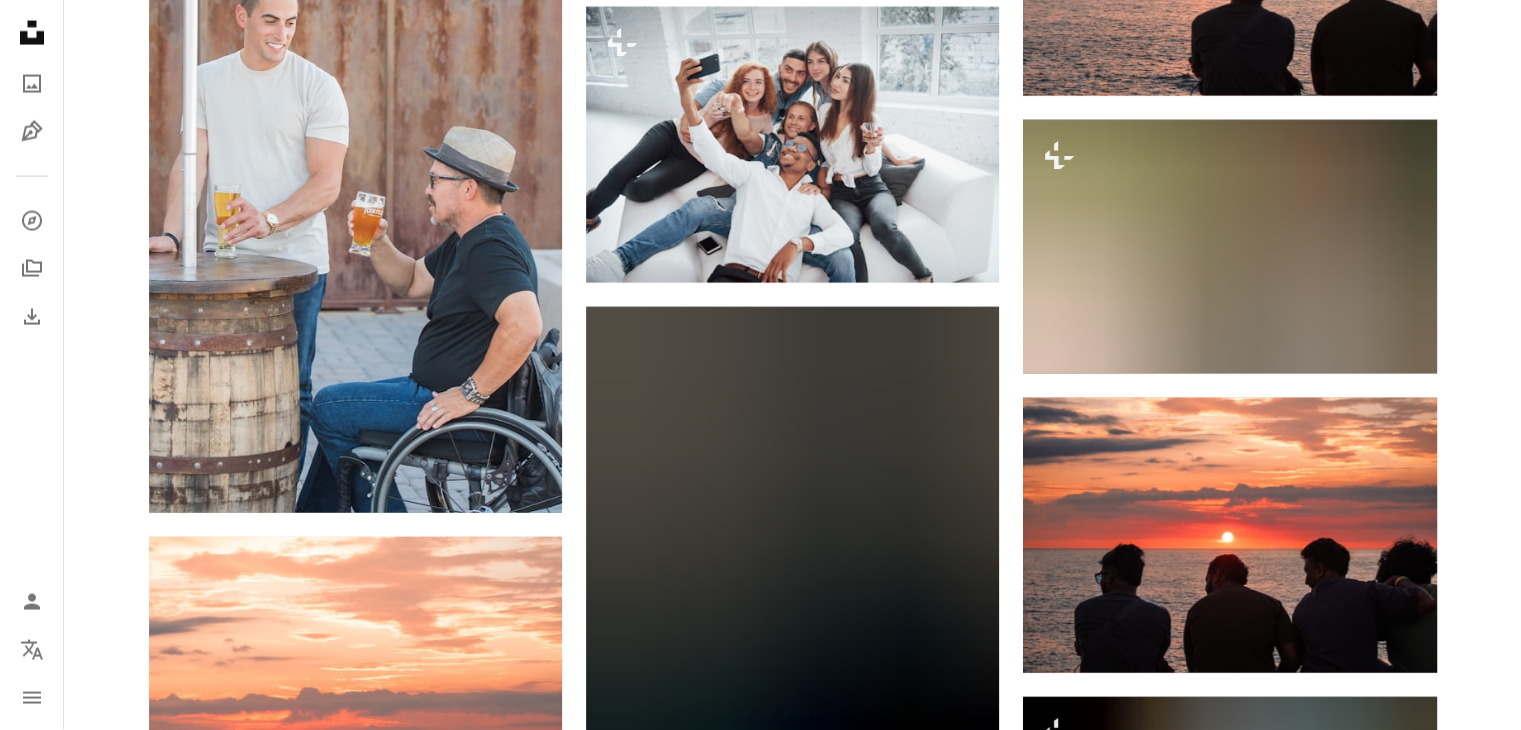scroll, scrollTop: 11900, scrollLeft: 0, axis: vertical 